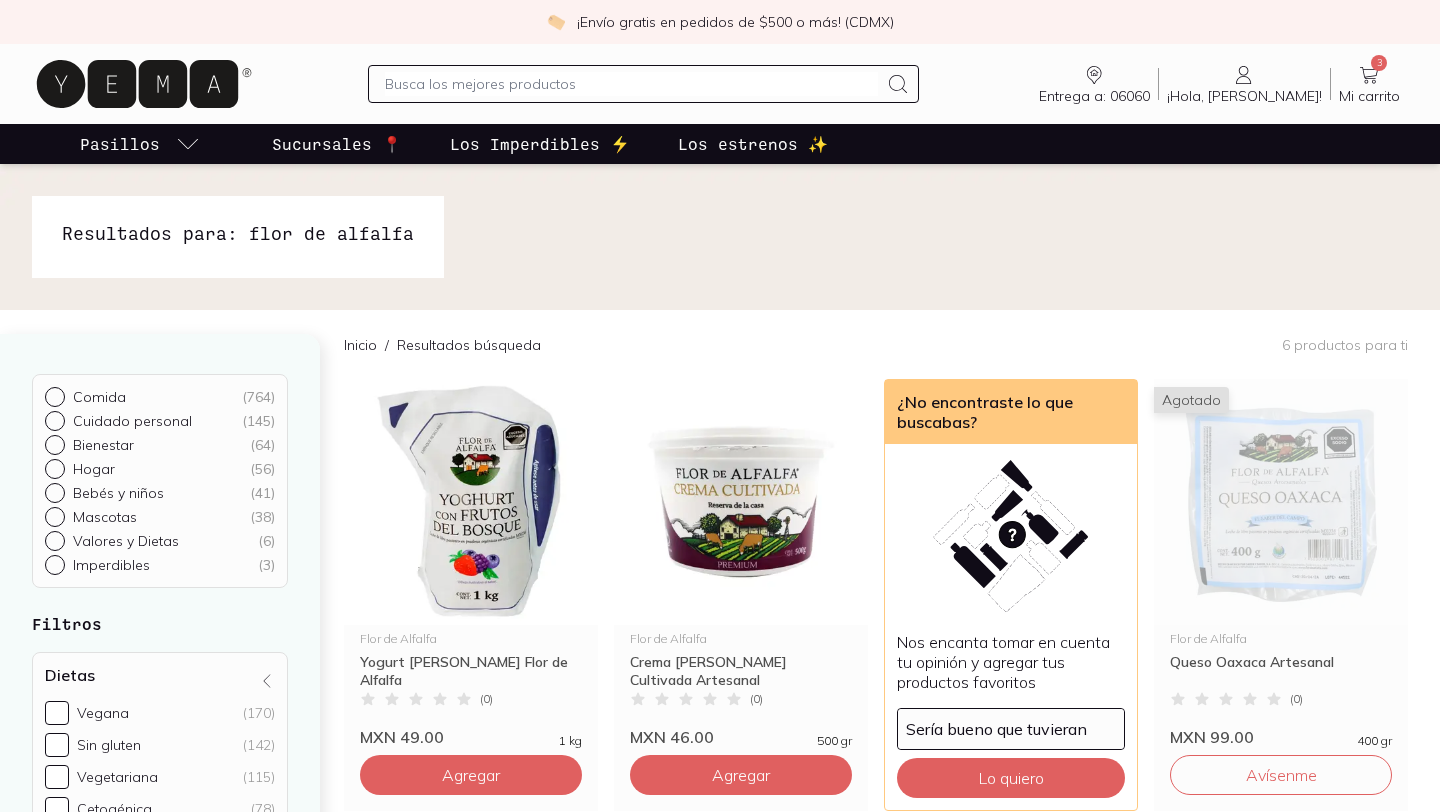 scroll, scrollTop: 0, scrollLeft: 0, axis: both 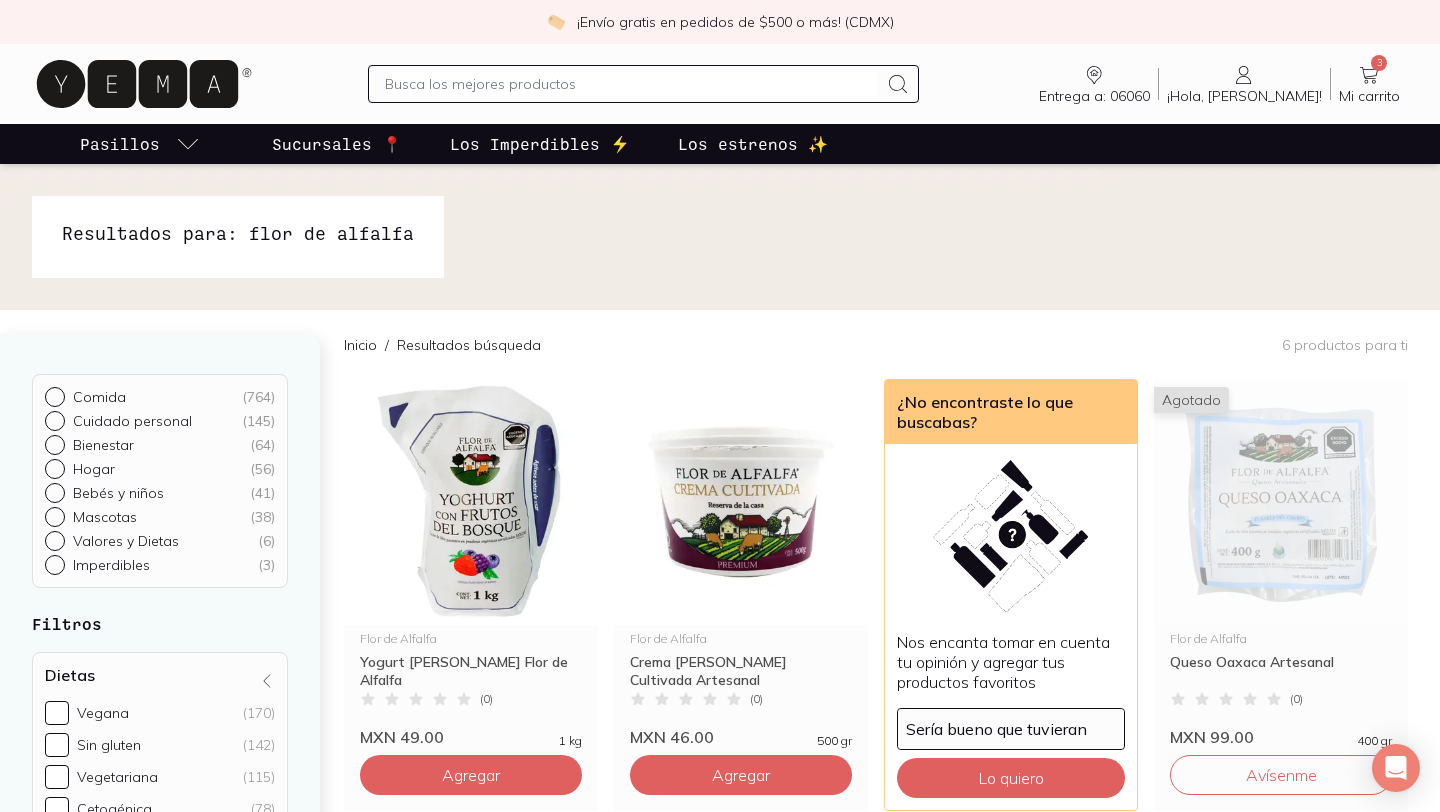 click at bounding box center [631, 84] 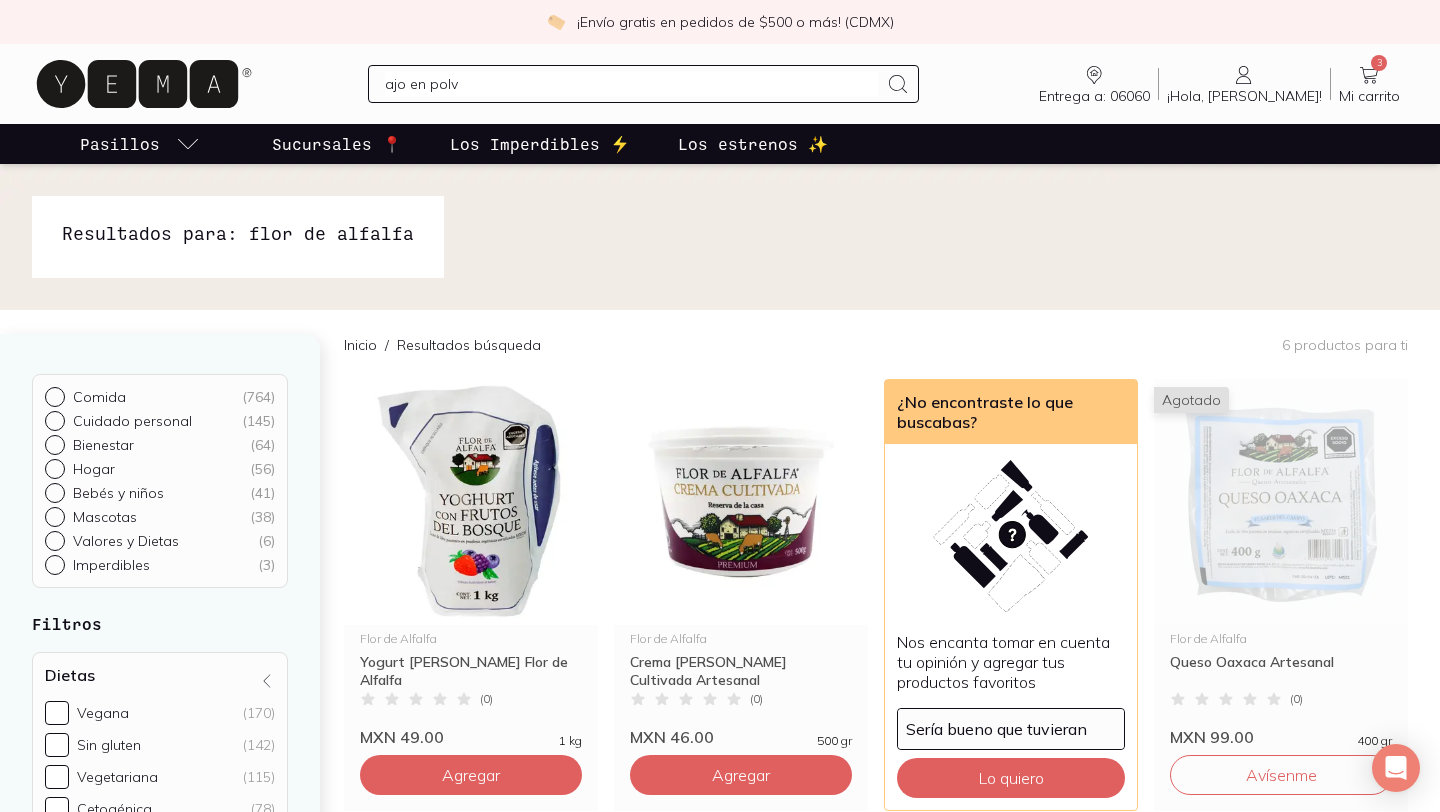 type on "ajo en polvo" 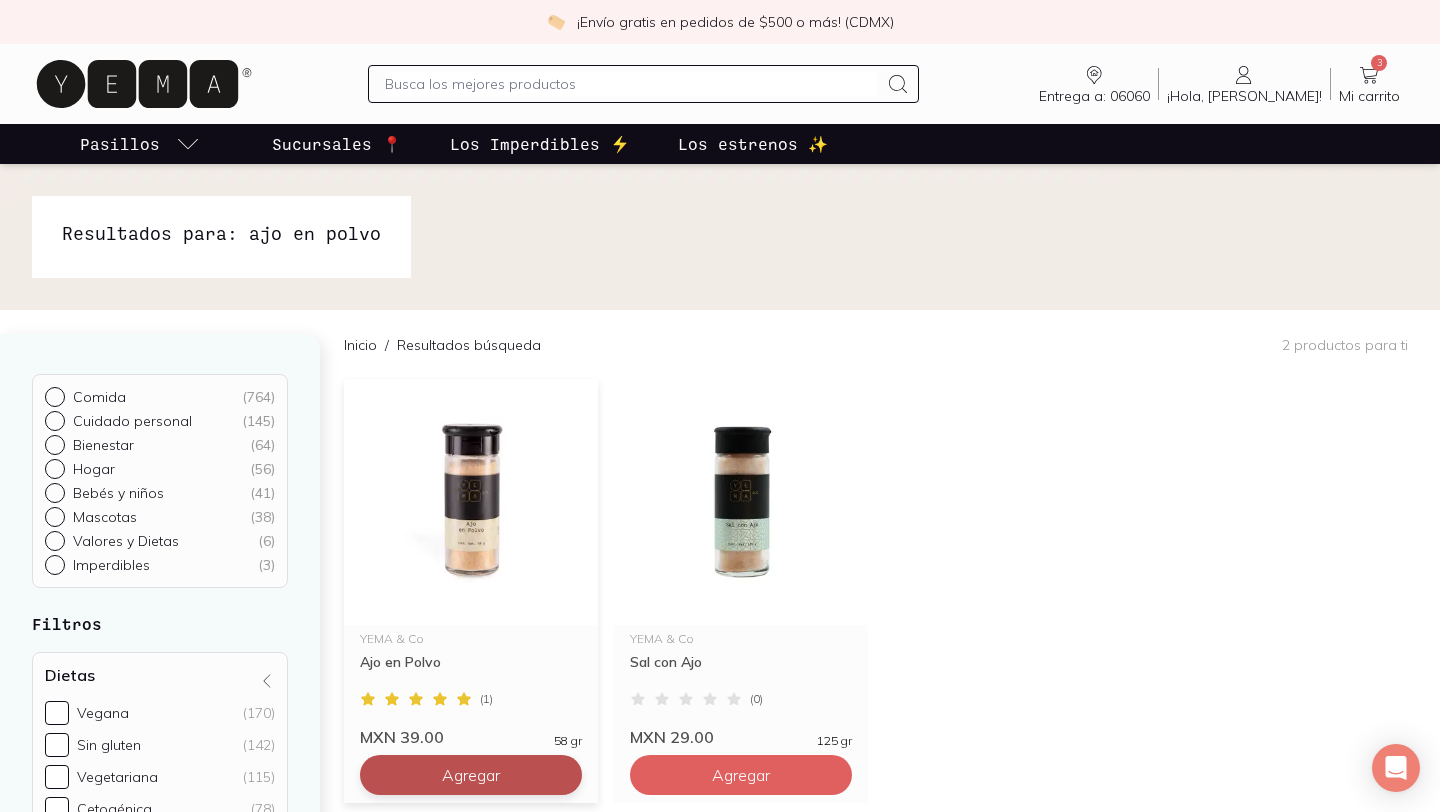 scroll, scrollTop: 95, scrollLeft: 0, axis: vertical 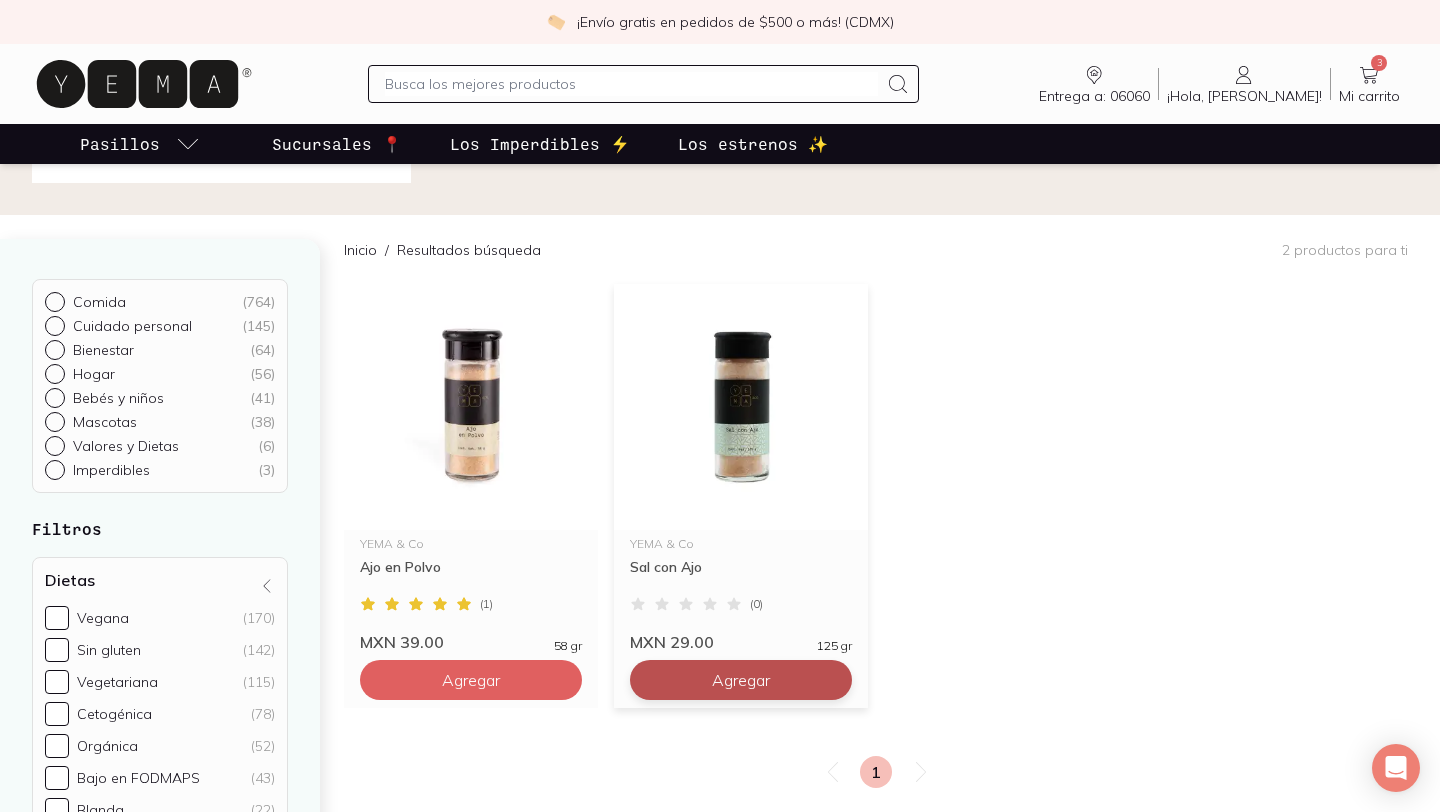 click on "Agregar" at bounding box center [471, 680] 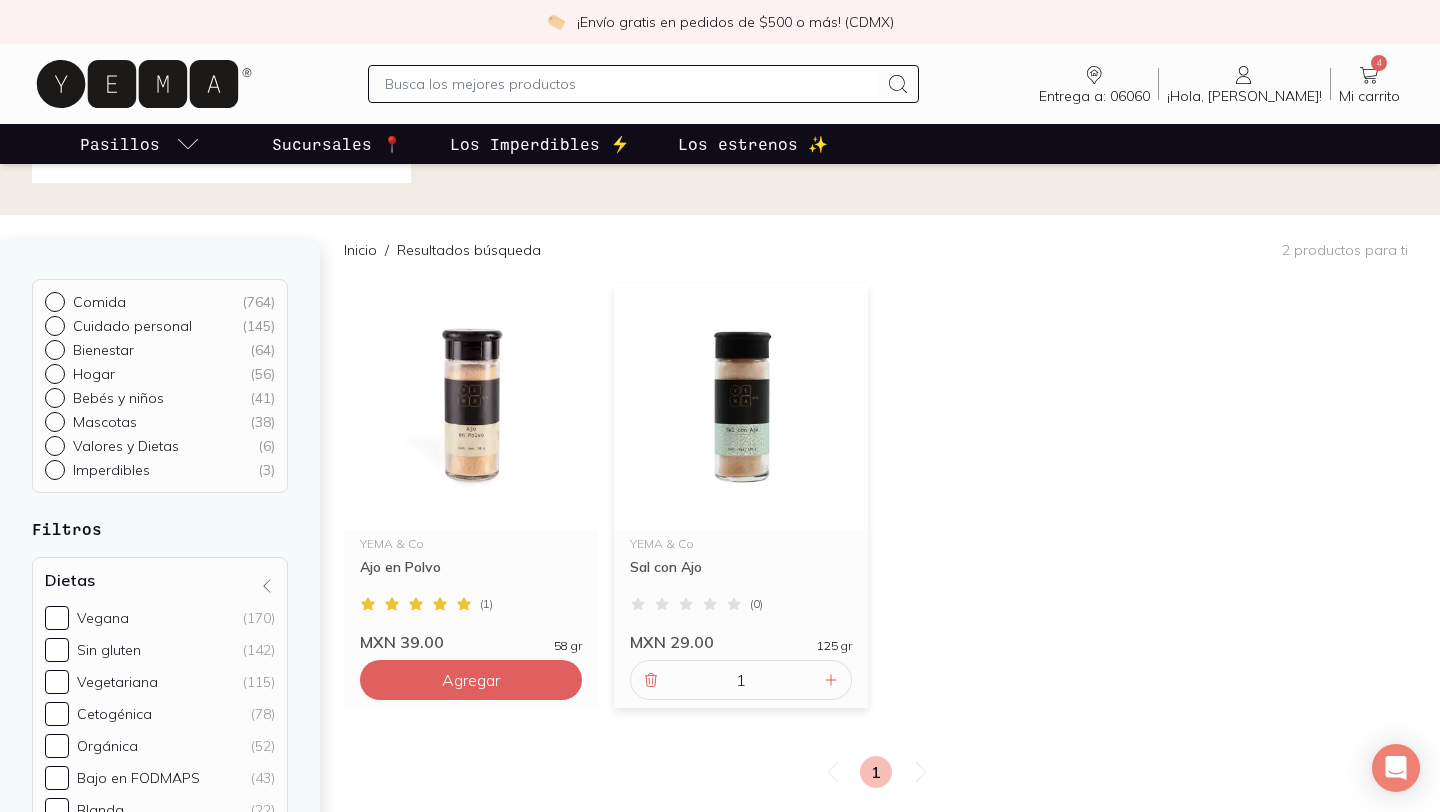 click at bounding box center (631, 84) 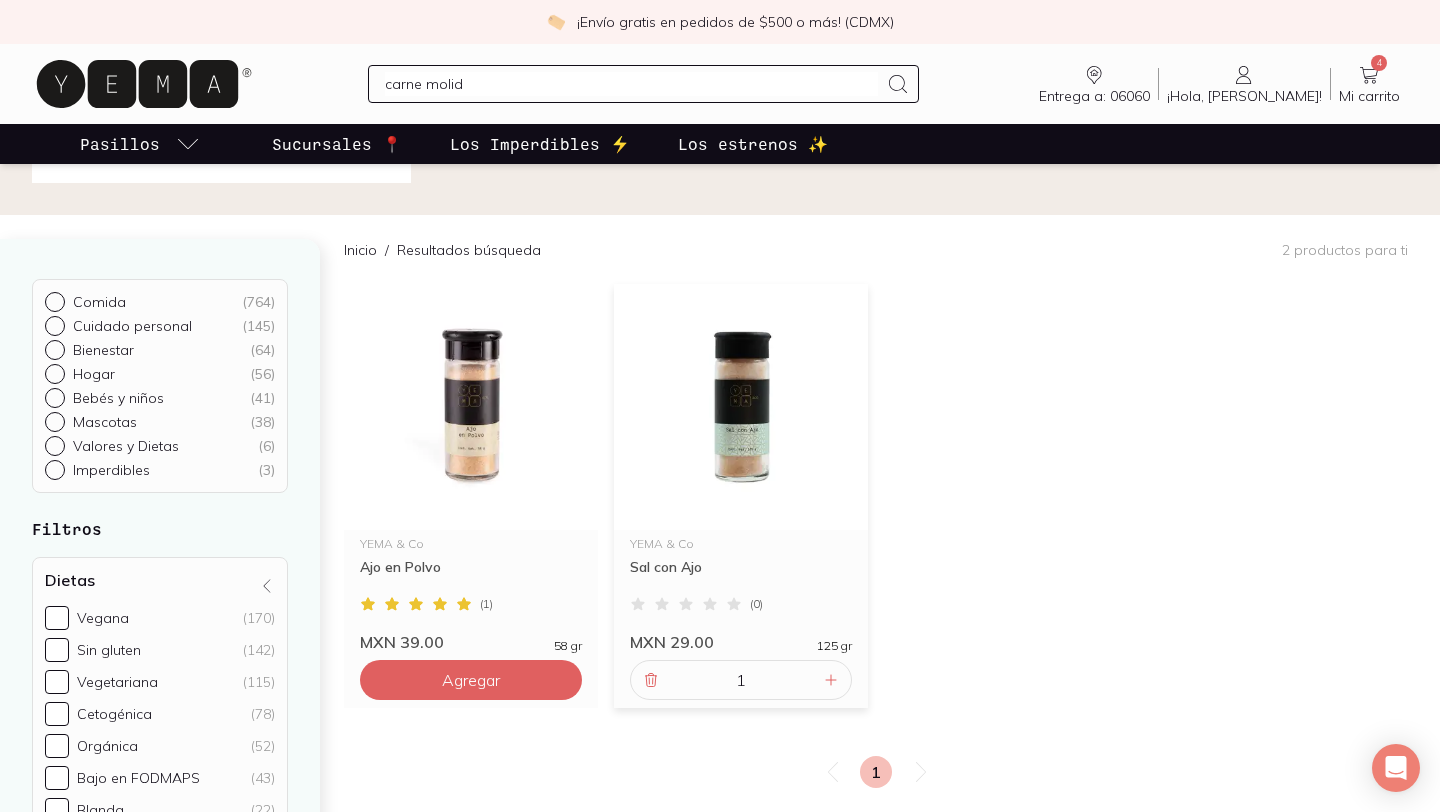type on "carne molida" 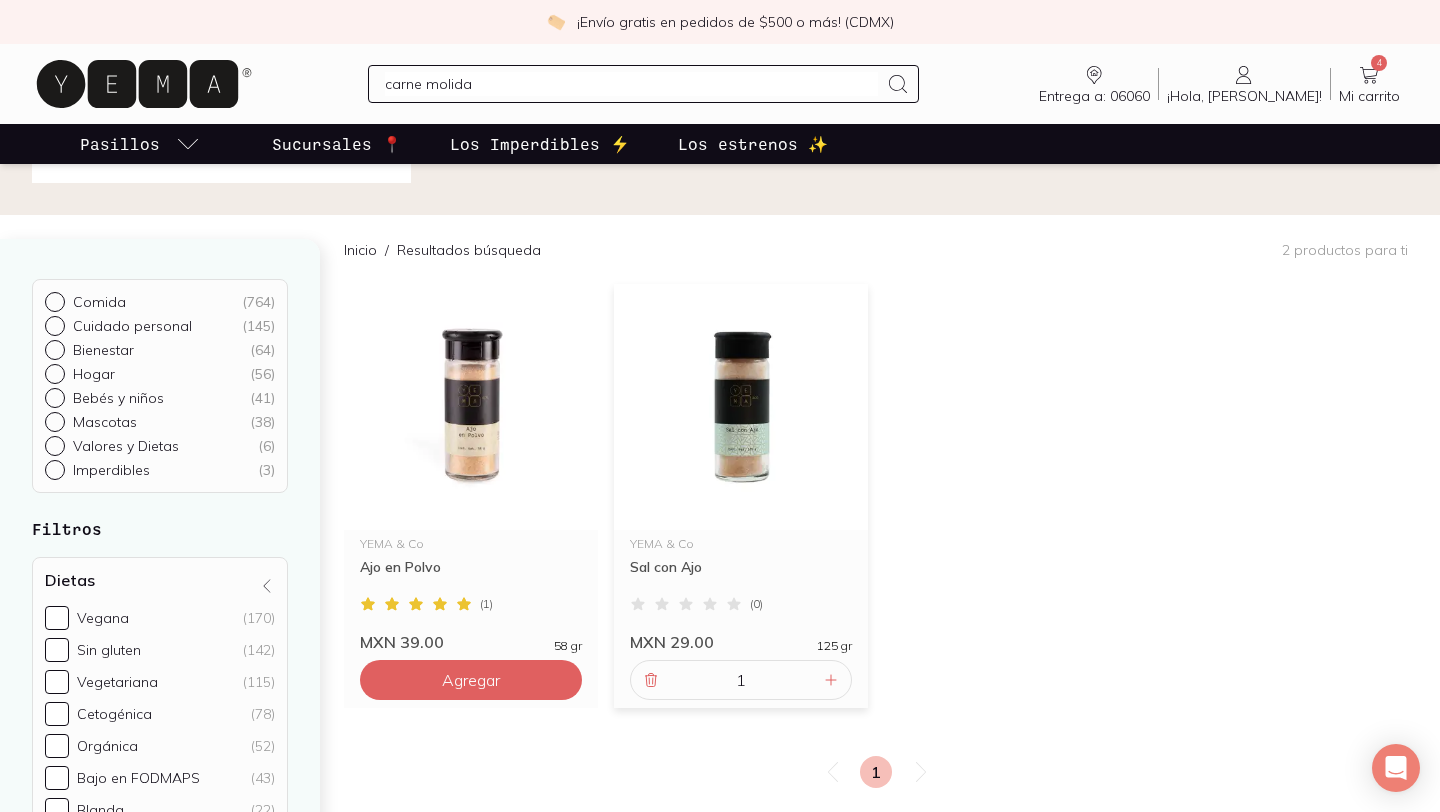 type 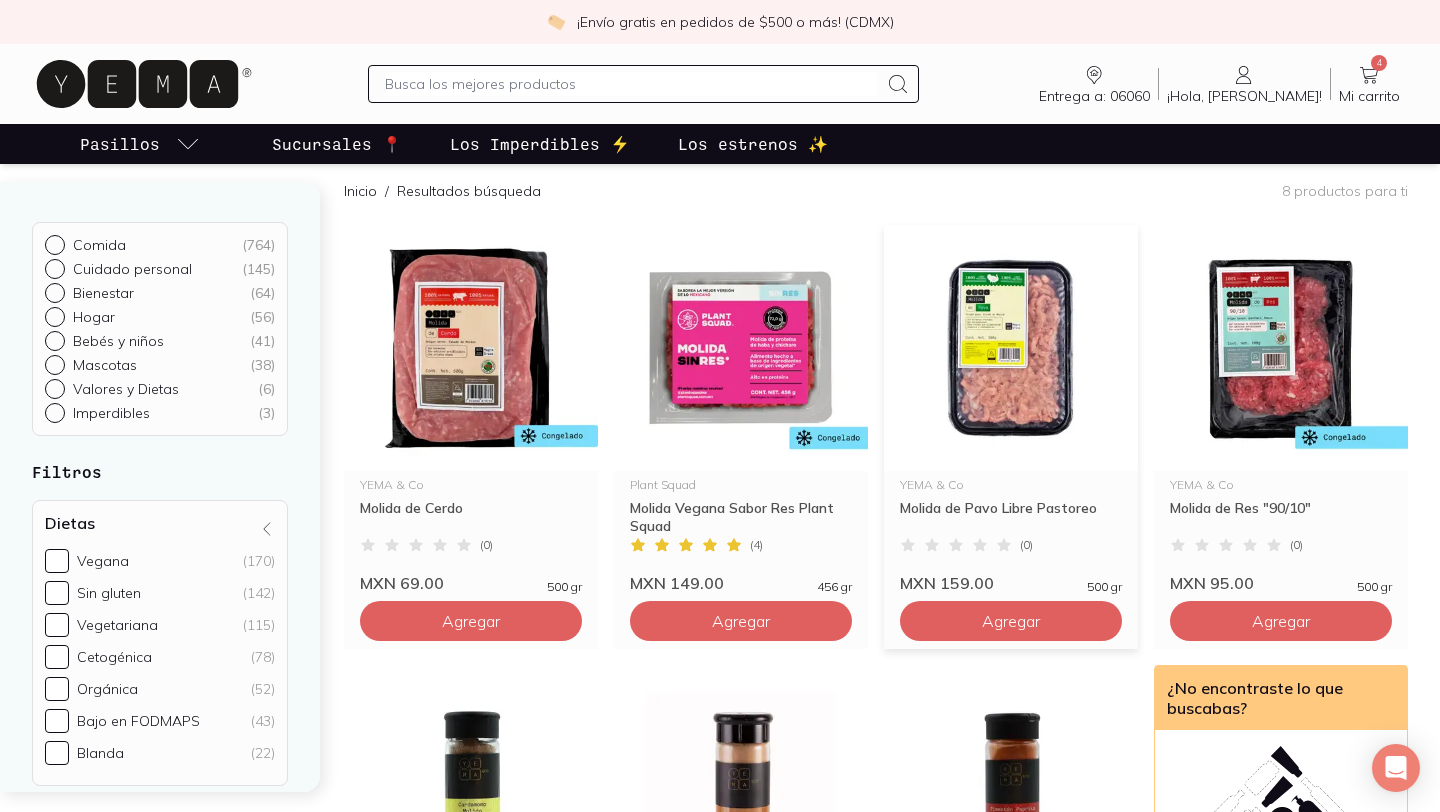 scroll, scrollTop: 171, scrollLeft: 0, axis: vertical 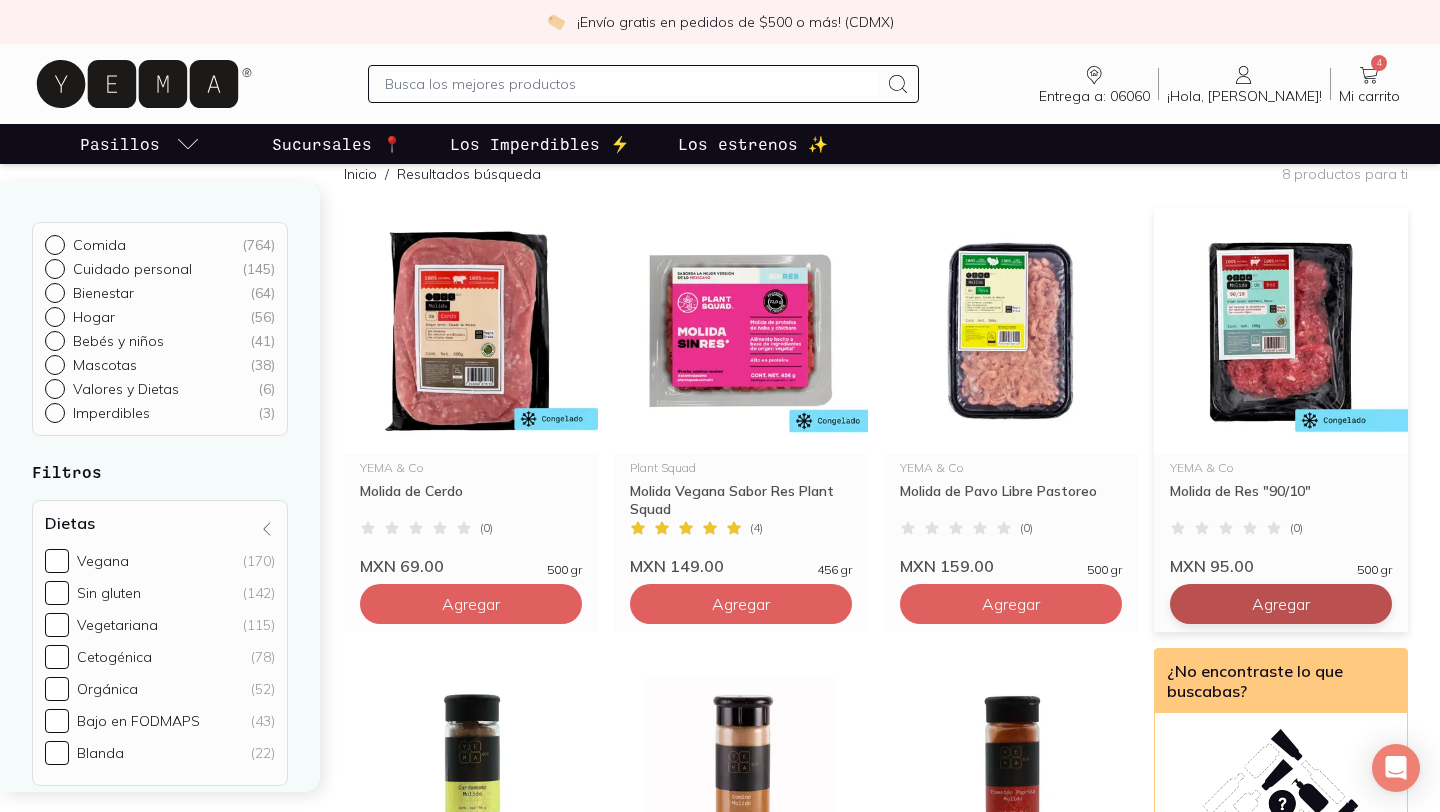 click on "Agregar" at bounding box center (471, 604) 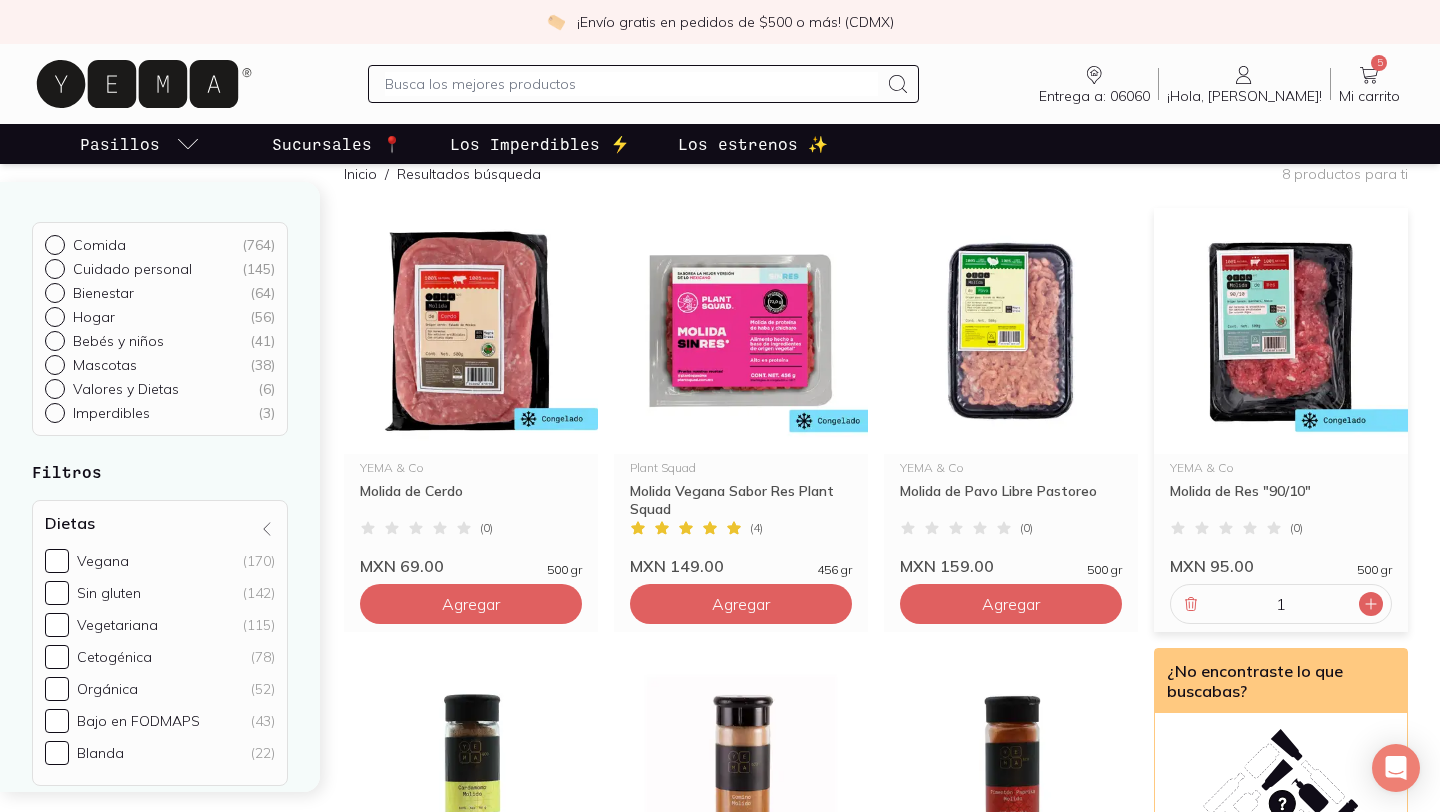 click 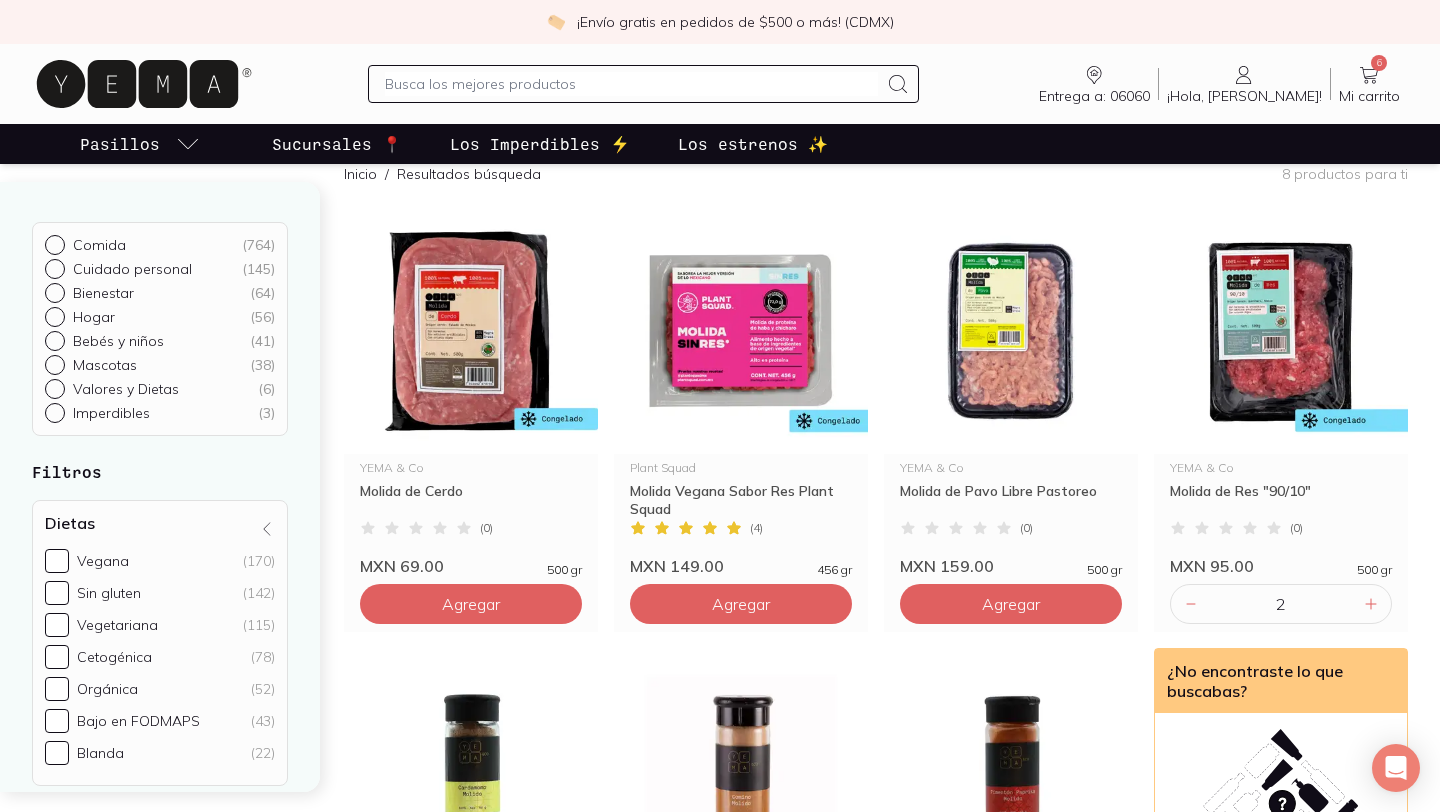 click at bounding box center [631, 84] 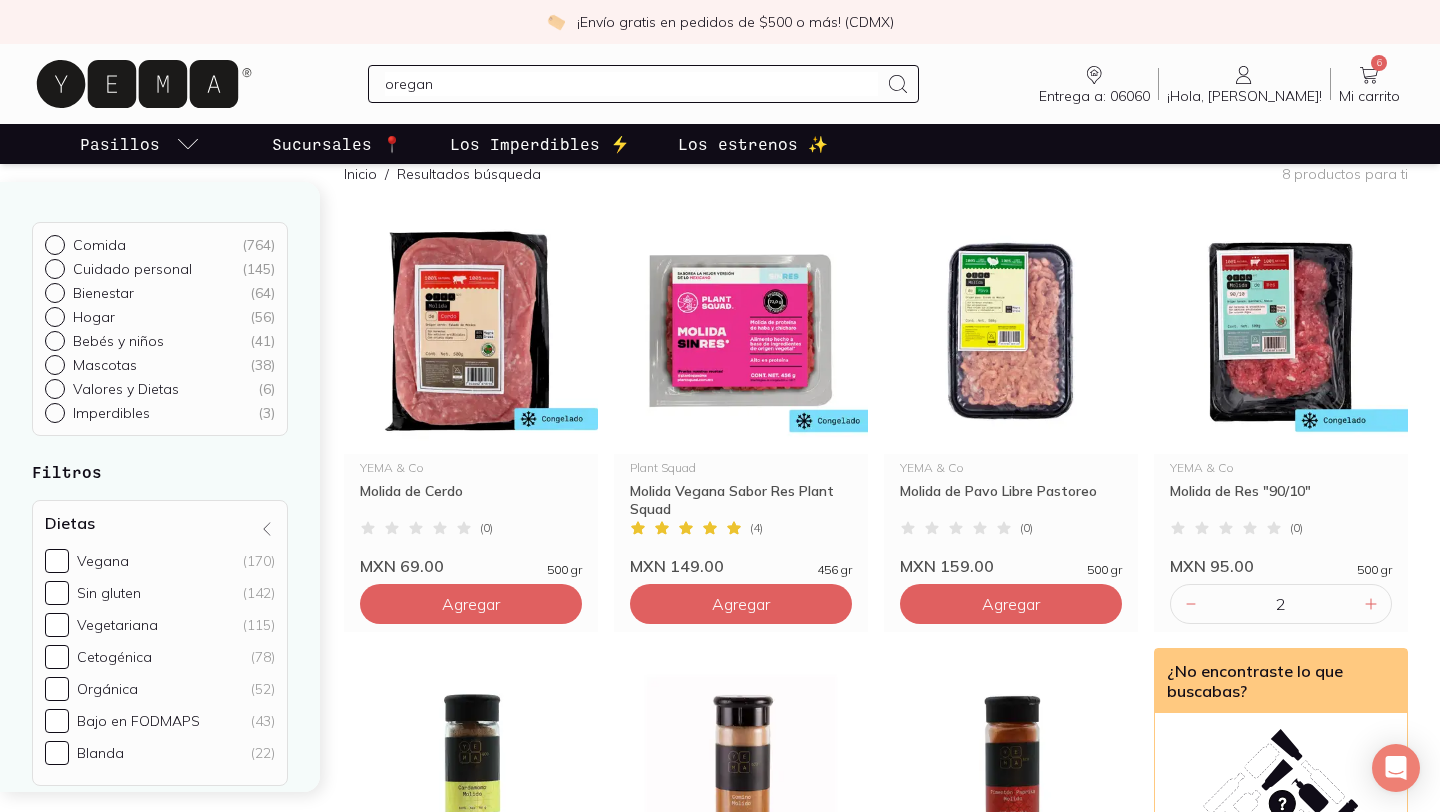 type on "oregano" 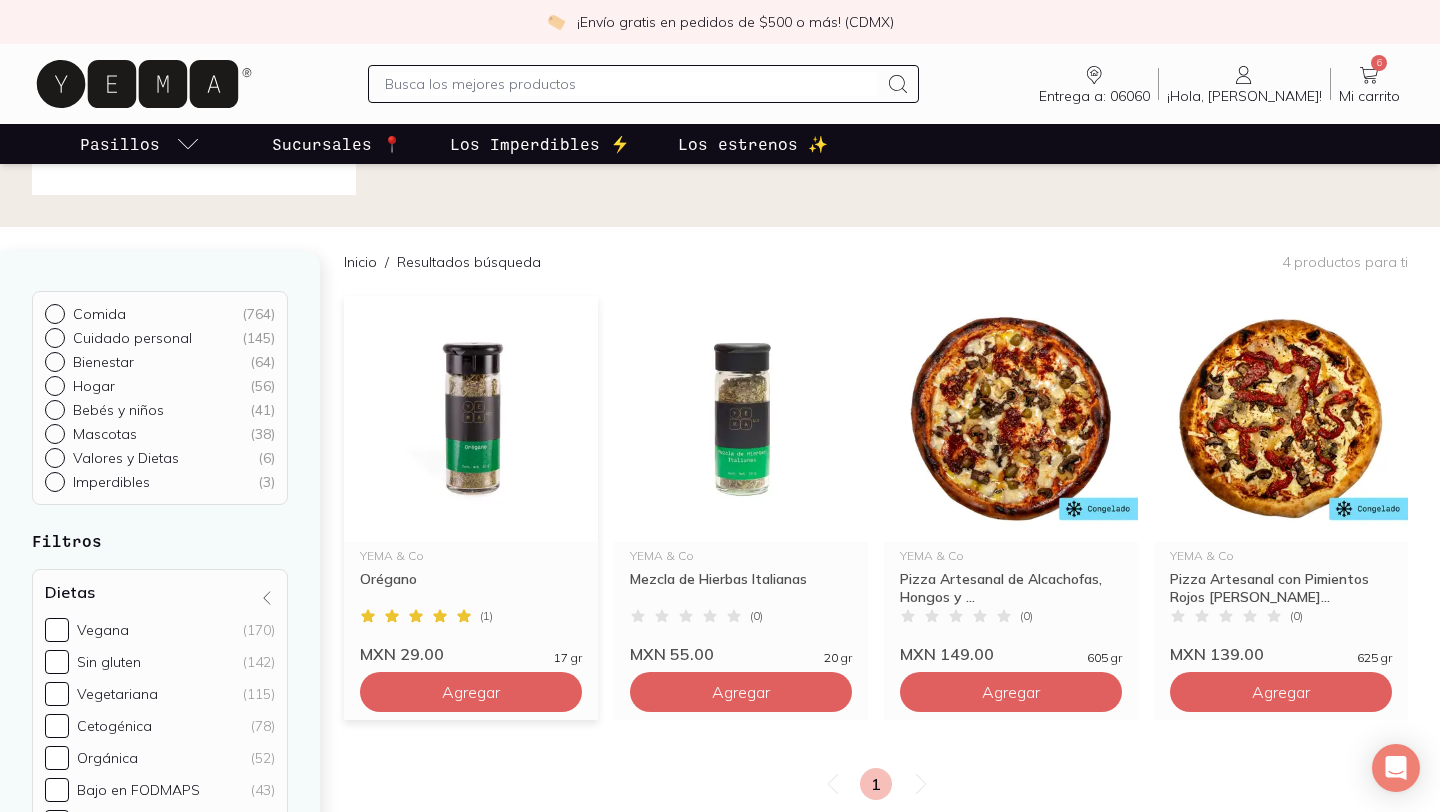scroll, scrollTop: 120, scrollLeft: 0, axis: vertical 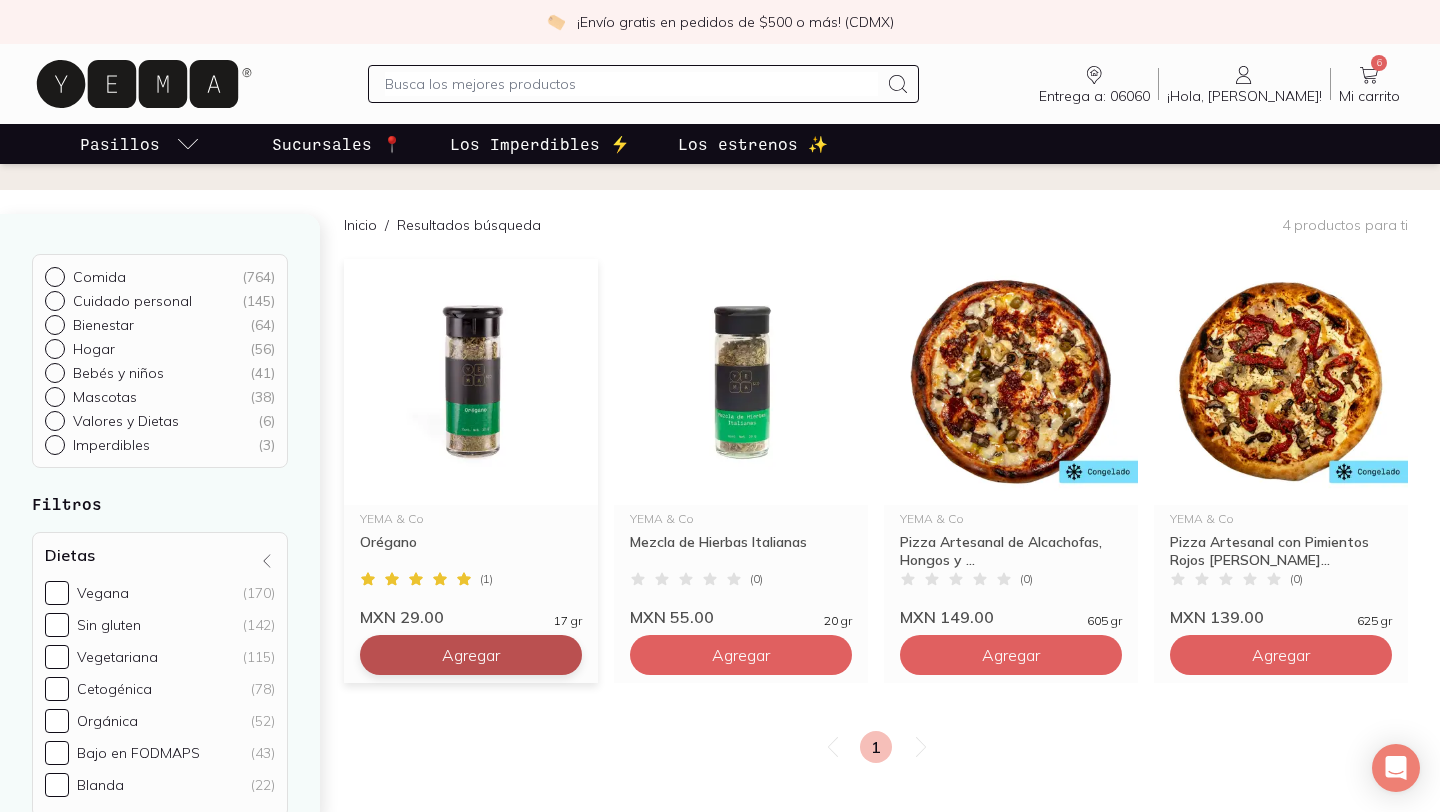 click on "Agregar" at bounding box center (471, 655) 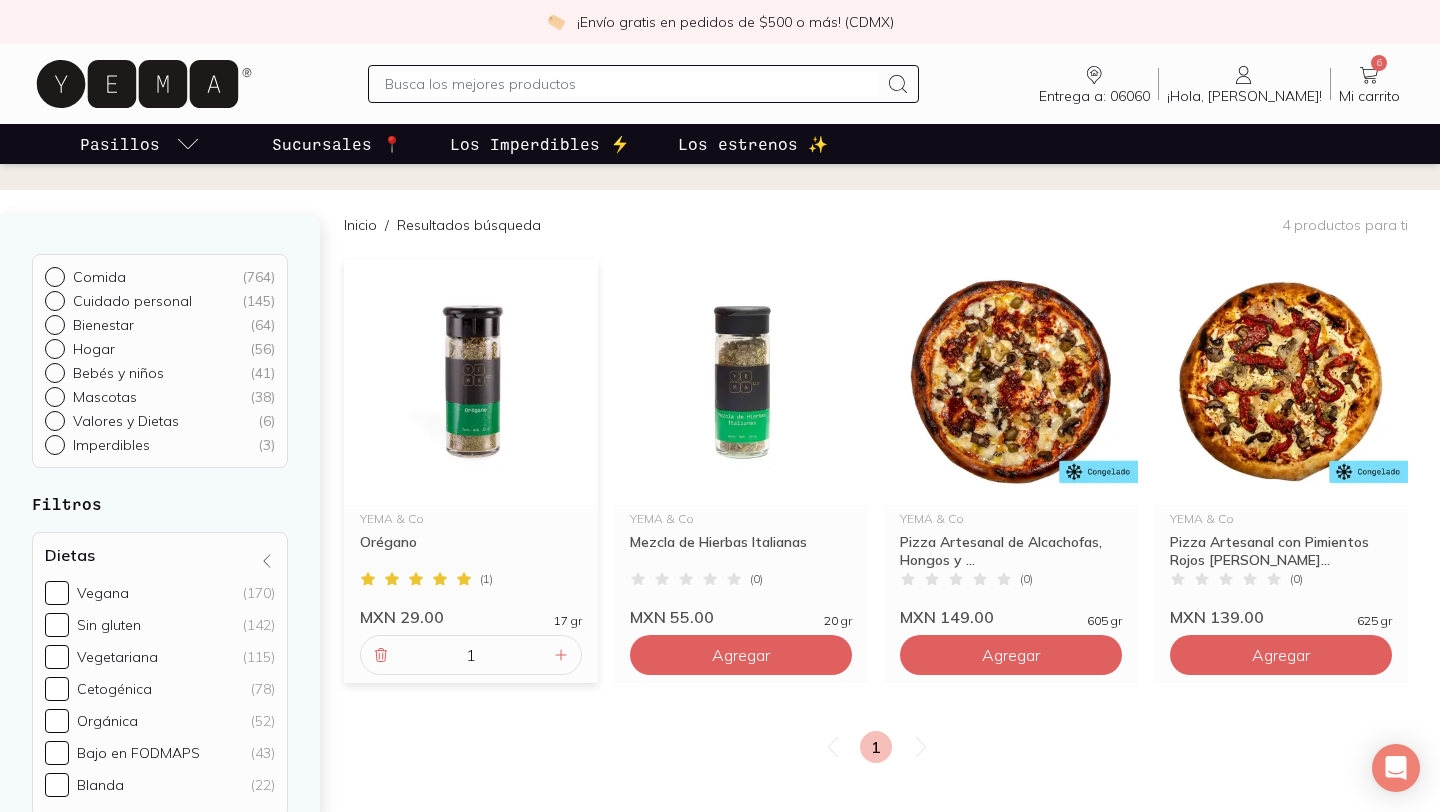 click at bounding box center [631, 84] 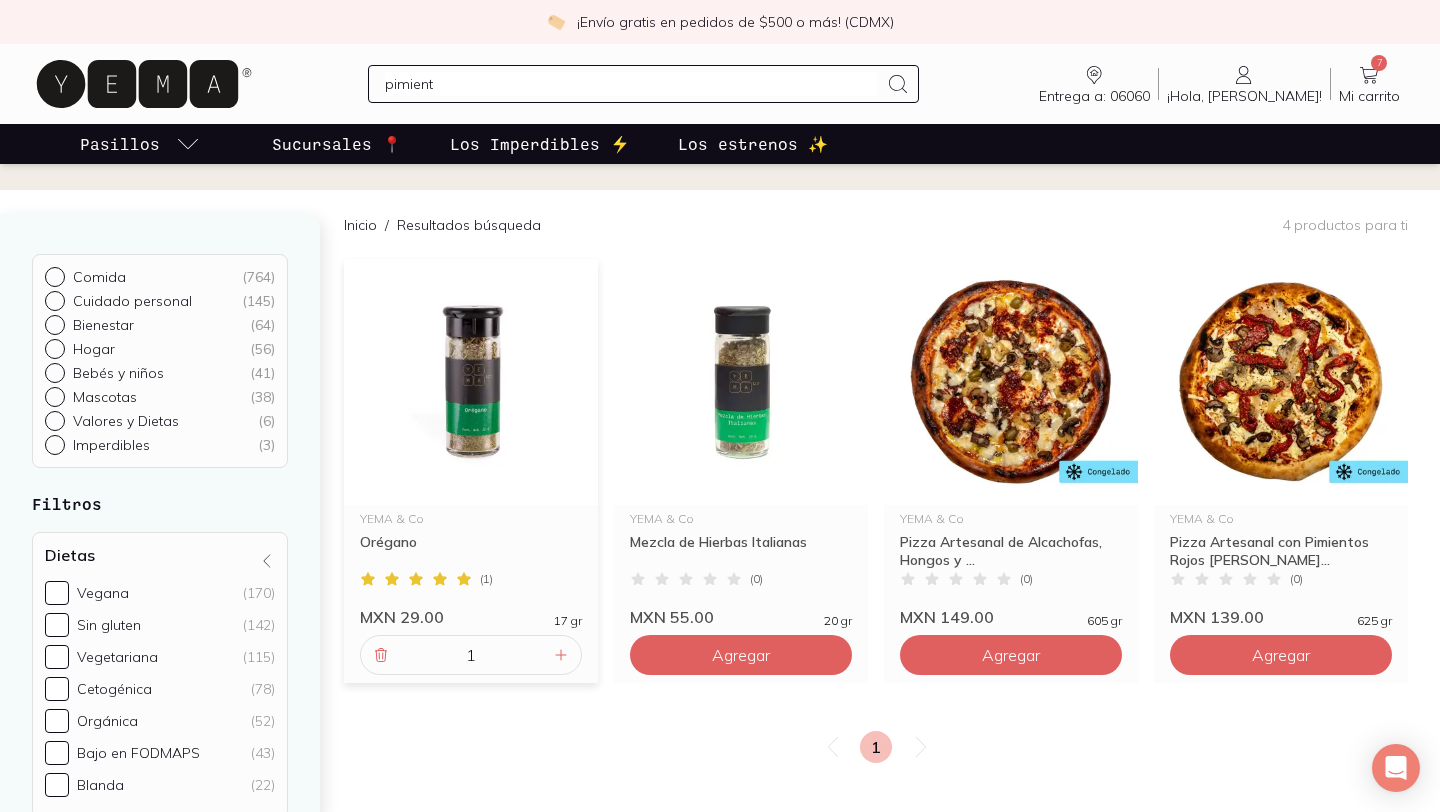 type on "pimiento" 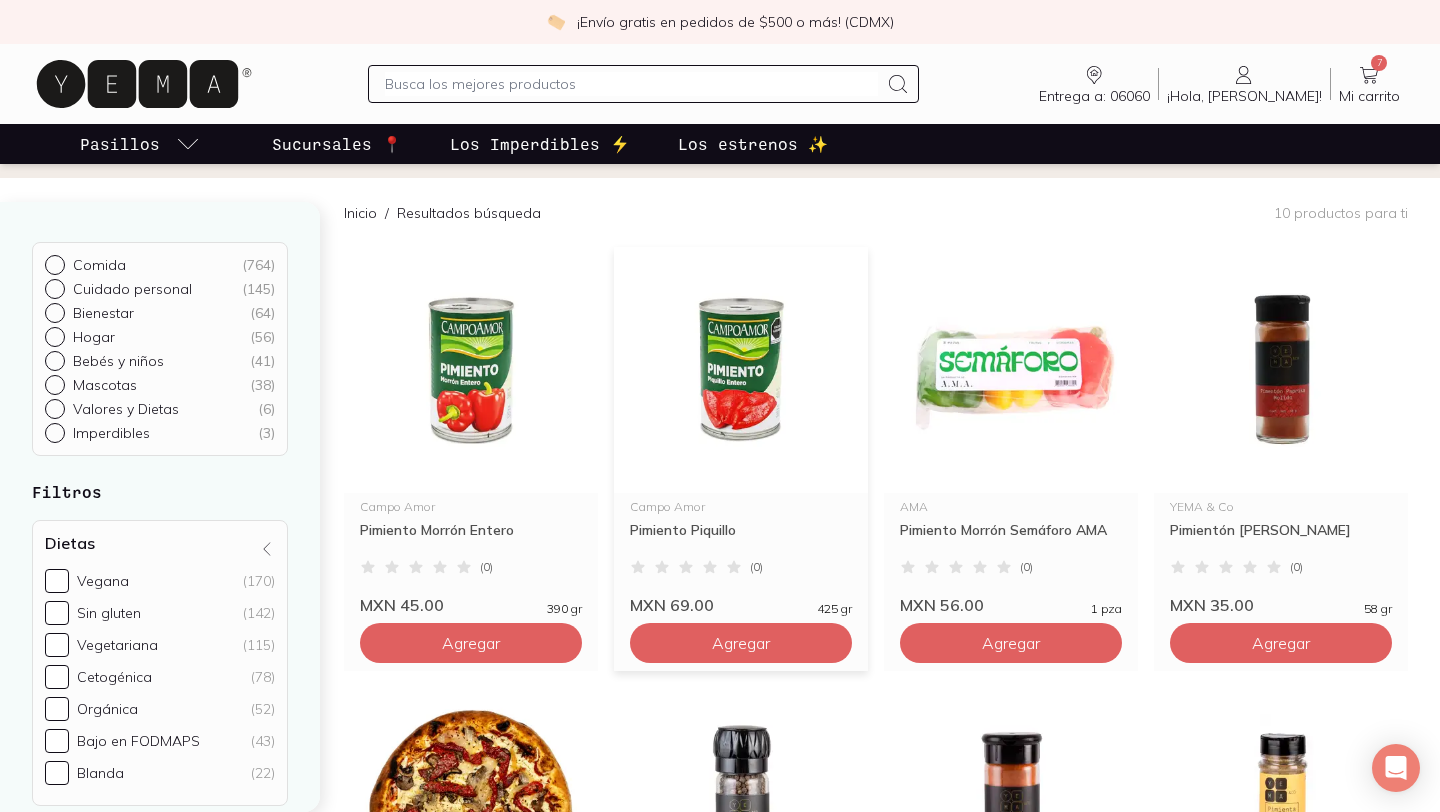 scroll, scrollTop: 214, scrollLeft: 0, axis: vertical 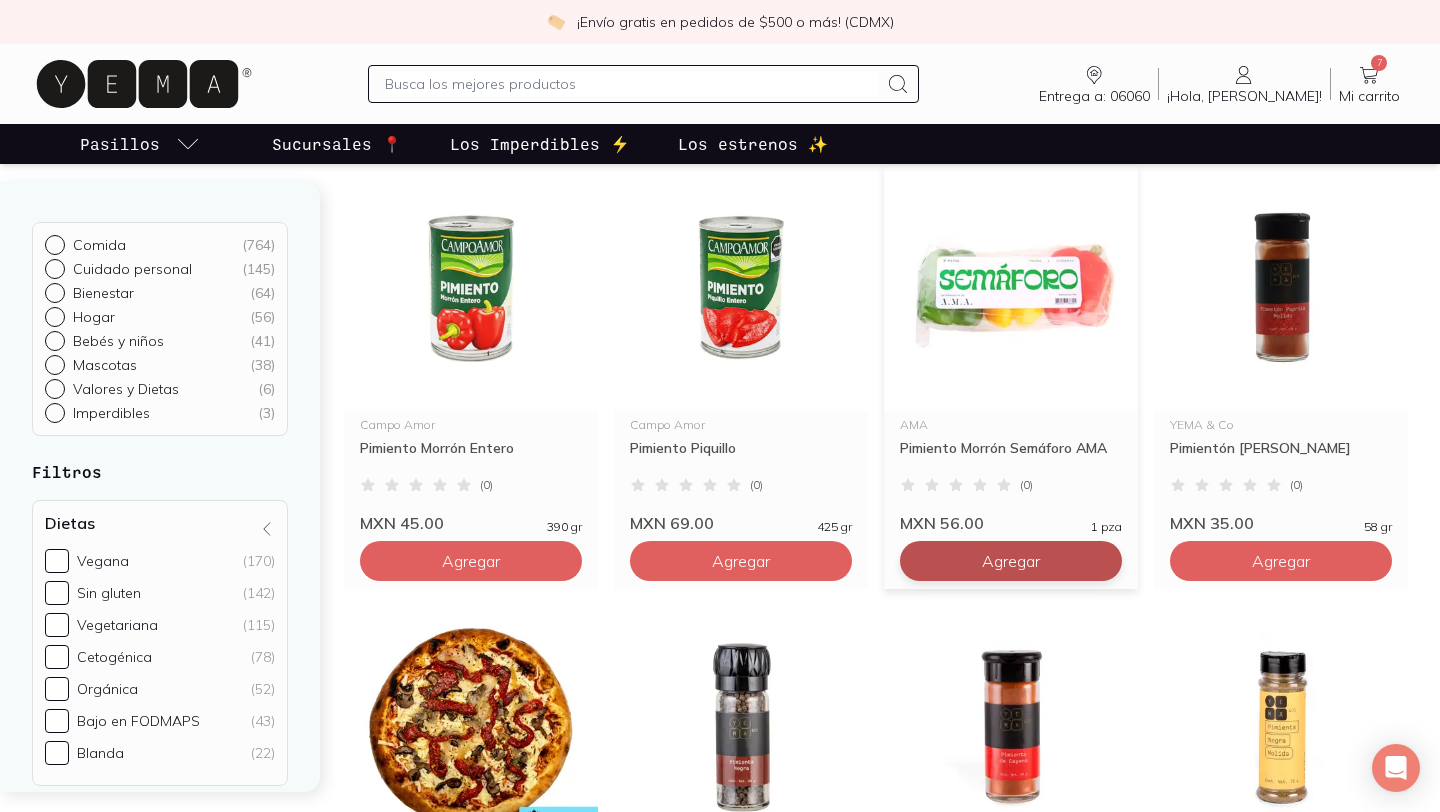 click on "Agregar" at bounding box center [471, 561] 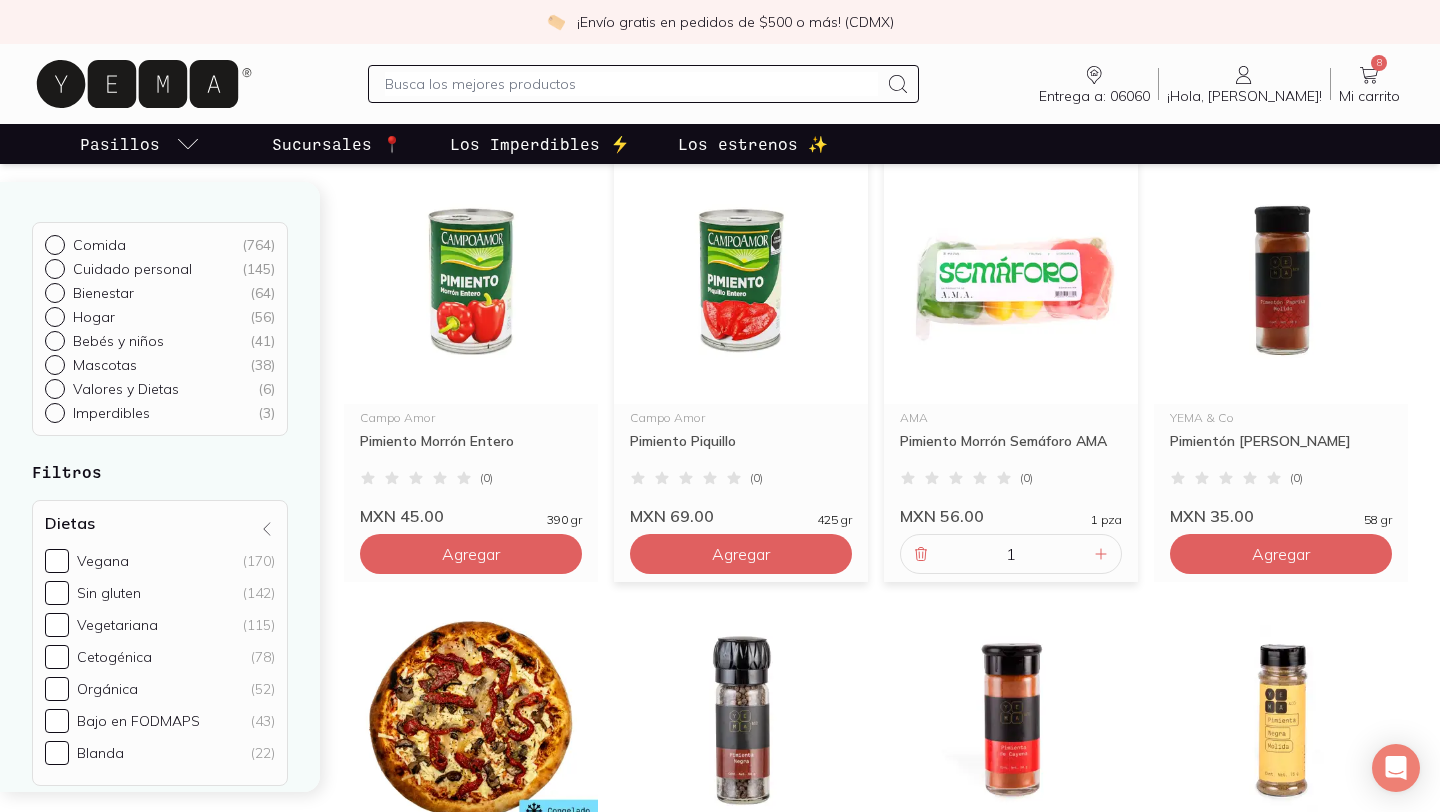 scroll, scrollTop: 182, scrollLeft: 0, axis: vertical 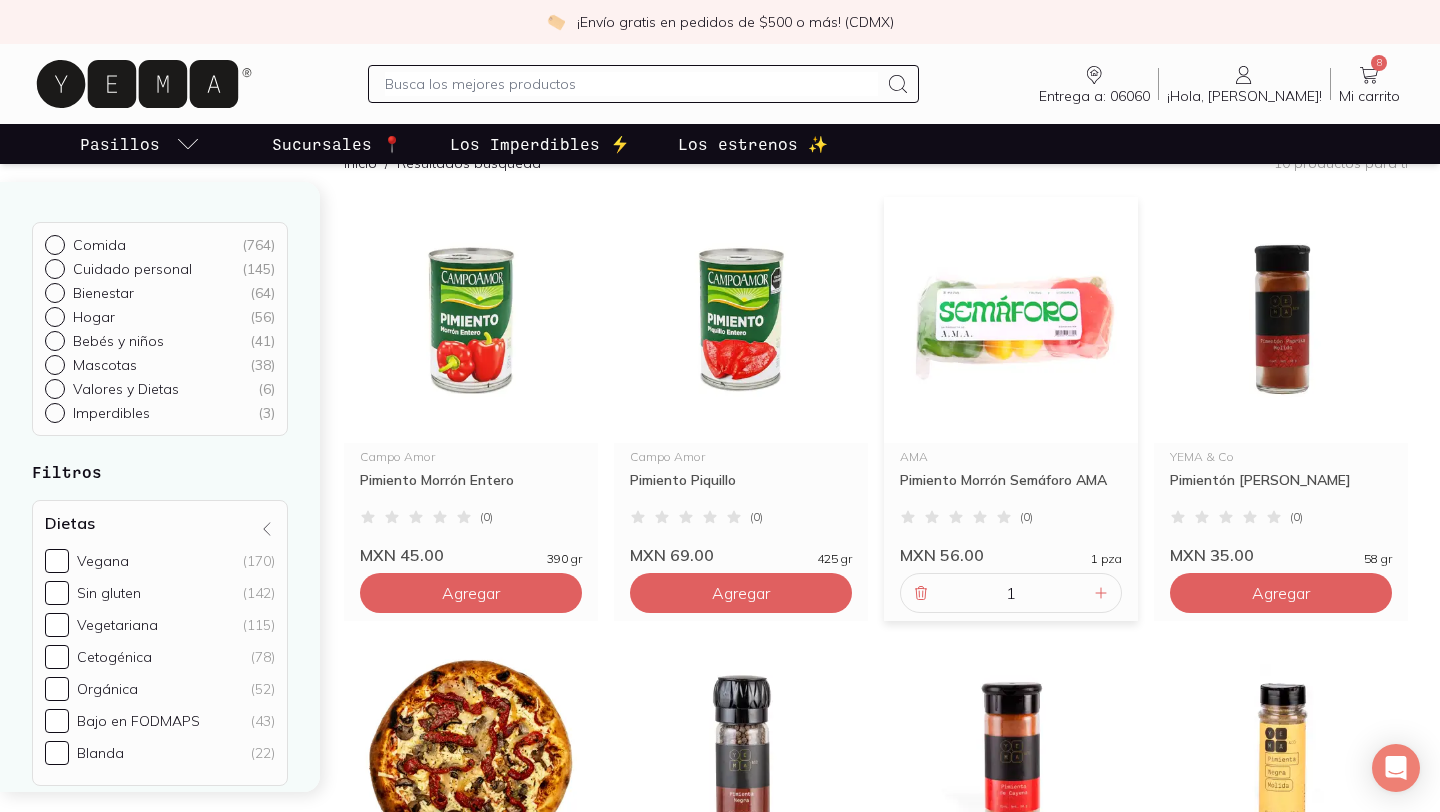 click at bounding box center [631, 84] 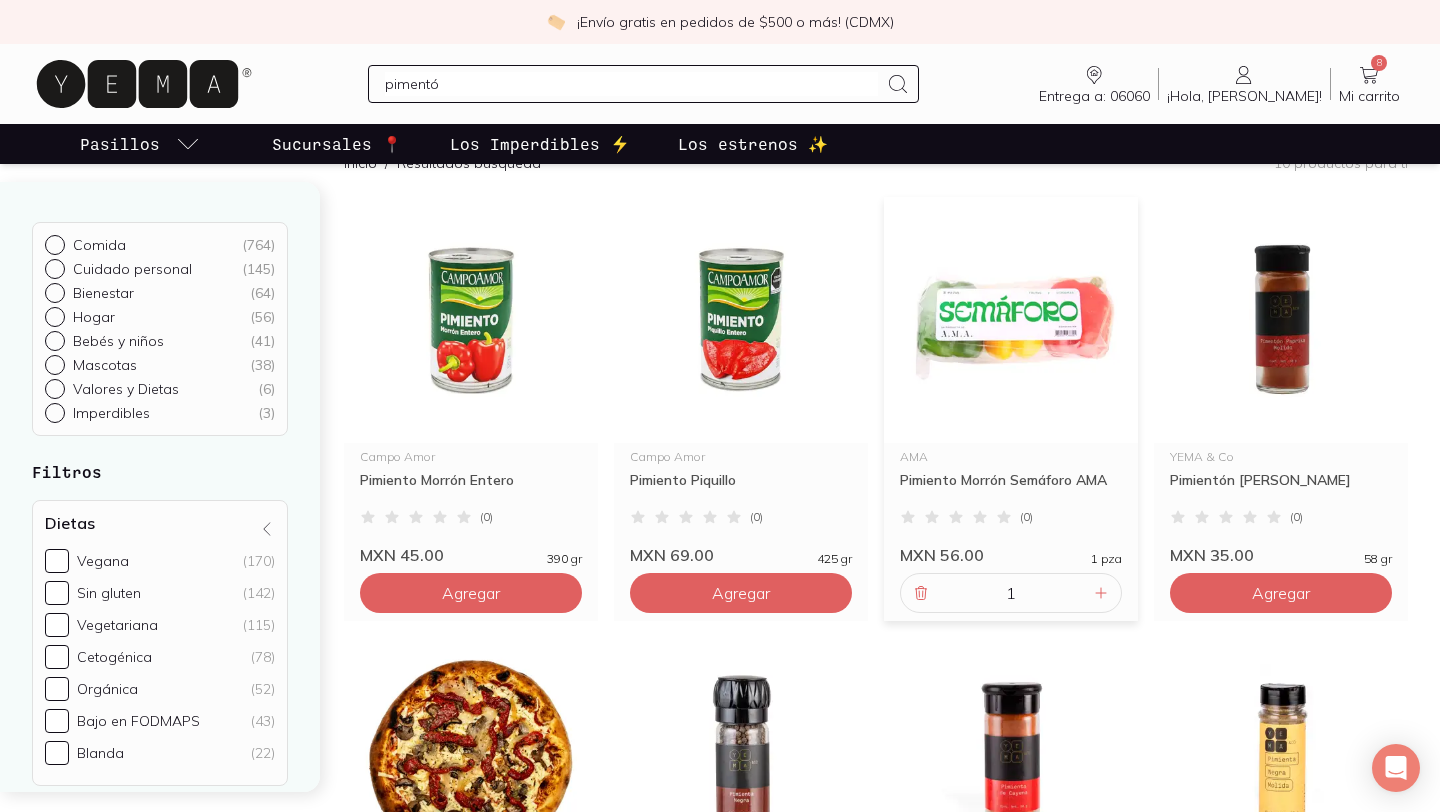 type on "pimentón" 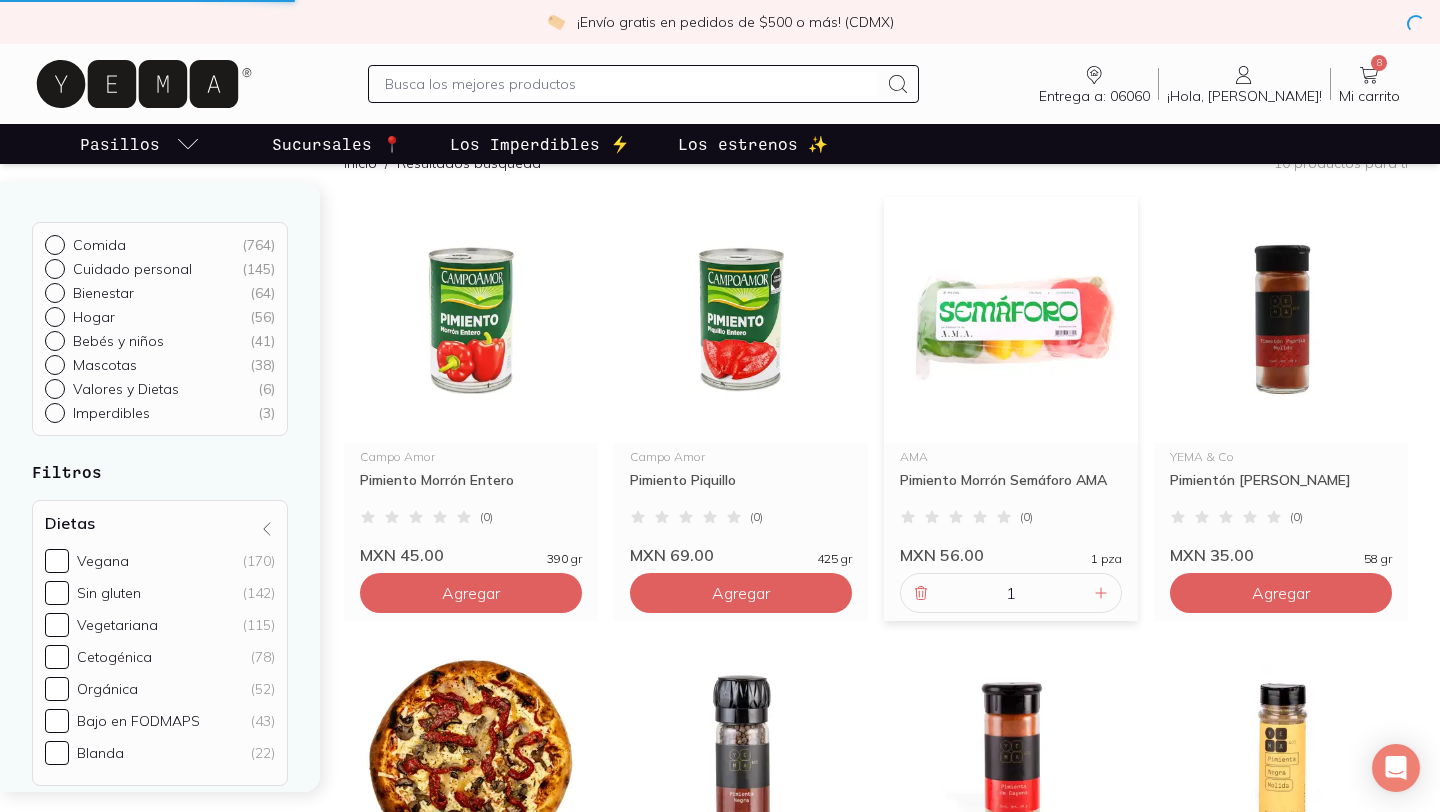 scroll, scrollTop: 0, scrollLeft: 0, axis: both 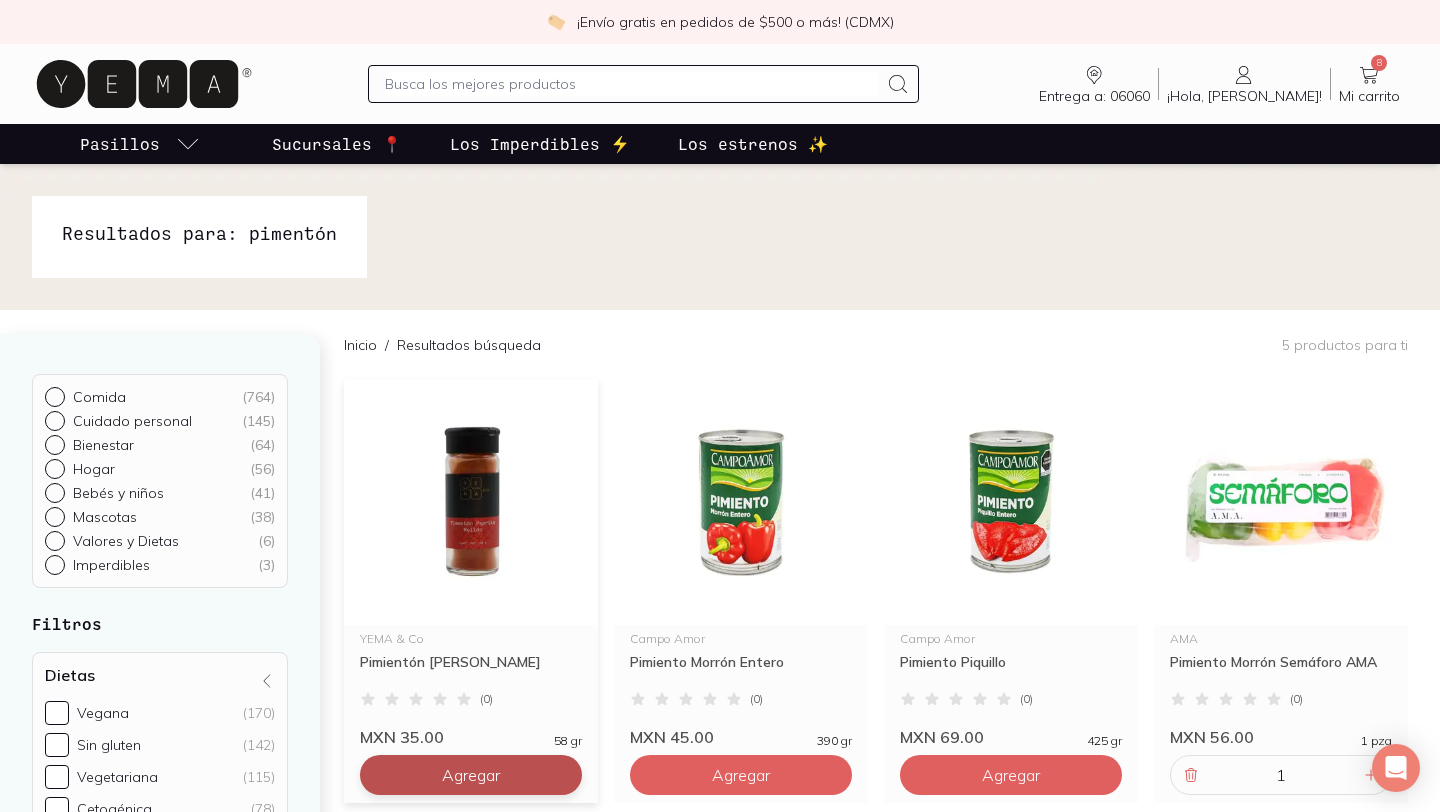 click on "Agregar" at bounding box center [471, 775] 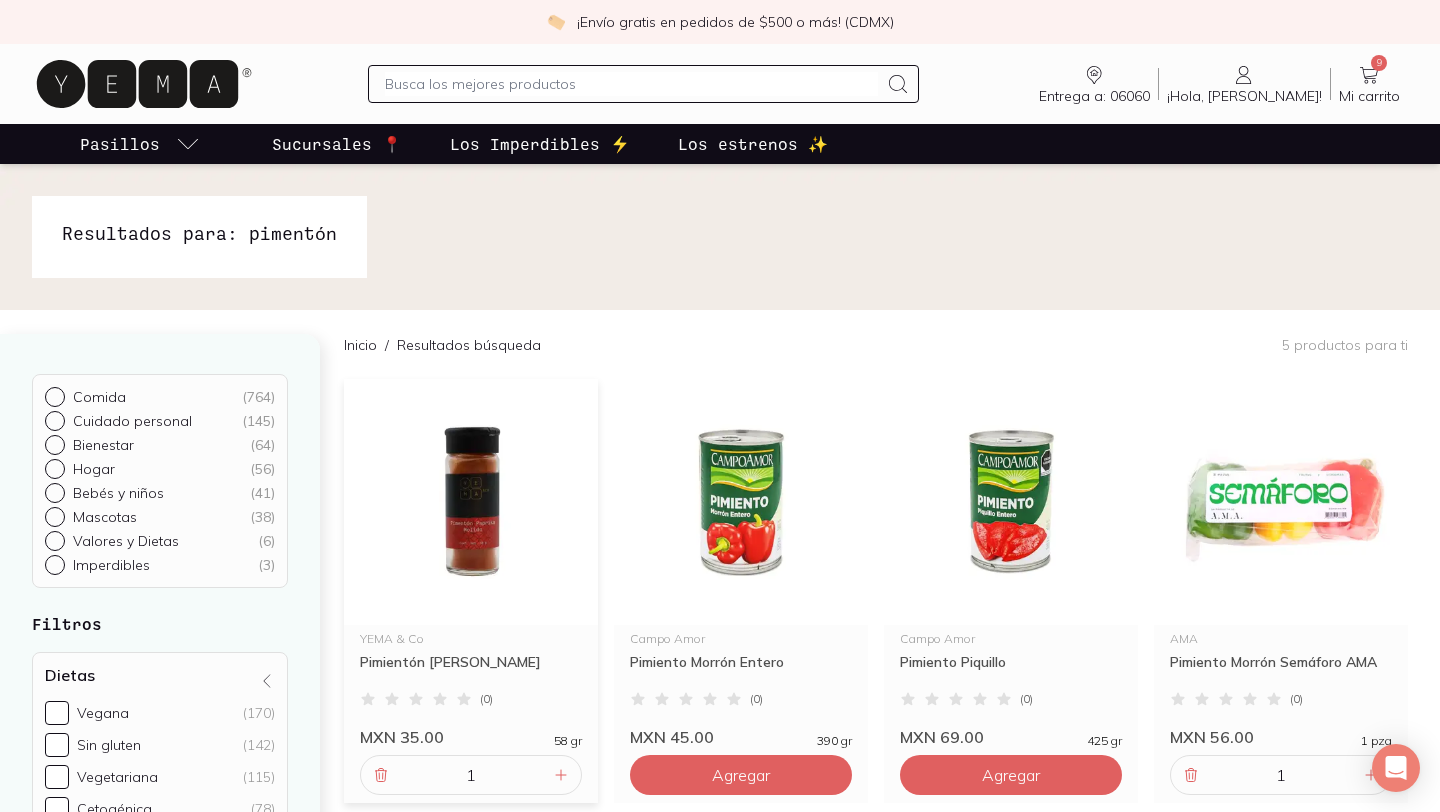 click at bounding box center [631, 84] 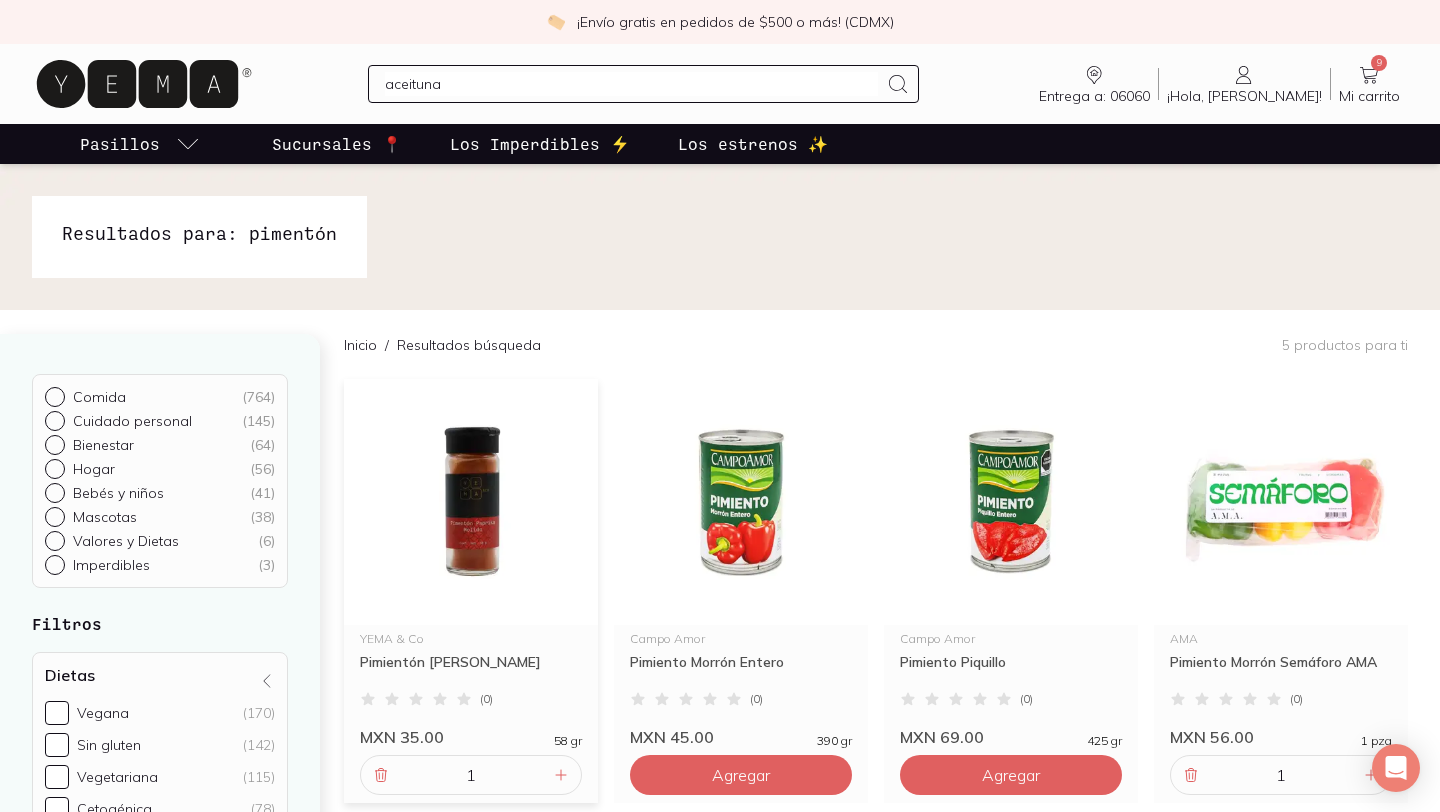 type on "aceitunas" 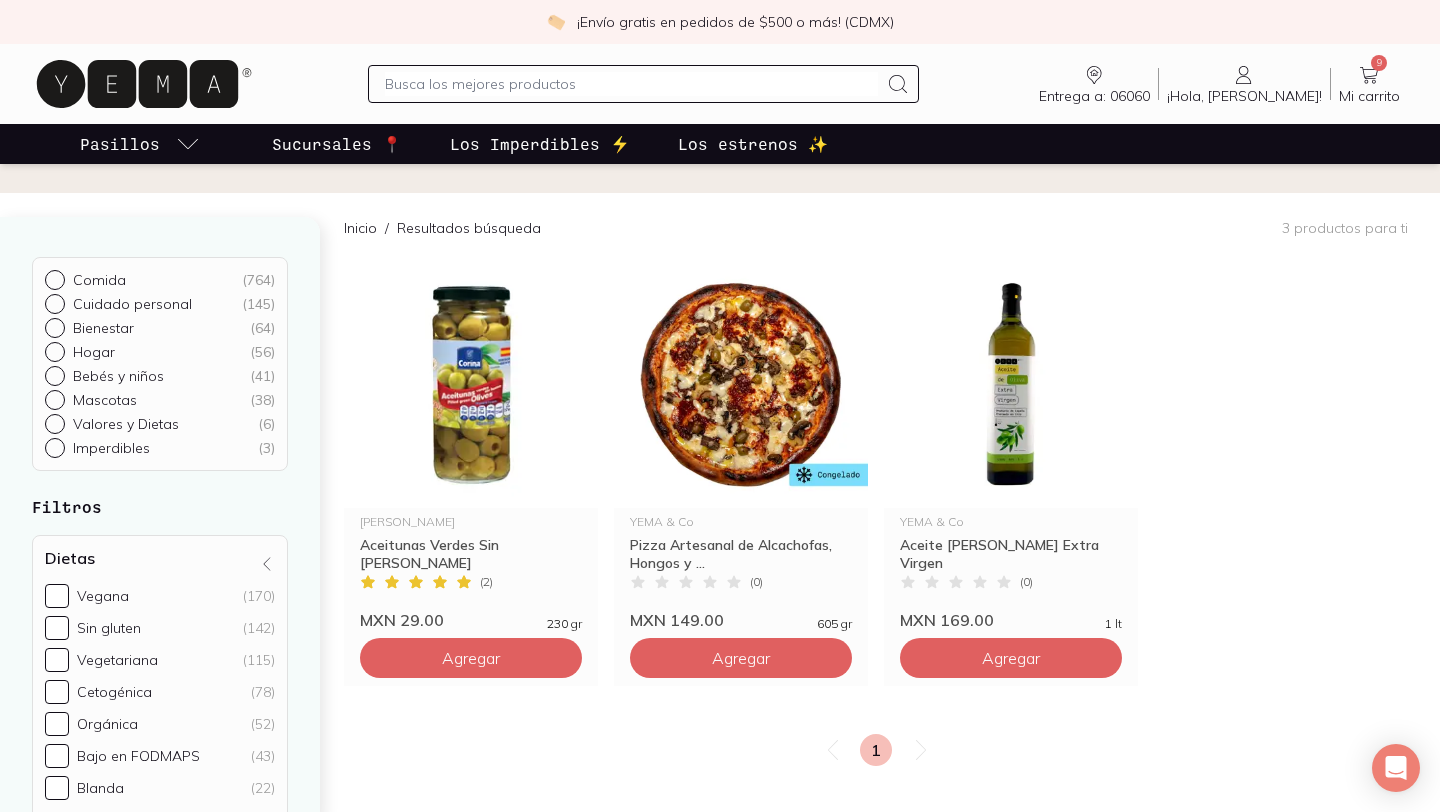 scroll, scrollTop: 141, scrollLeft: 0, axis: vertical 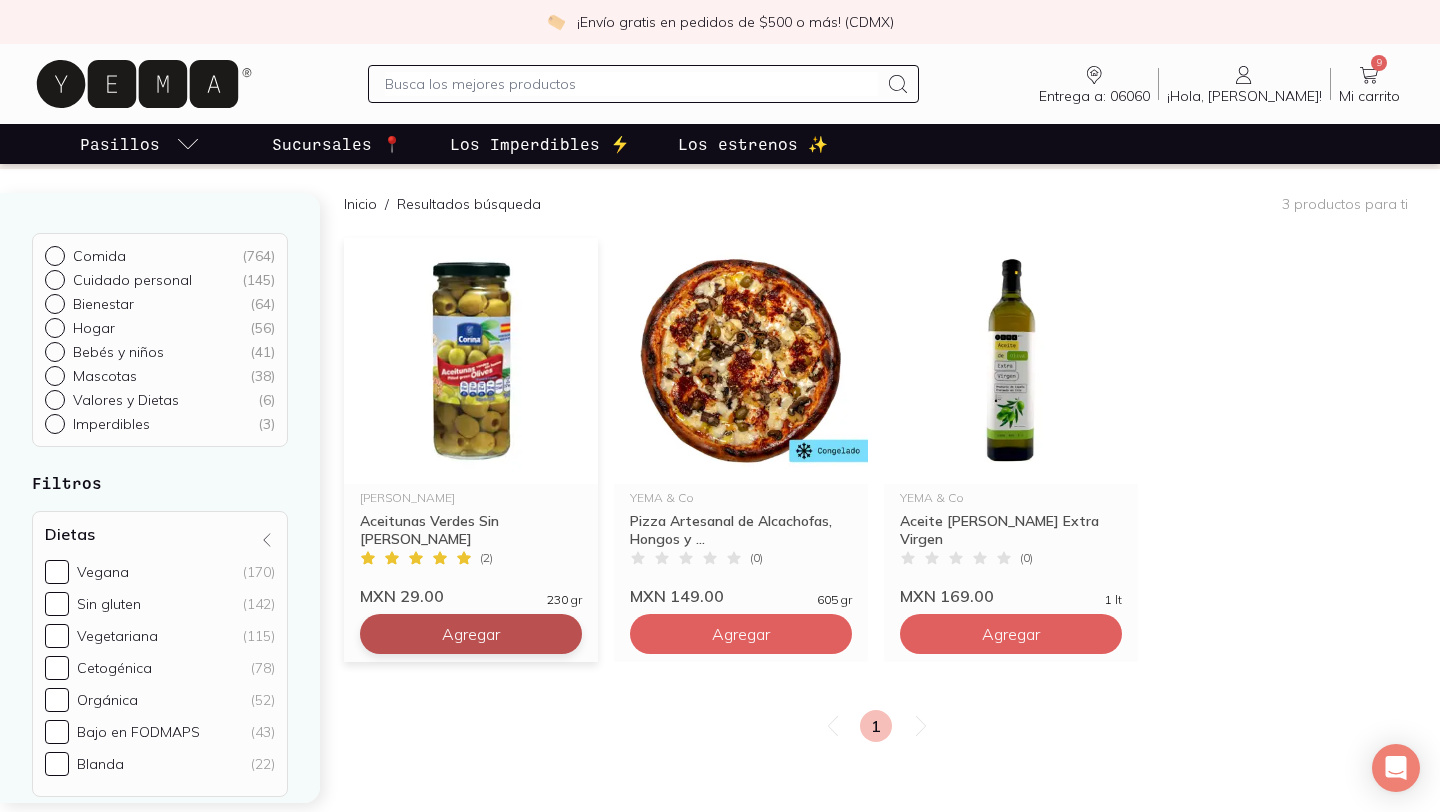 click on "Agregar" at bounding box center (471, 634) 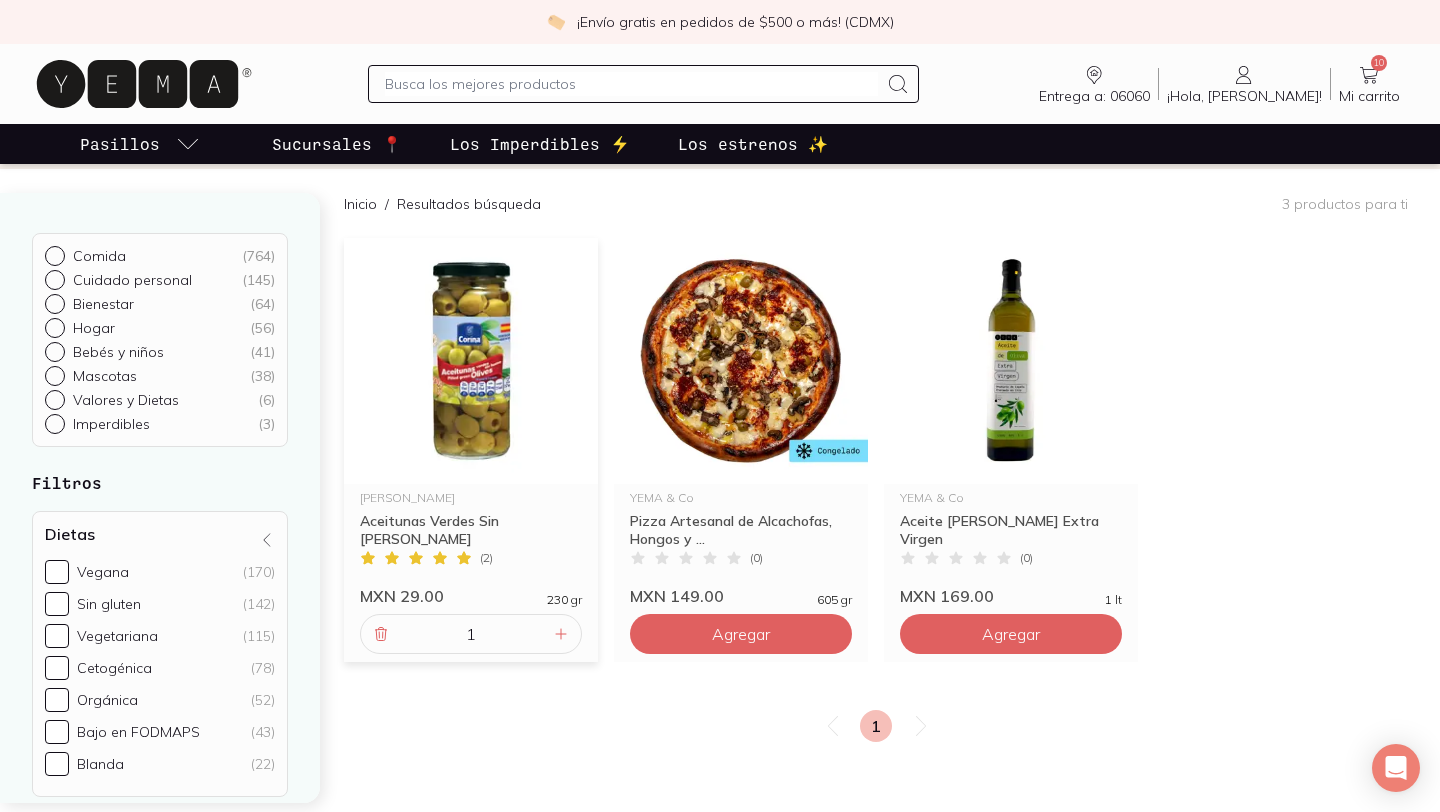 click at bounding box center (631, 84) 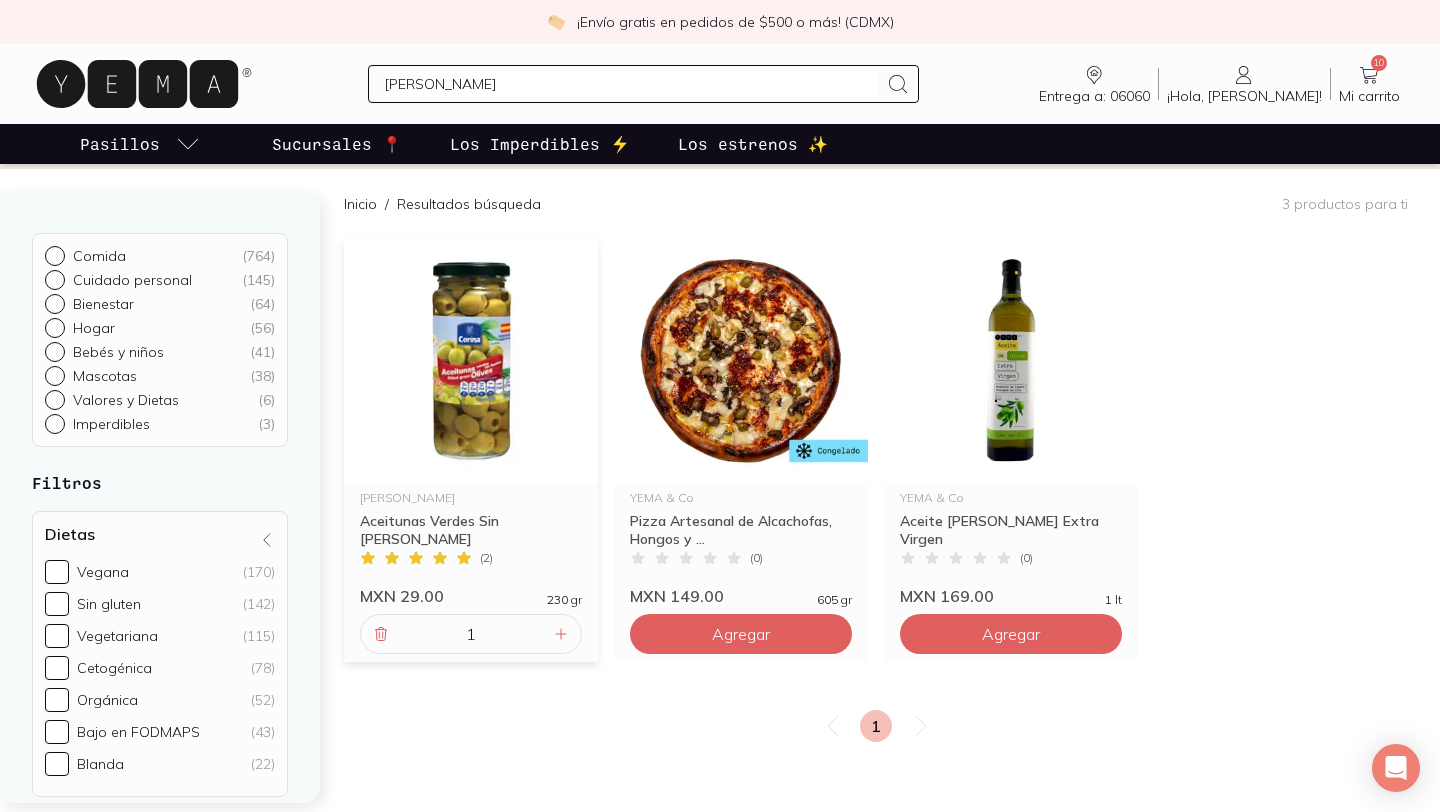type on "griego" 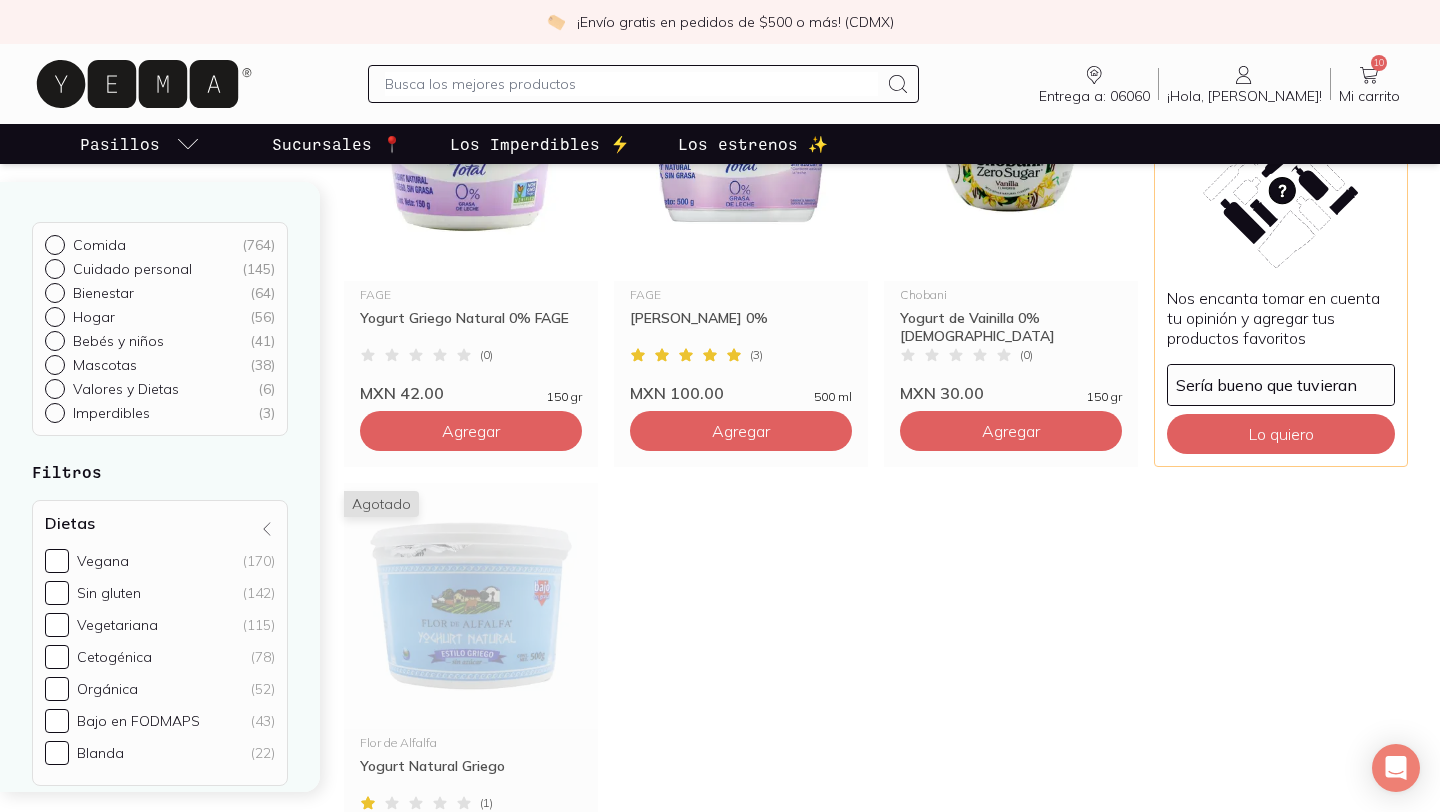 scroll, scrollTop: 0, scrollLeft: 0, axis: both 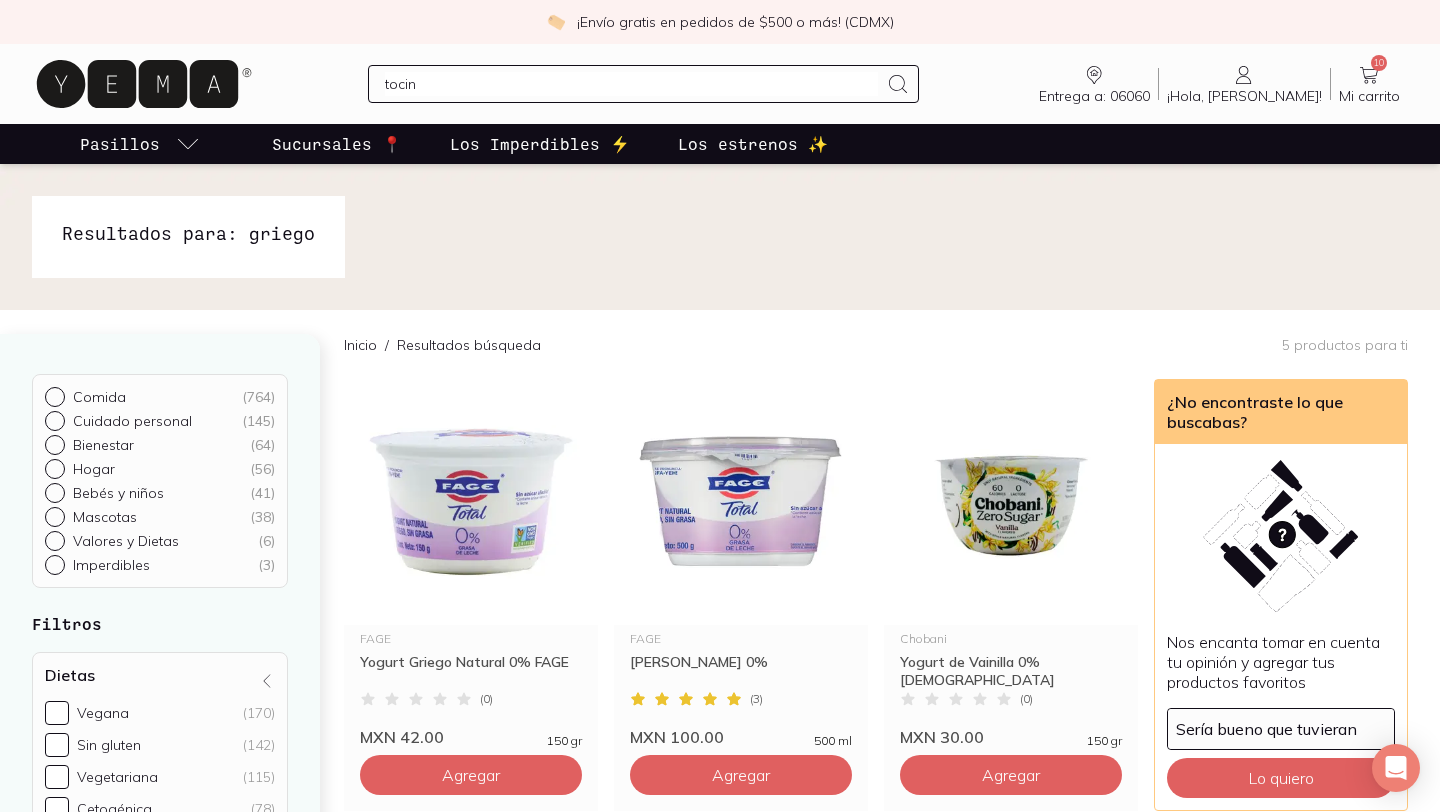 type on "tocino" 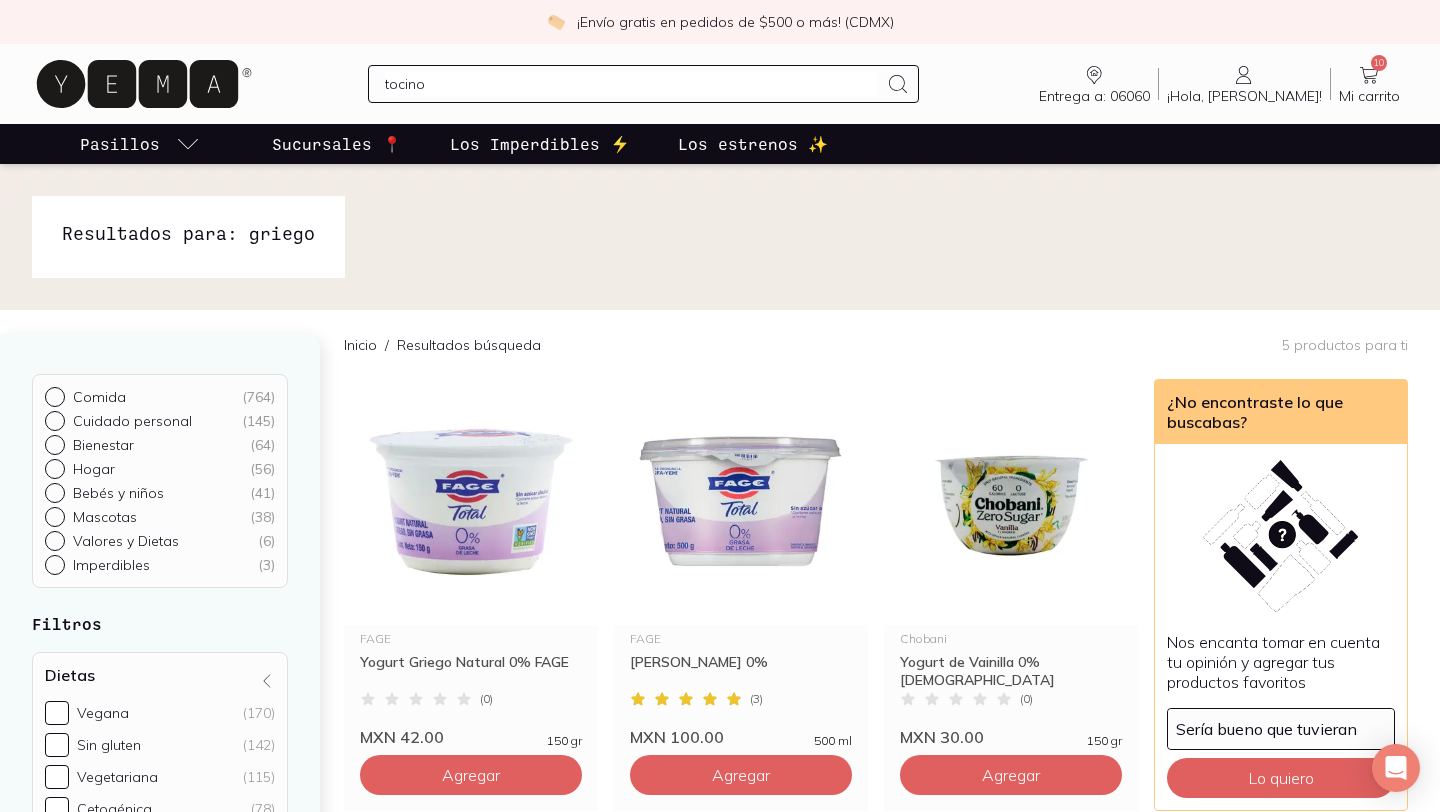 type 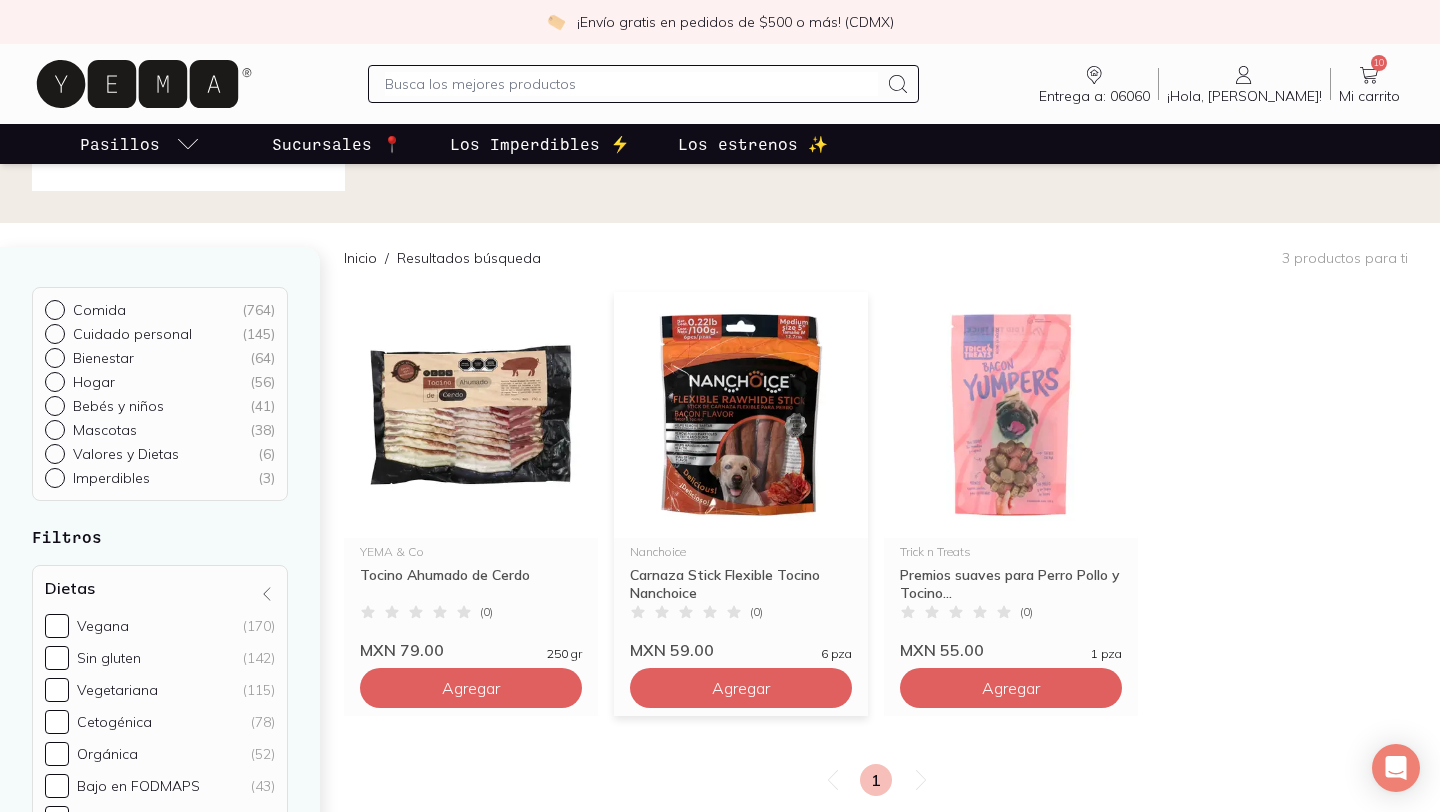 scroll, scrollTop: 109, scrollLeft: 0, axis: vertical 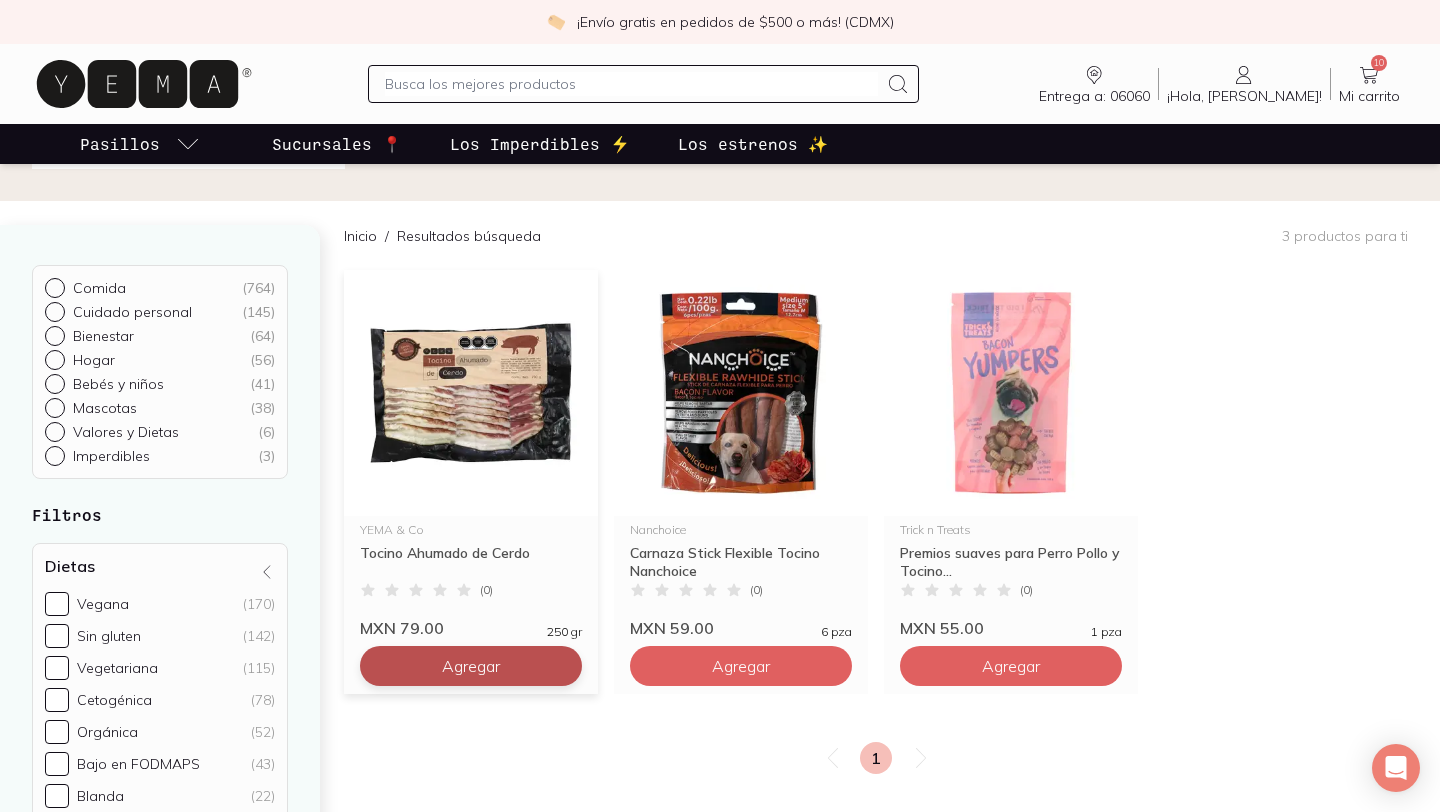click on "Agregar" at bounding box center (471, 666) 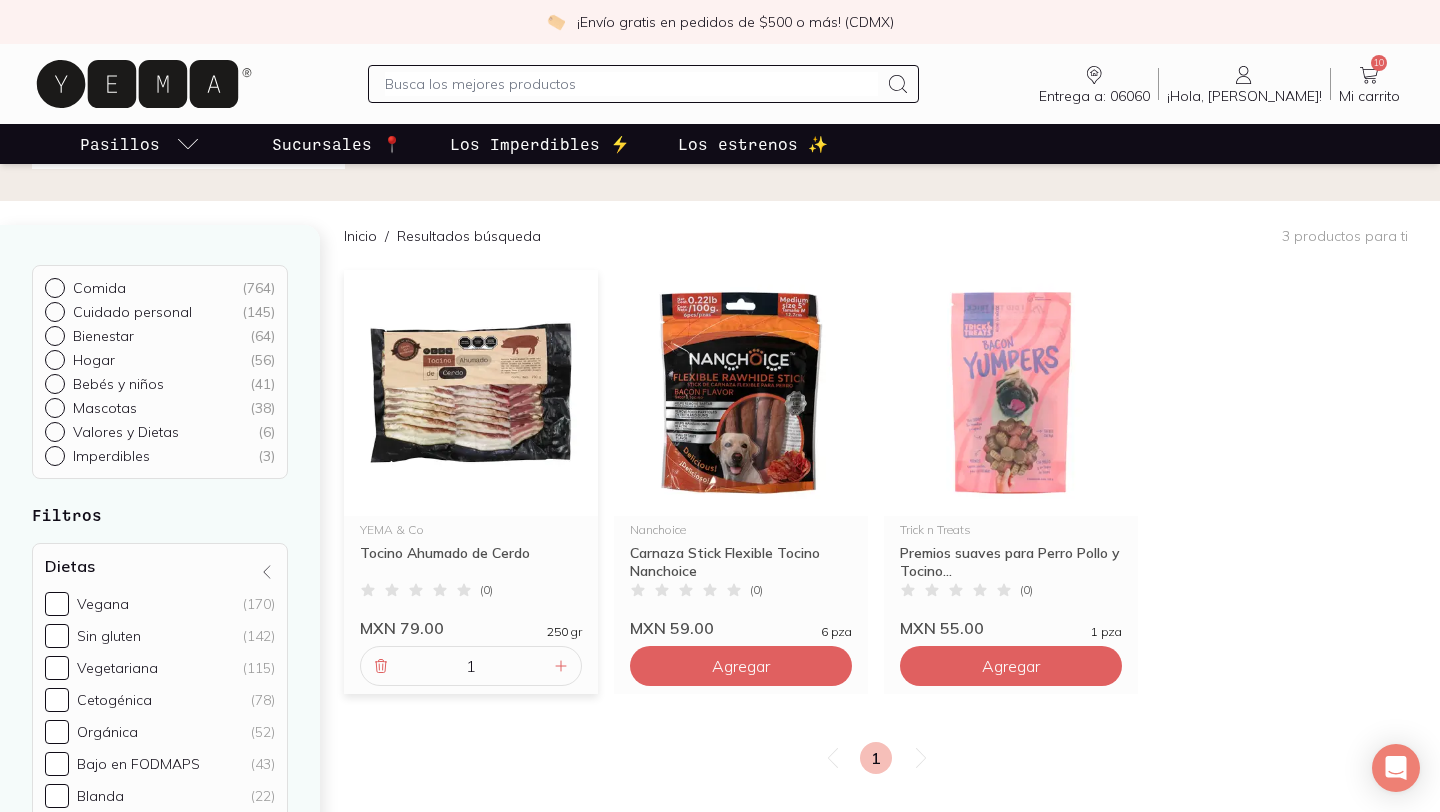 click 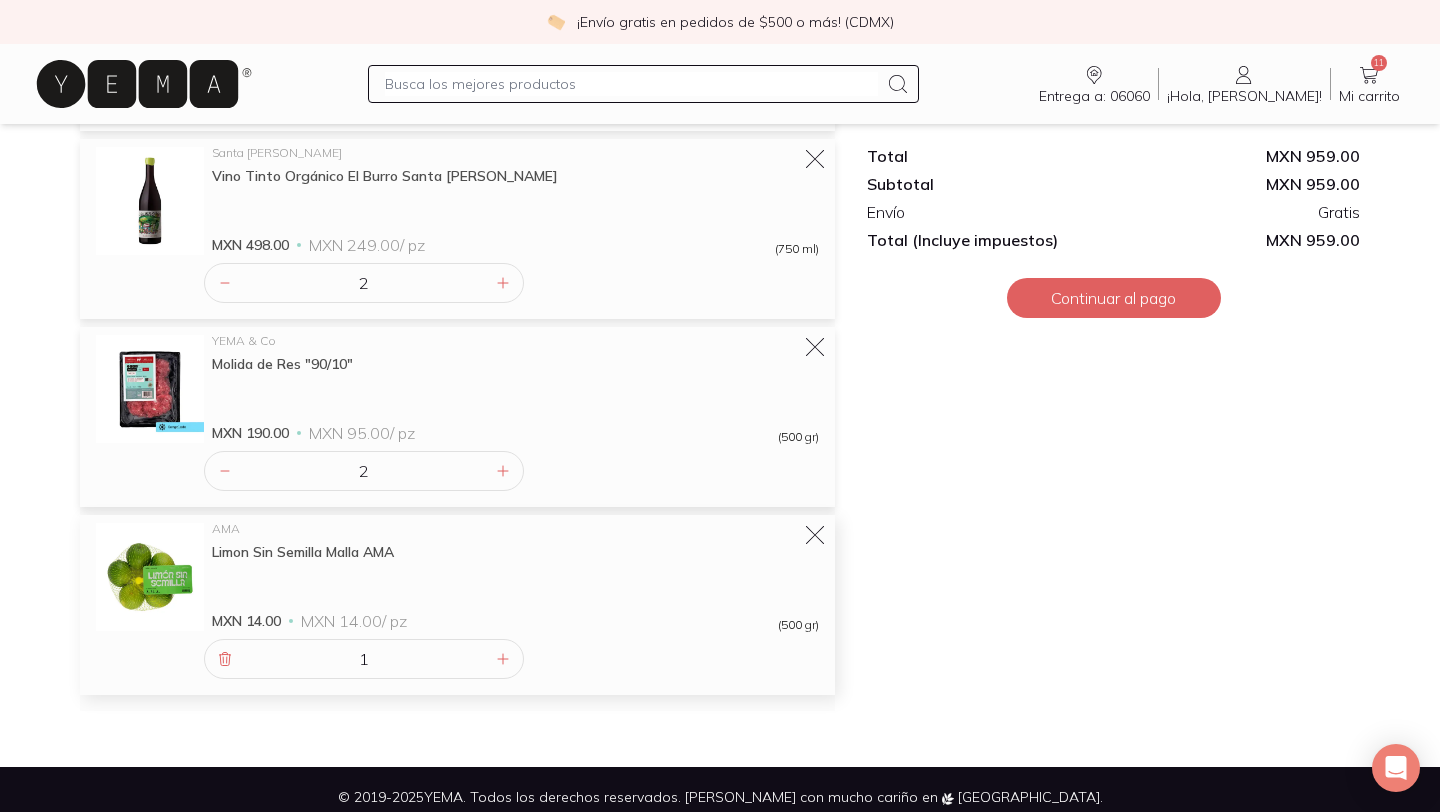 scroll, scrollTop: 1336, scrollLeft: 0, axis: vertical 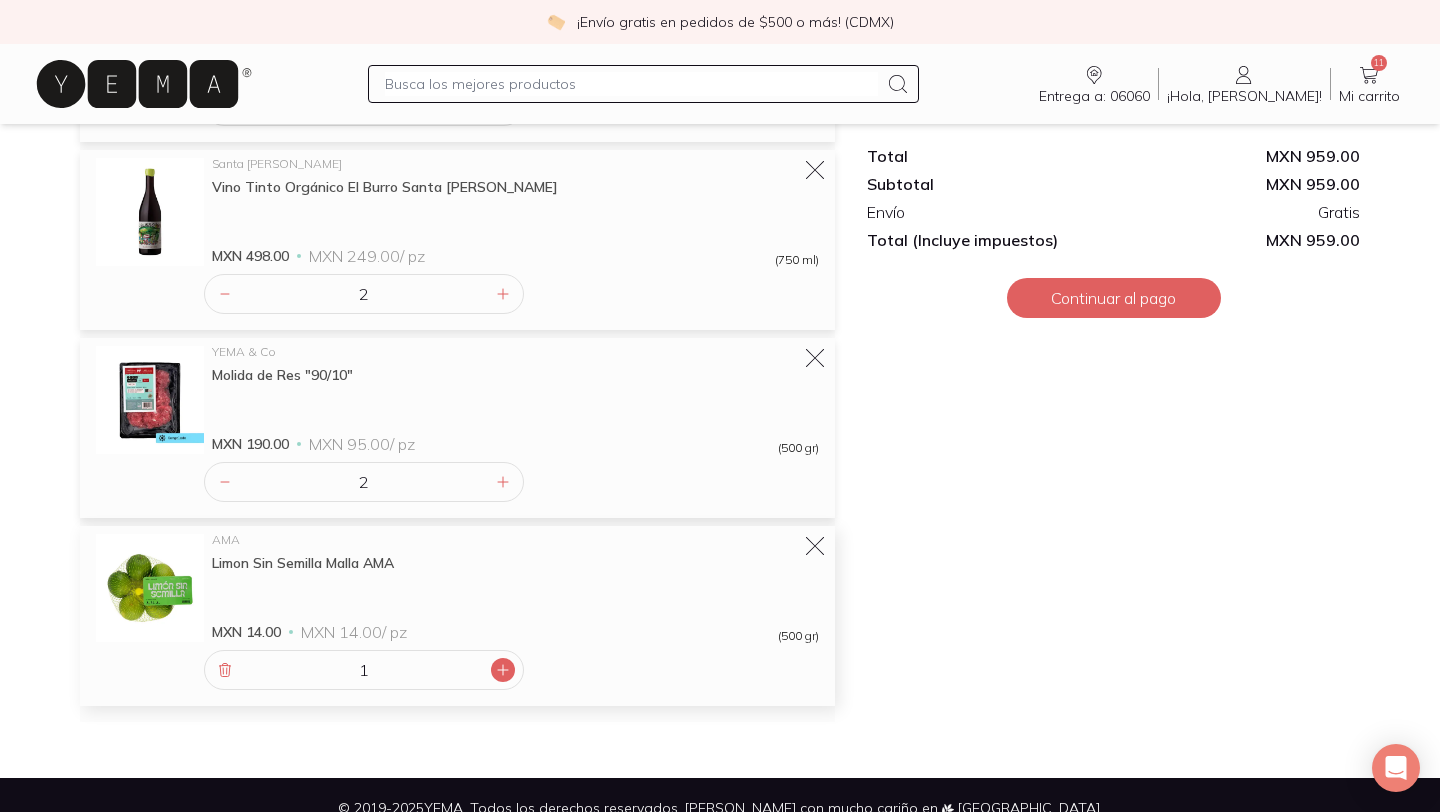 click 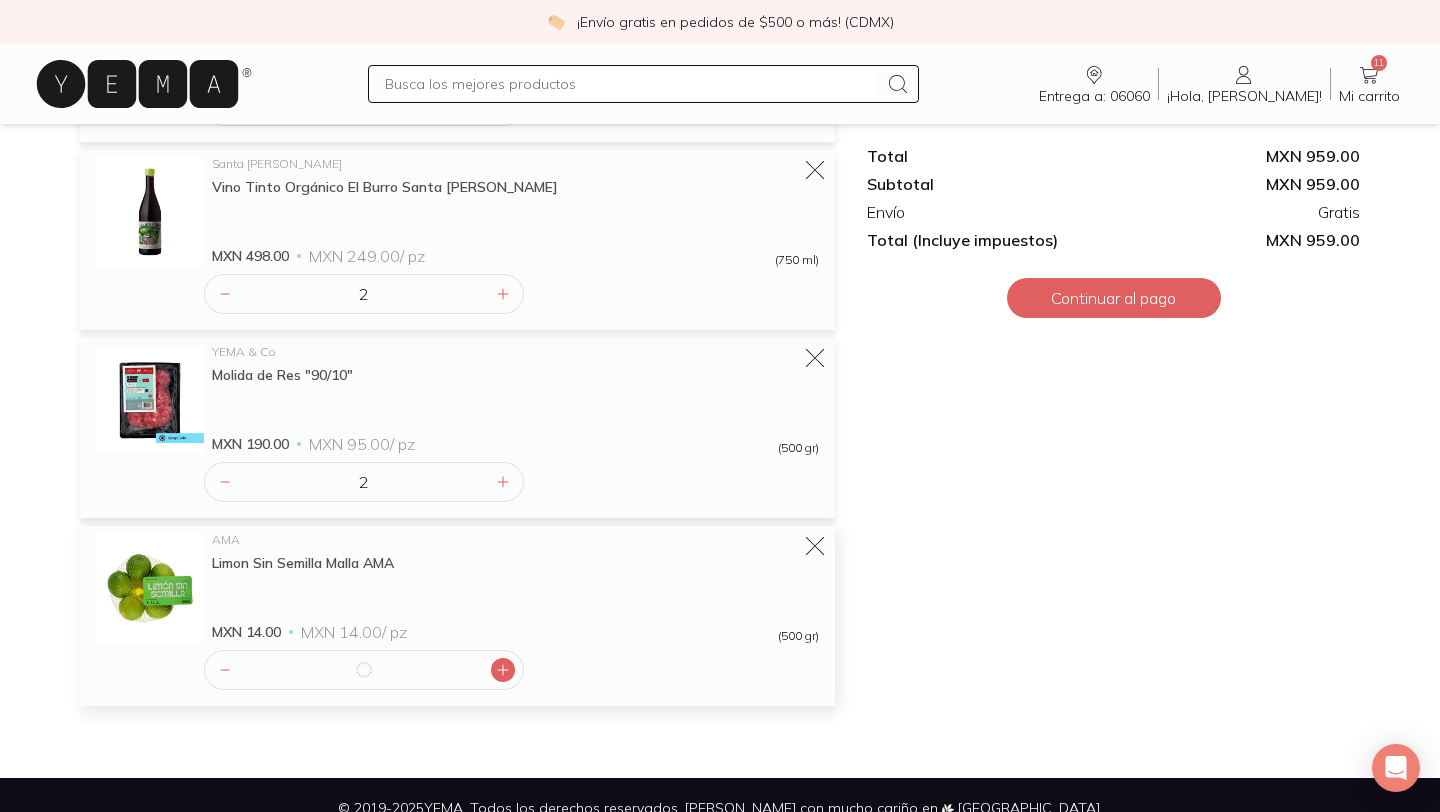 click 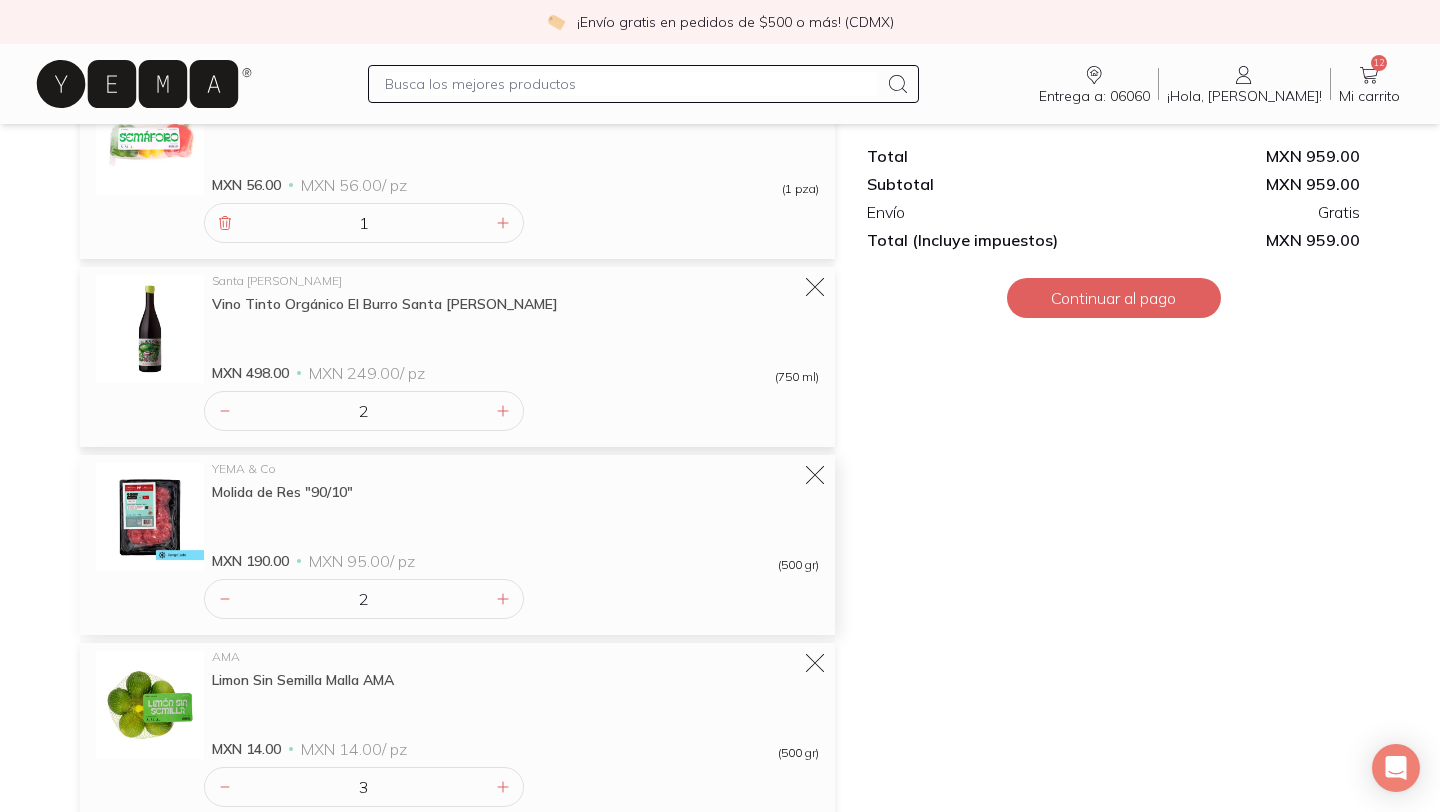 scroll, scrollTop: 1197, scrollLeft: 0, axis: vertical 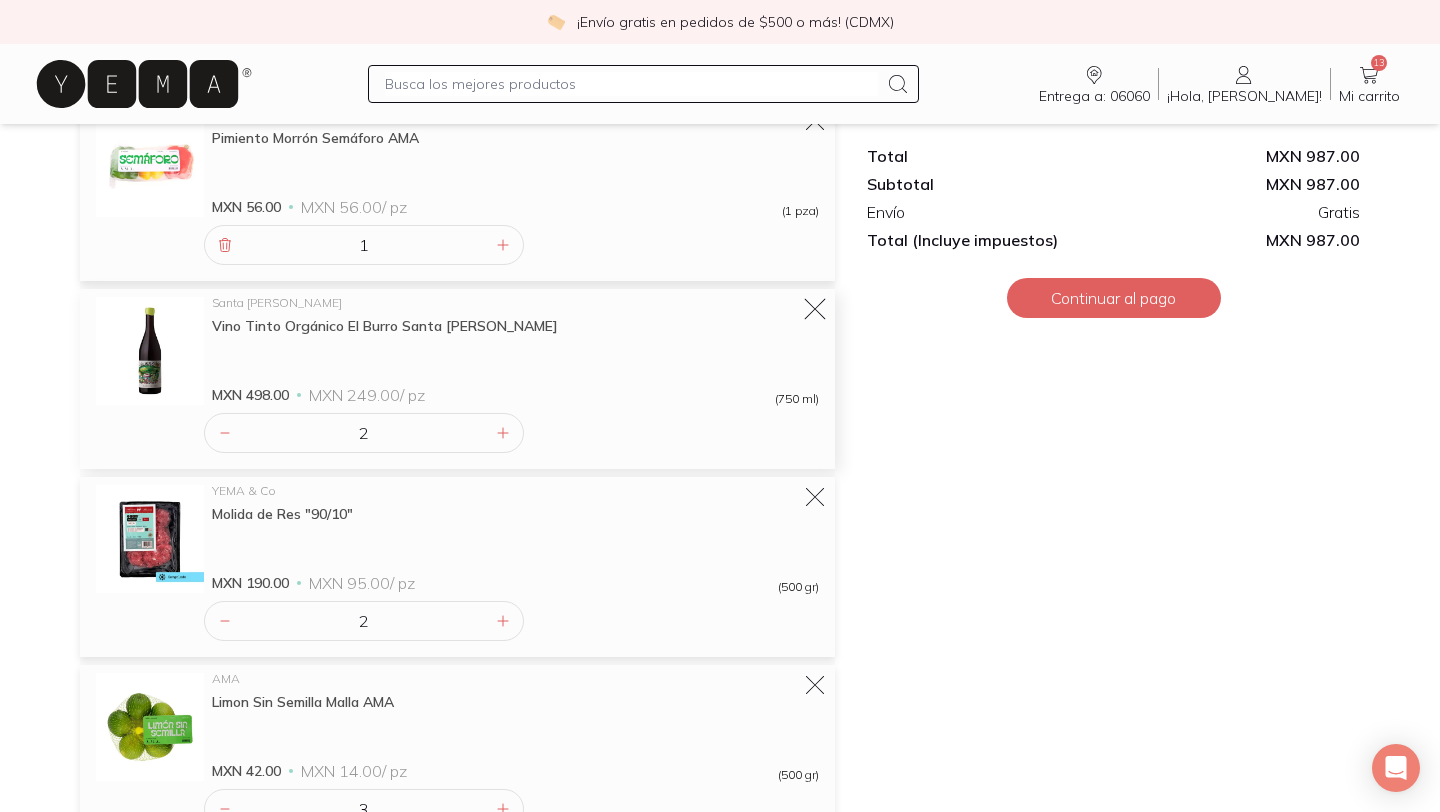 click 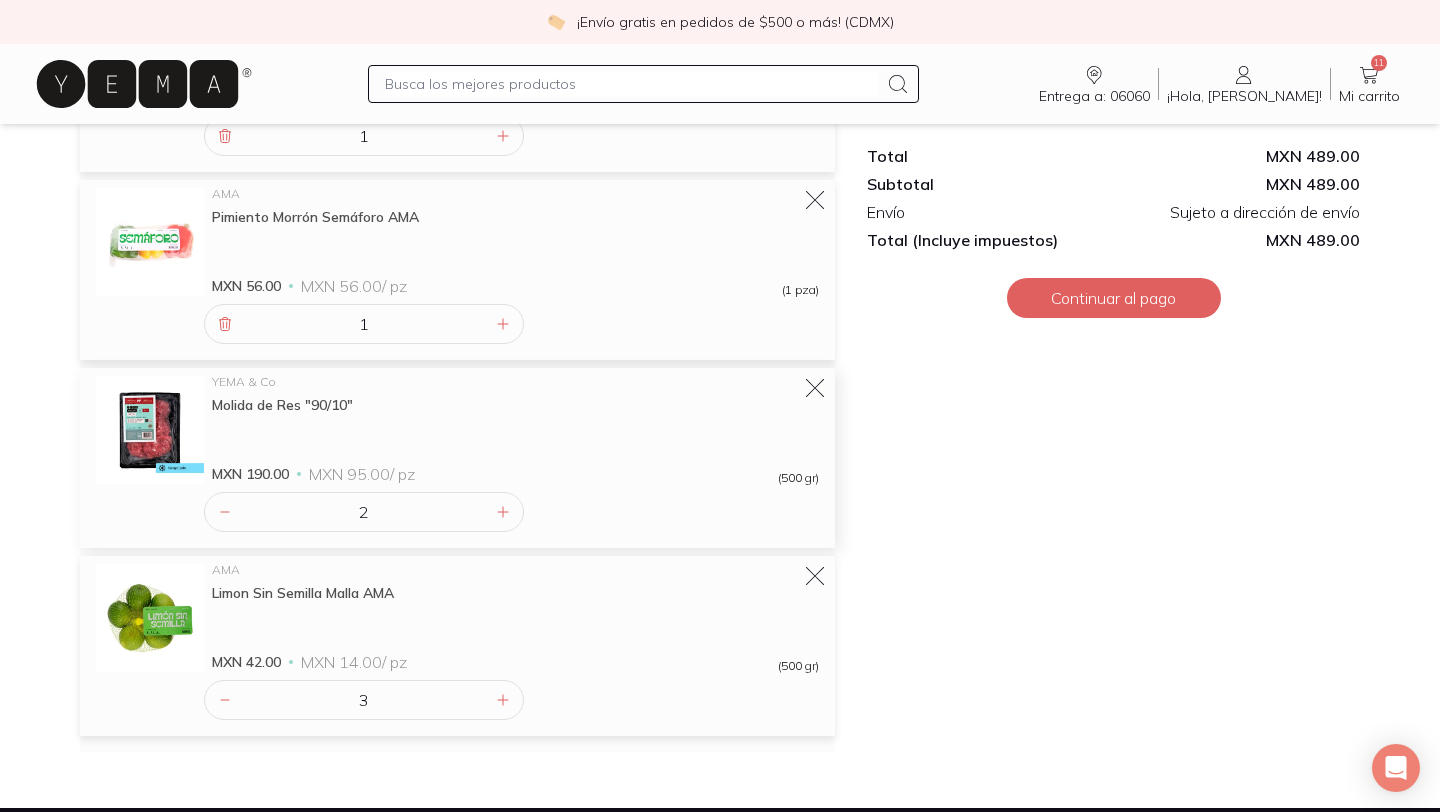 scroll, scrollTop: 1113, scrollLeft: 0, axis: vertical 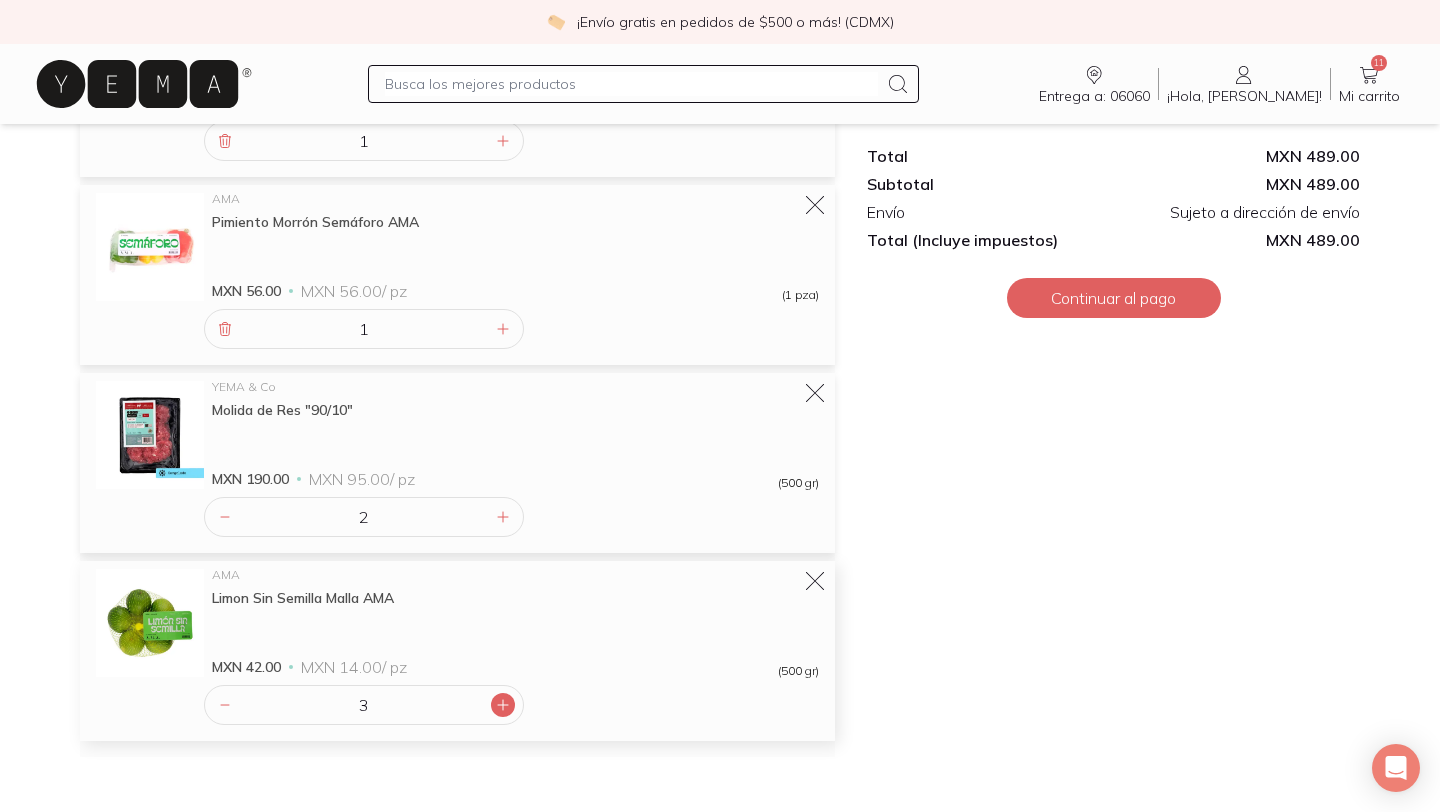 click 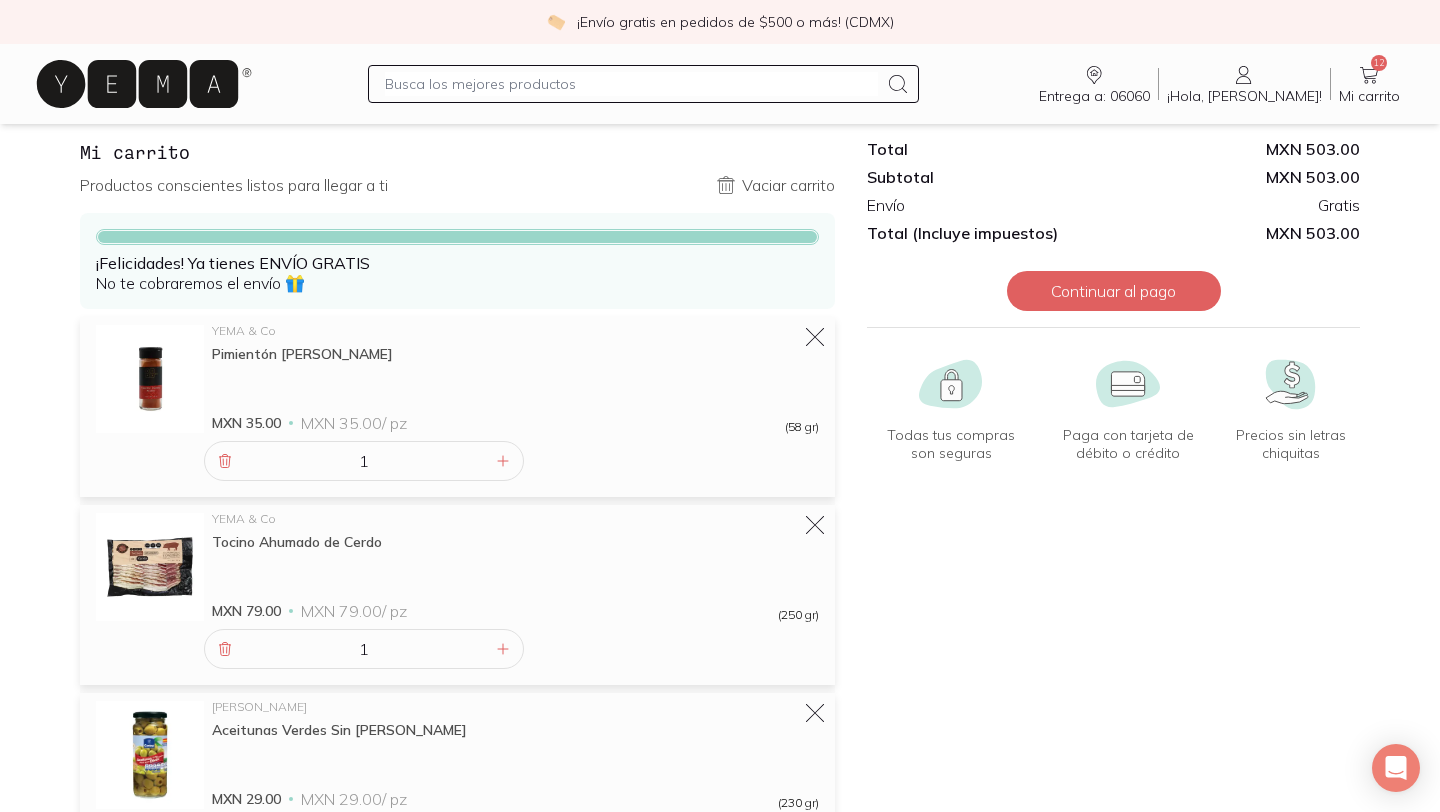 scroll, scrollTop: 0, scrollLeft: 0, axis: both 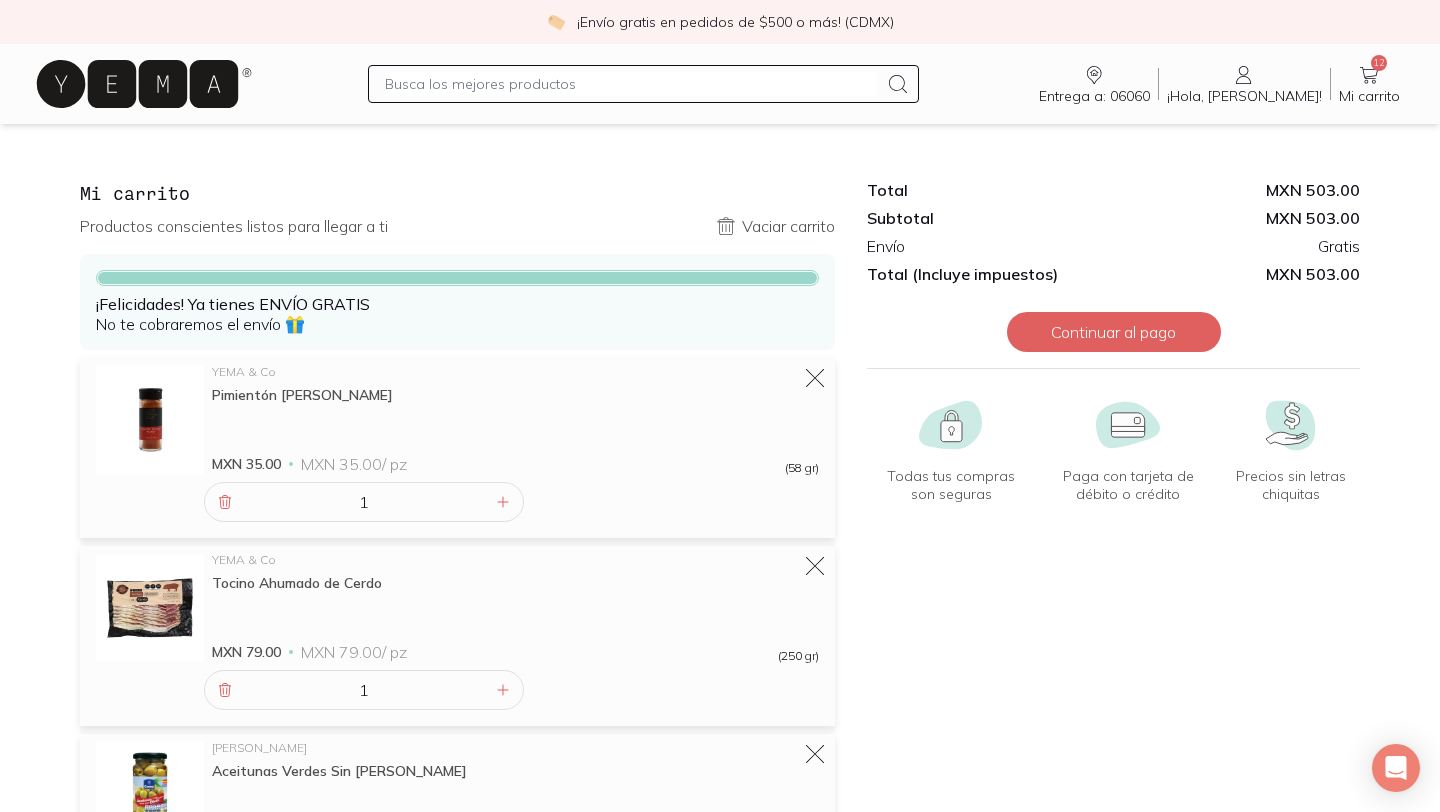 click at bounding box center (631, 84) 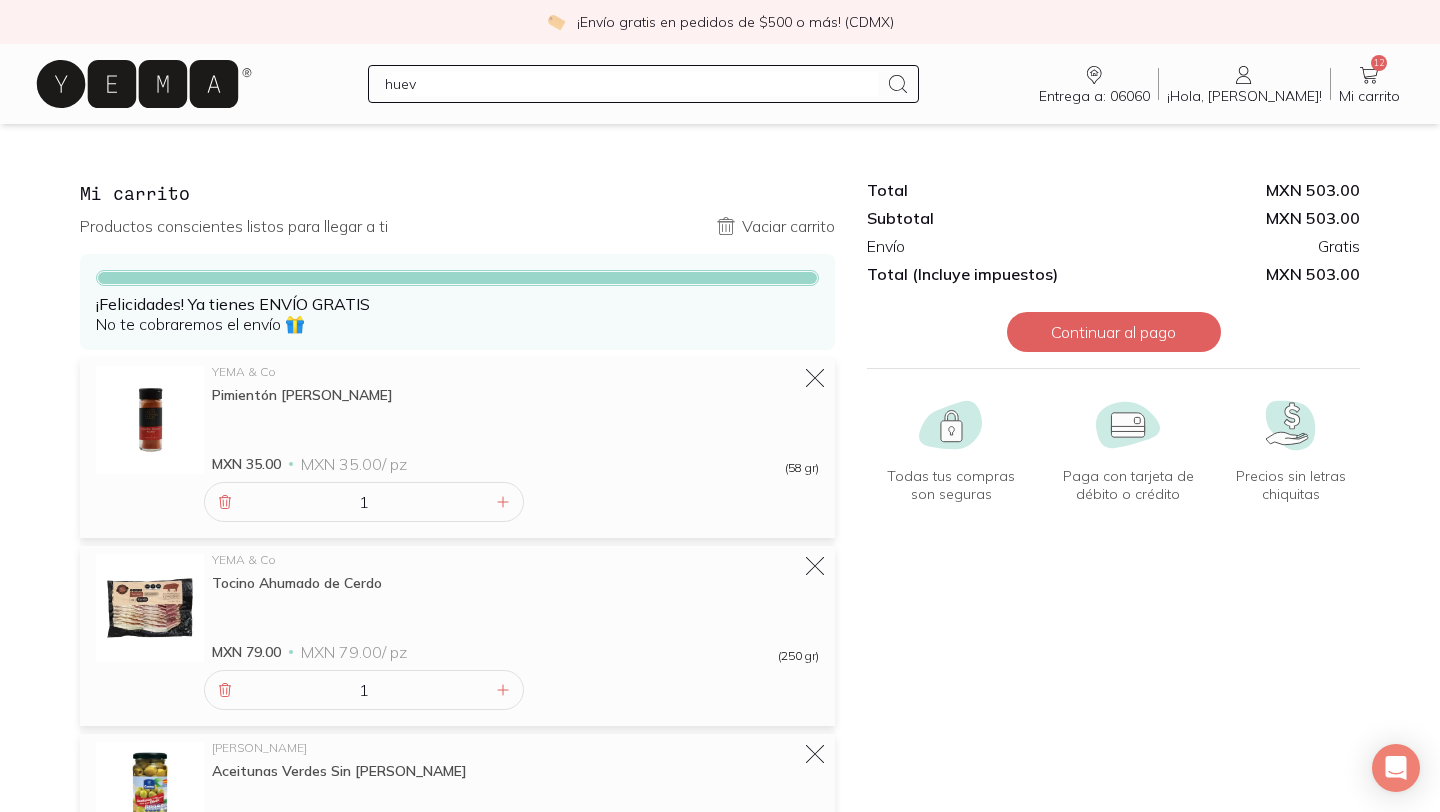 type on "huevo" 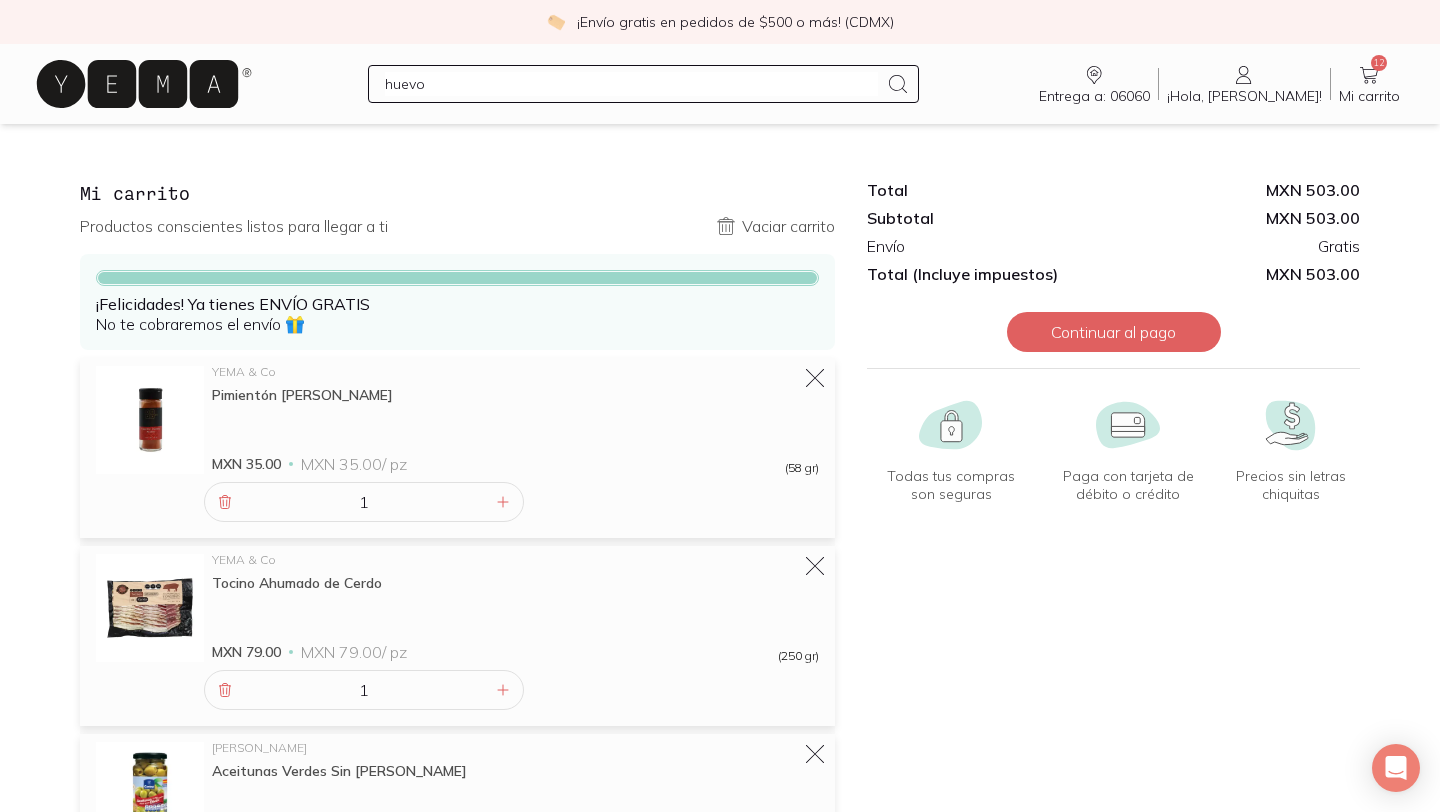 type 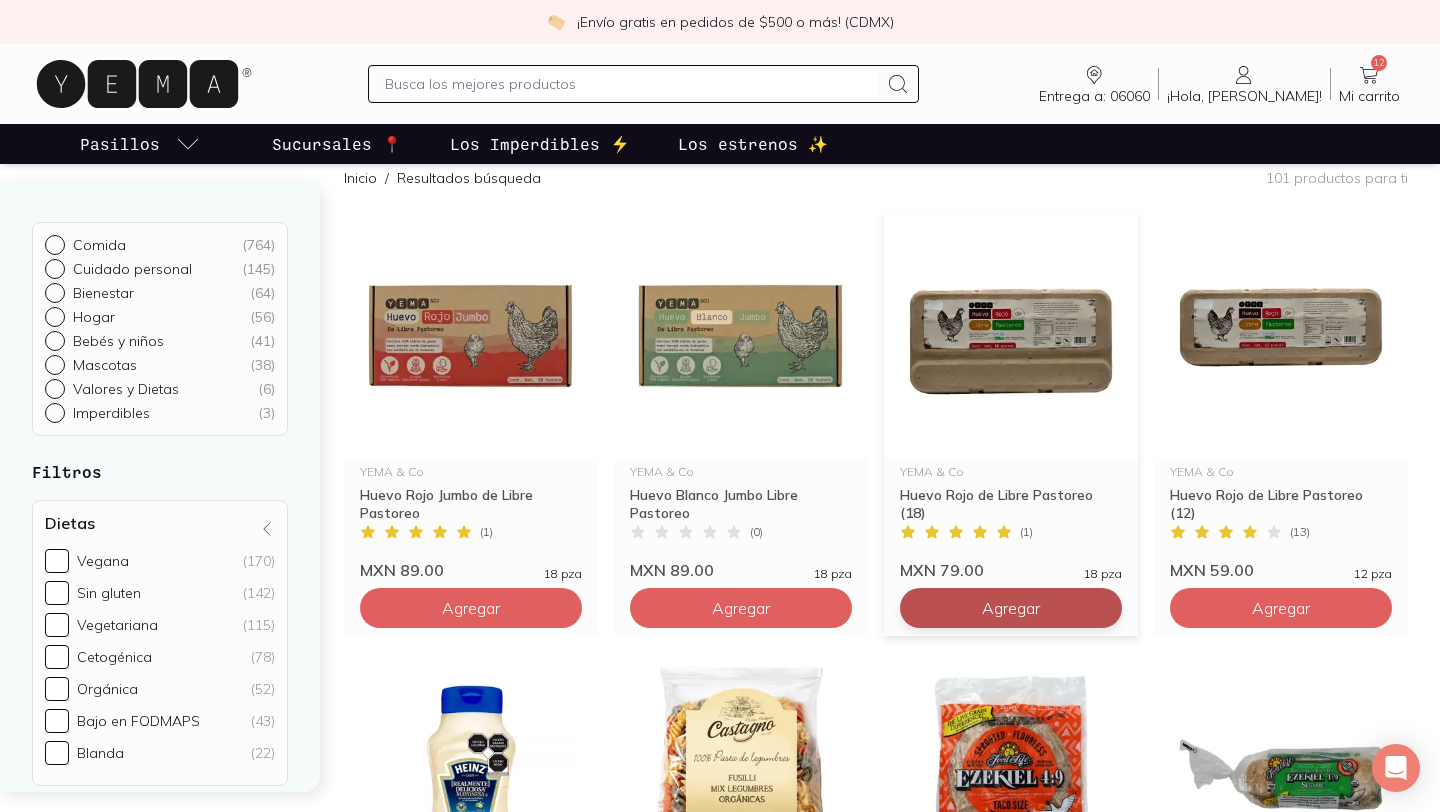 scroll, scrollTop: 236, scrollLeft: 0, axis: vertical 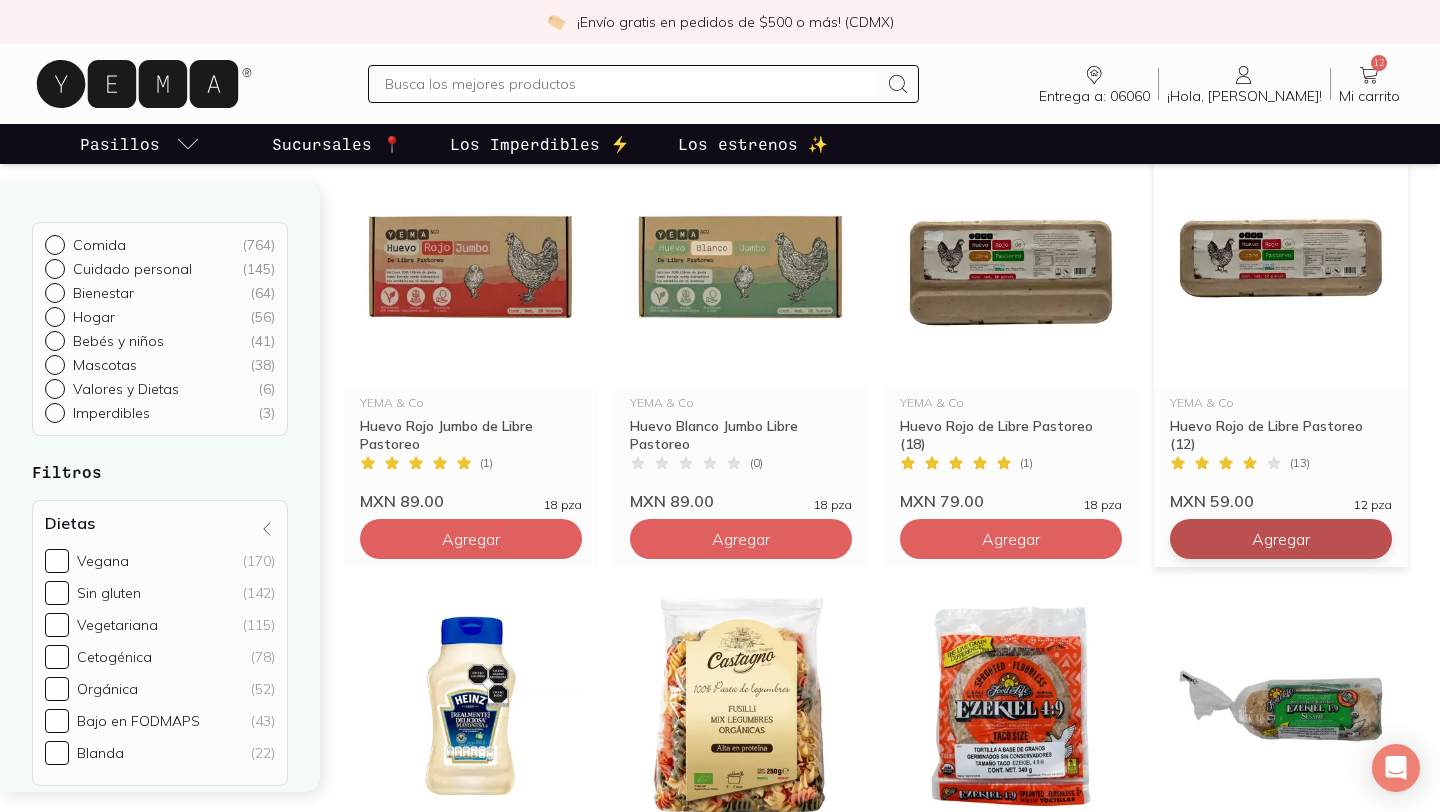 click on "Agregar" at bounding box center (471, 539) 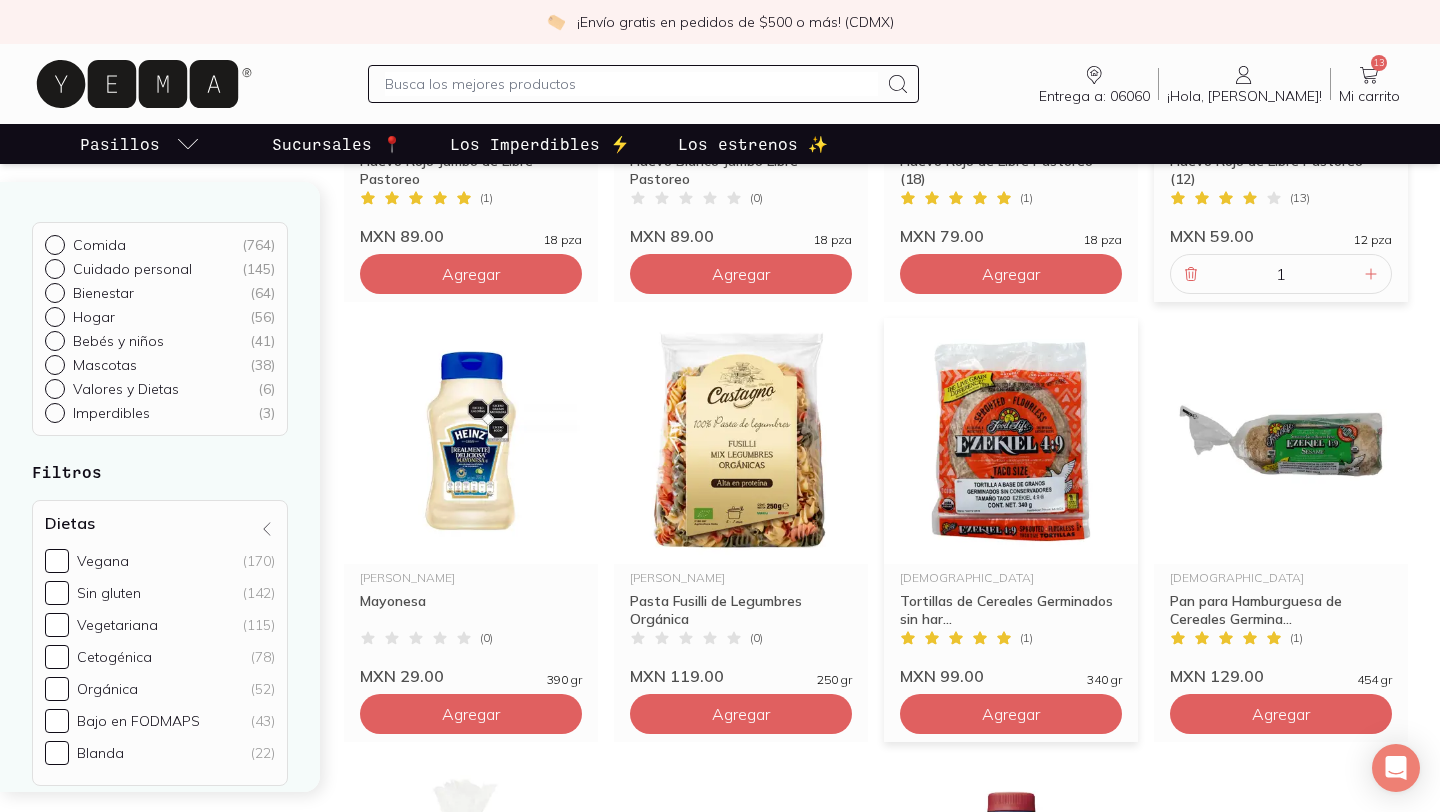 scroll, scrollTop: 650, scrollLeft: 0, axis: vertical 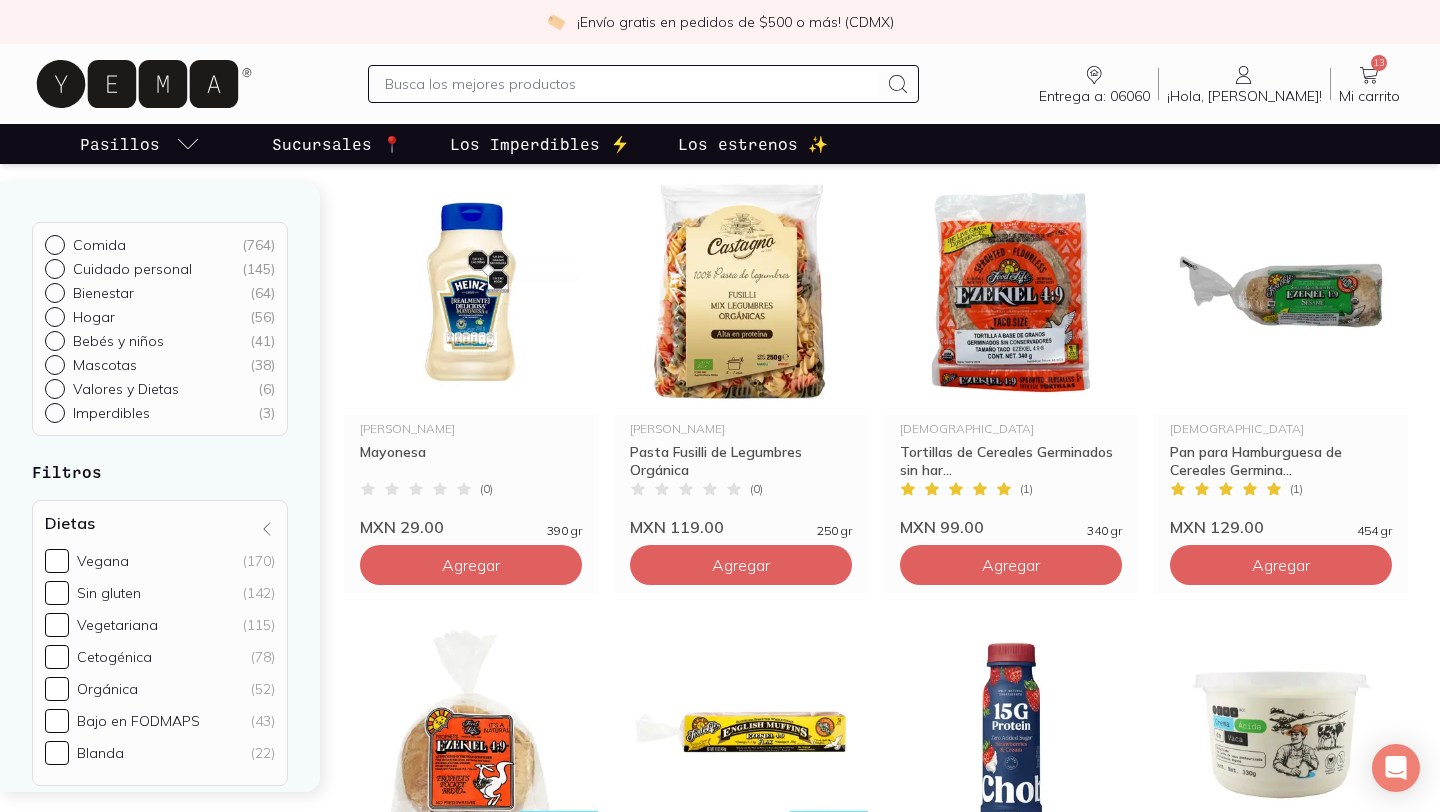 click at bounding box center [631, 84] 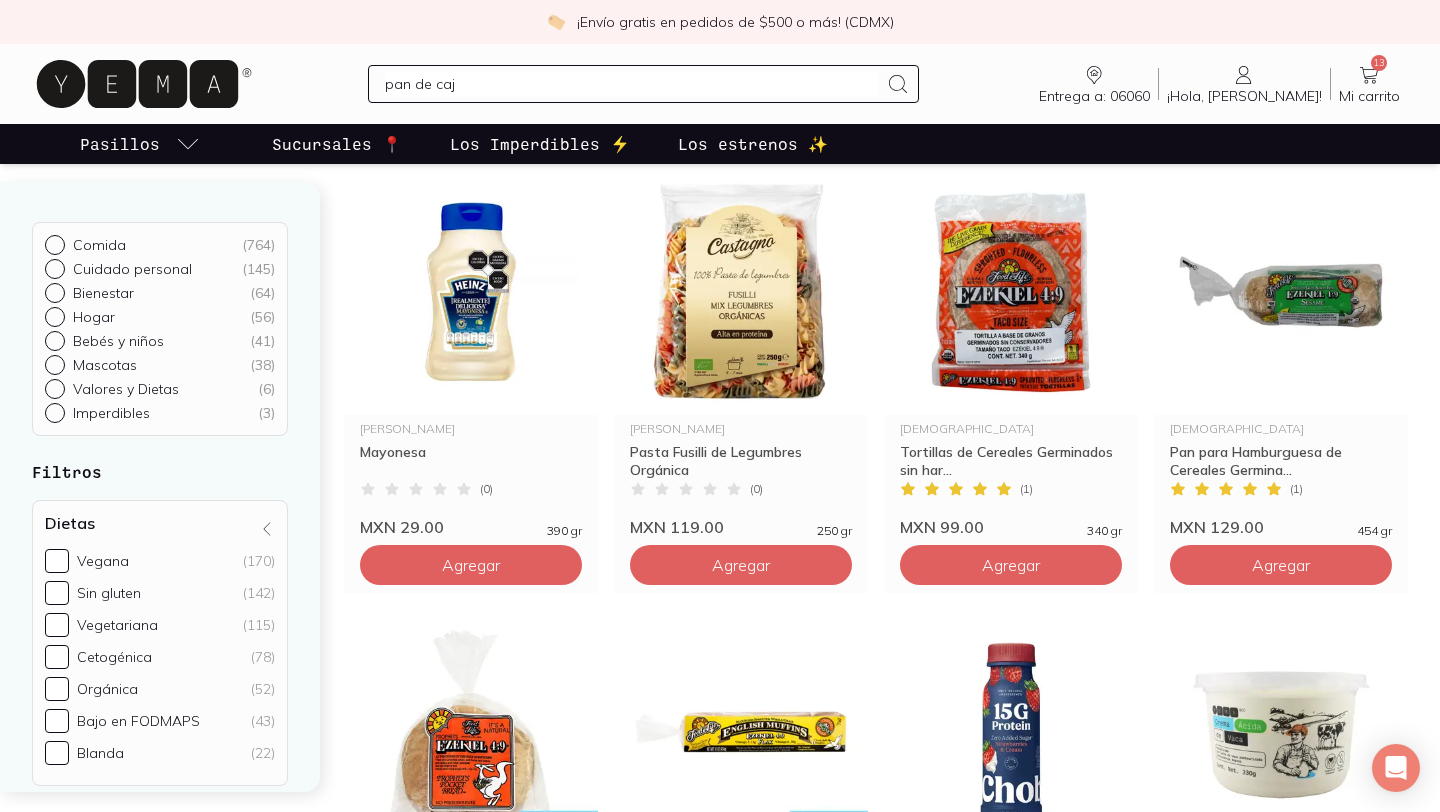 type on "pan de caja" 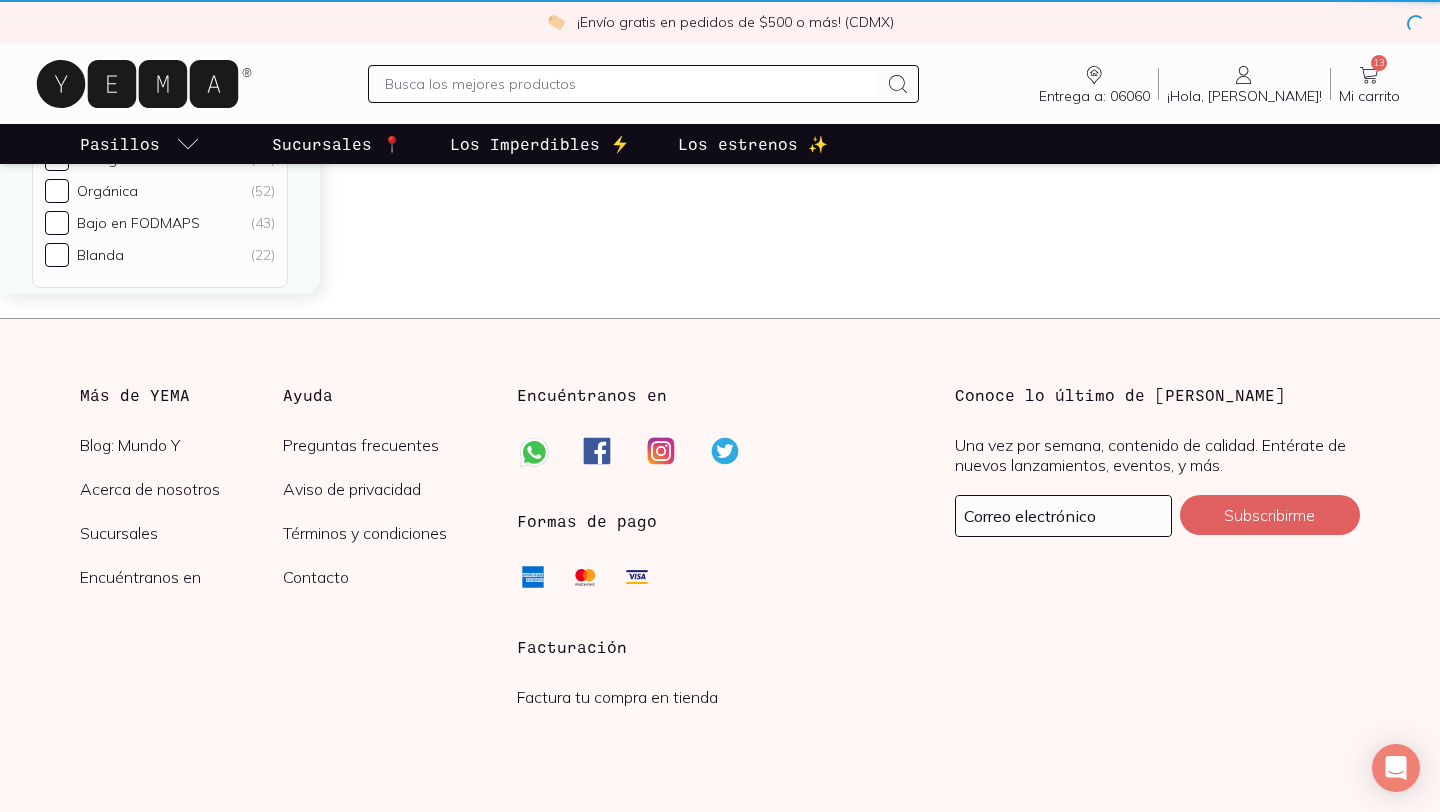 scroll, scrollTop: 0, scrollLeft: 0, axis: both 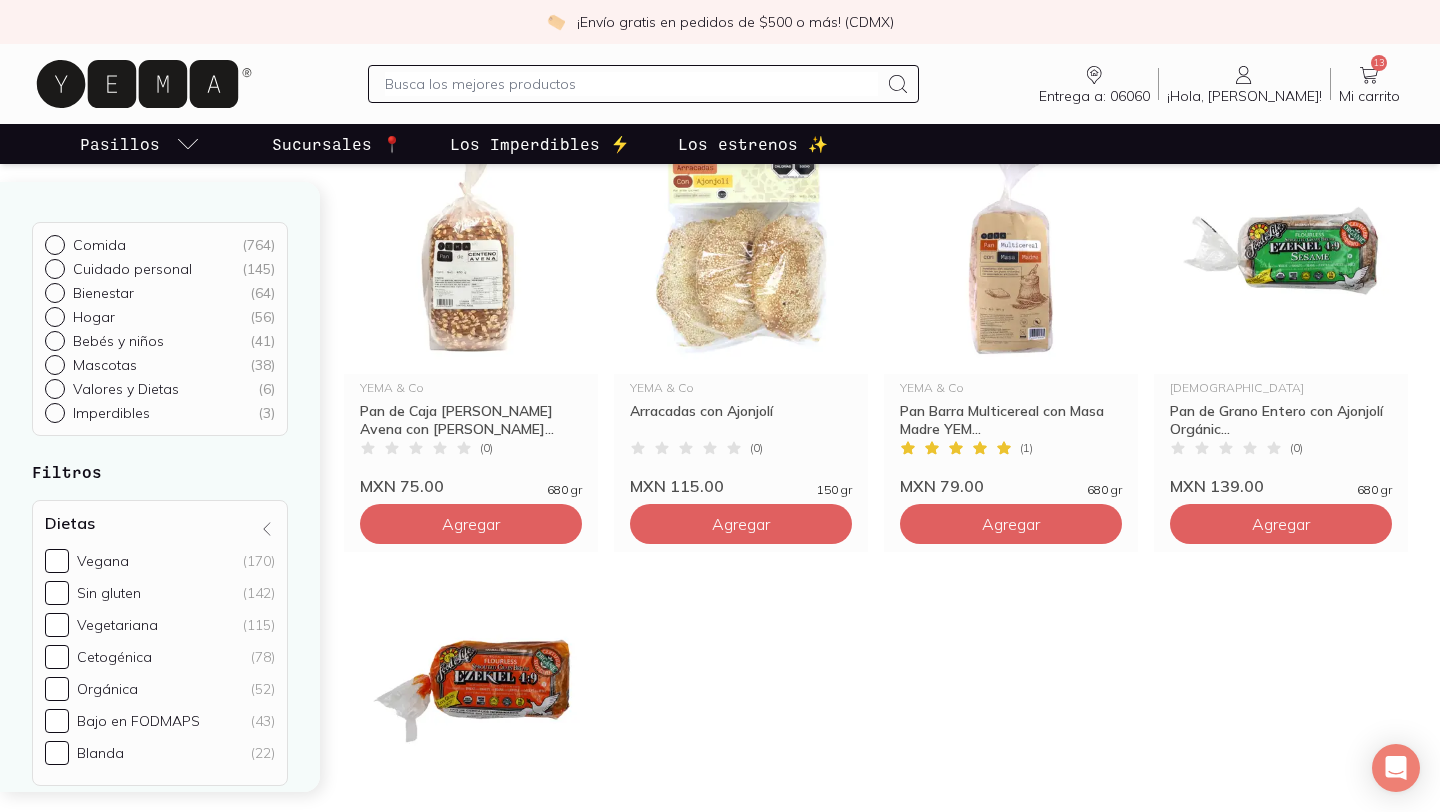 click at bounding box center (631, 84) 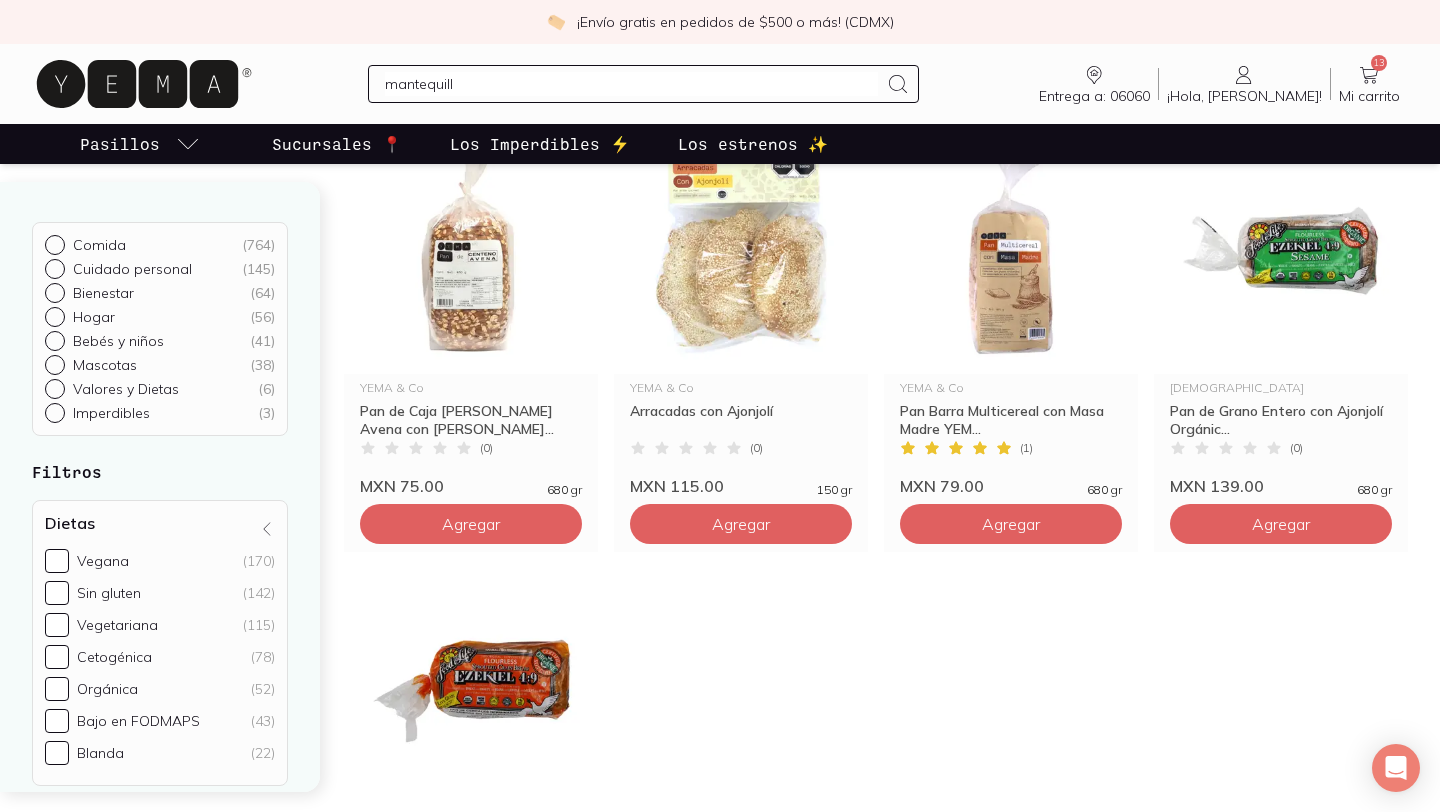 type on "mantequilla" 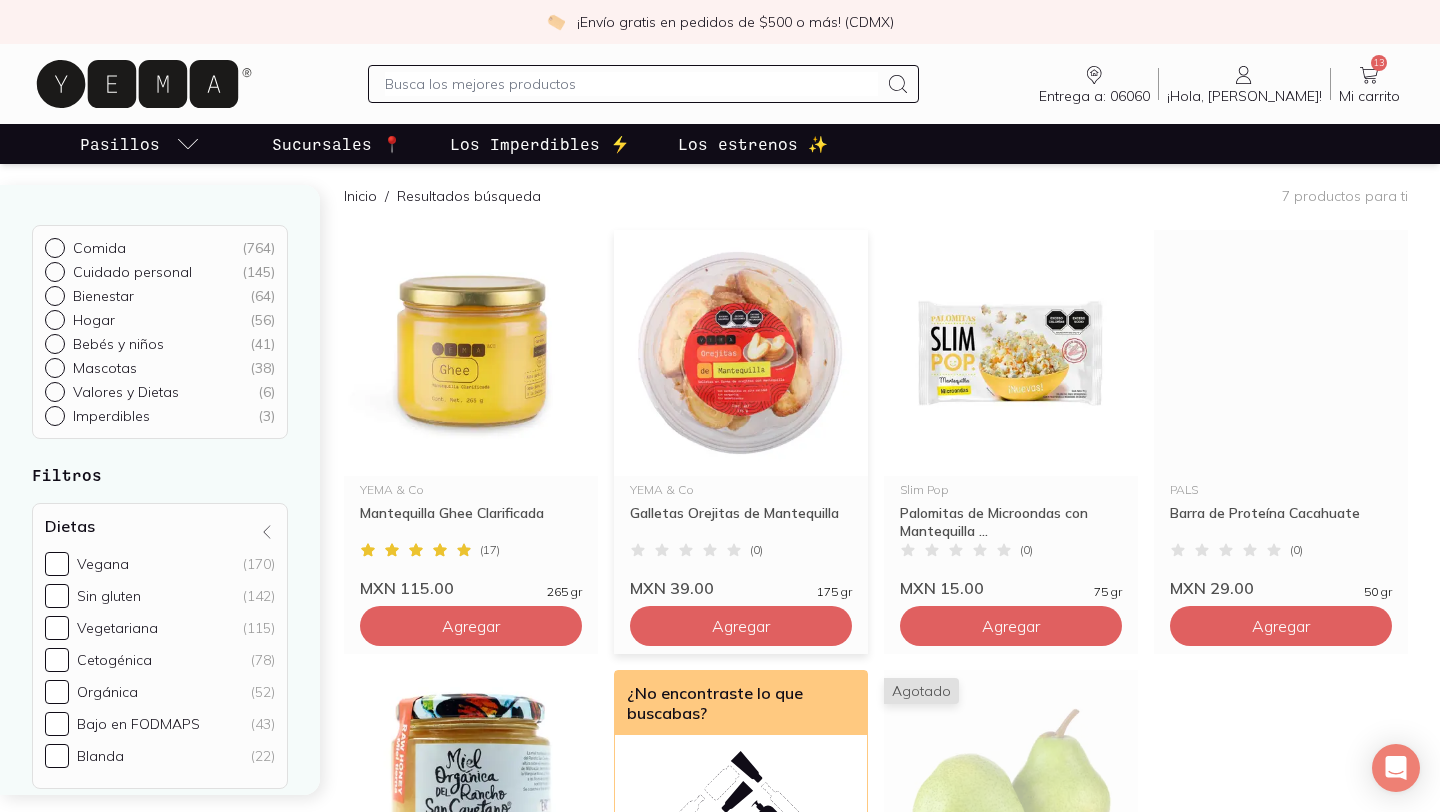 scroll, scrollTop: 71, scrollLeft: 0, axis: vertical 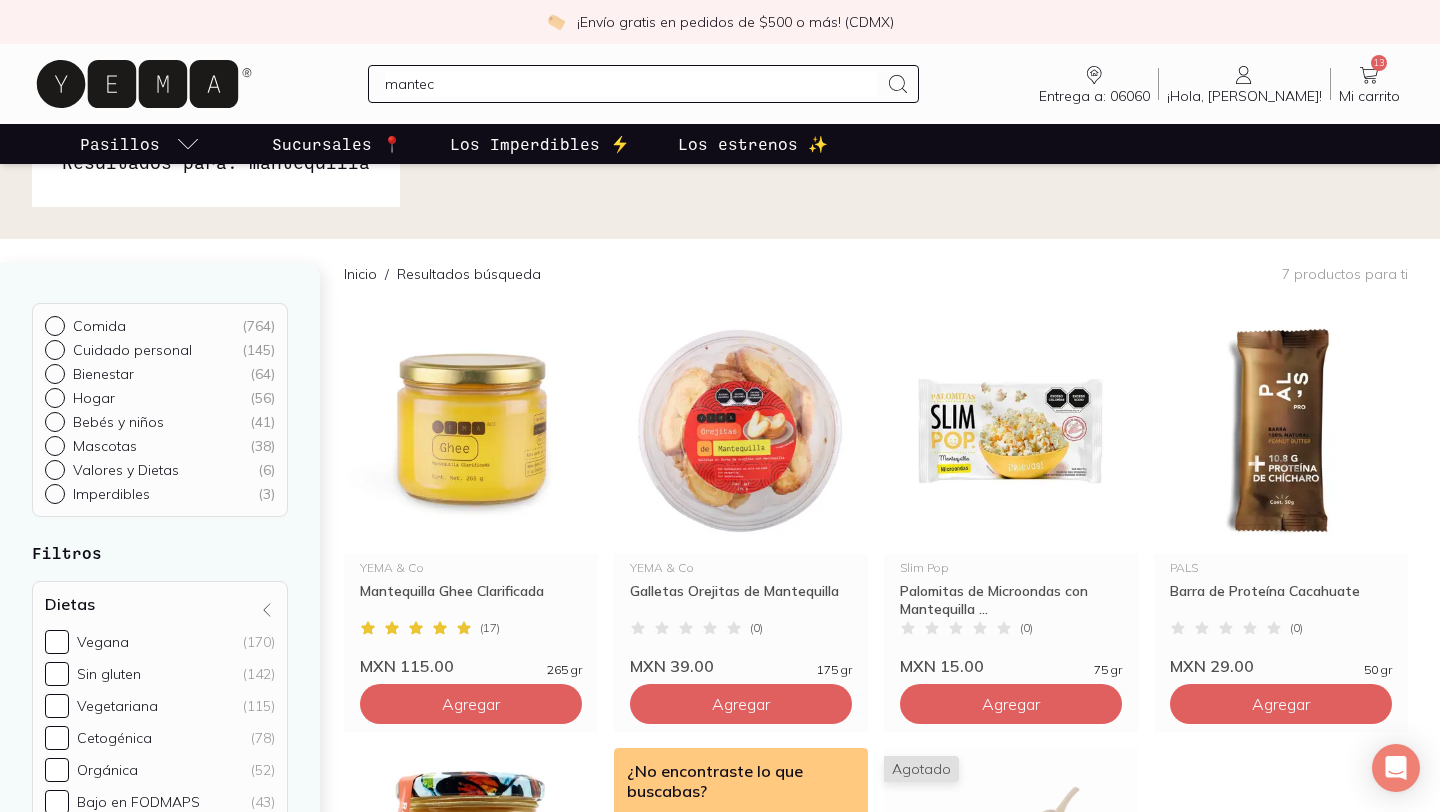type on "manteca" 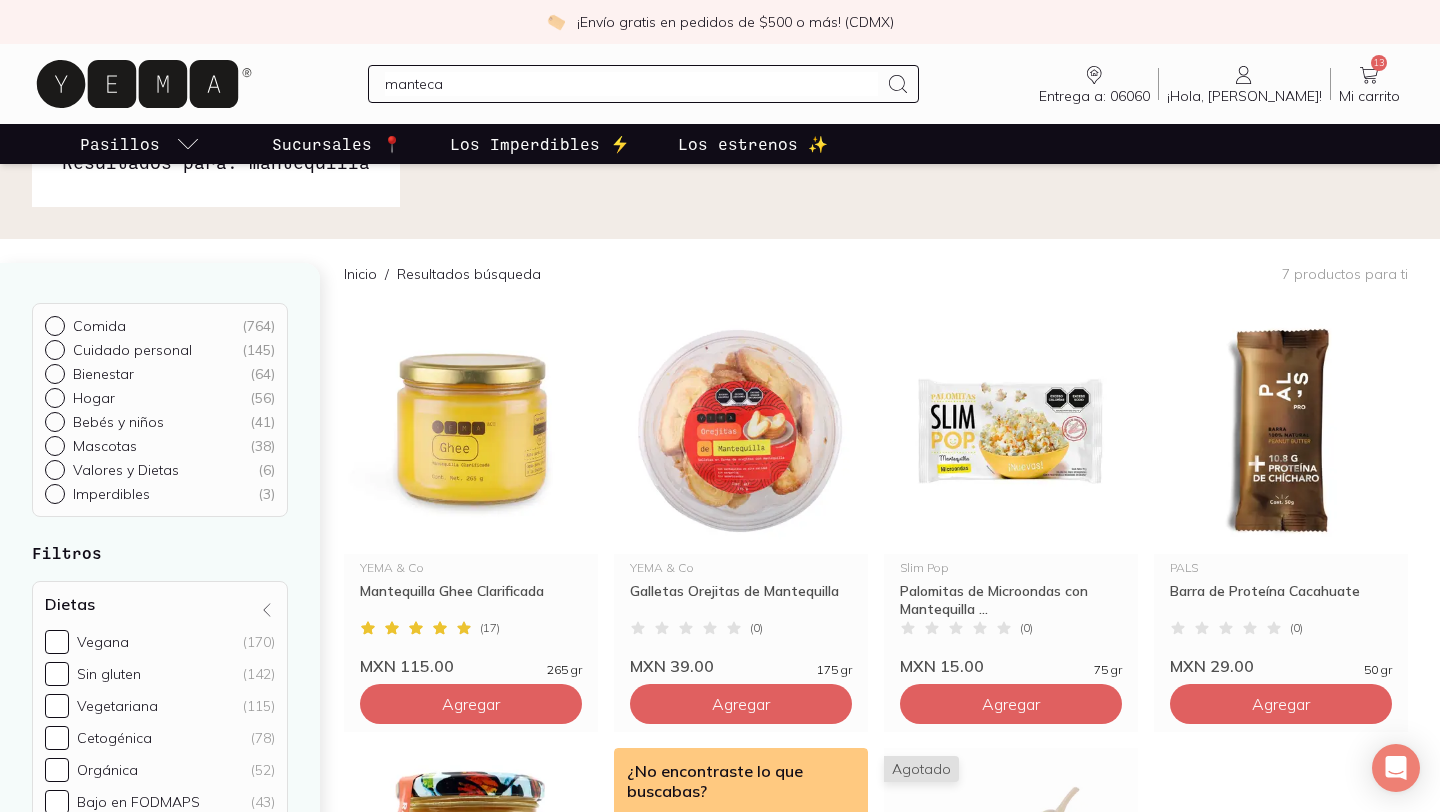 type 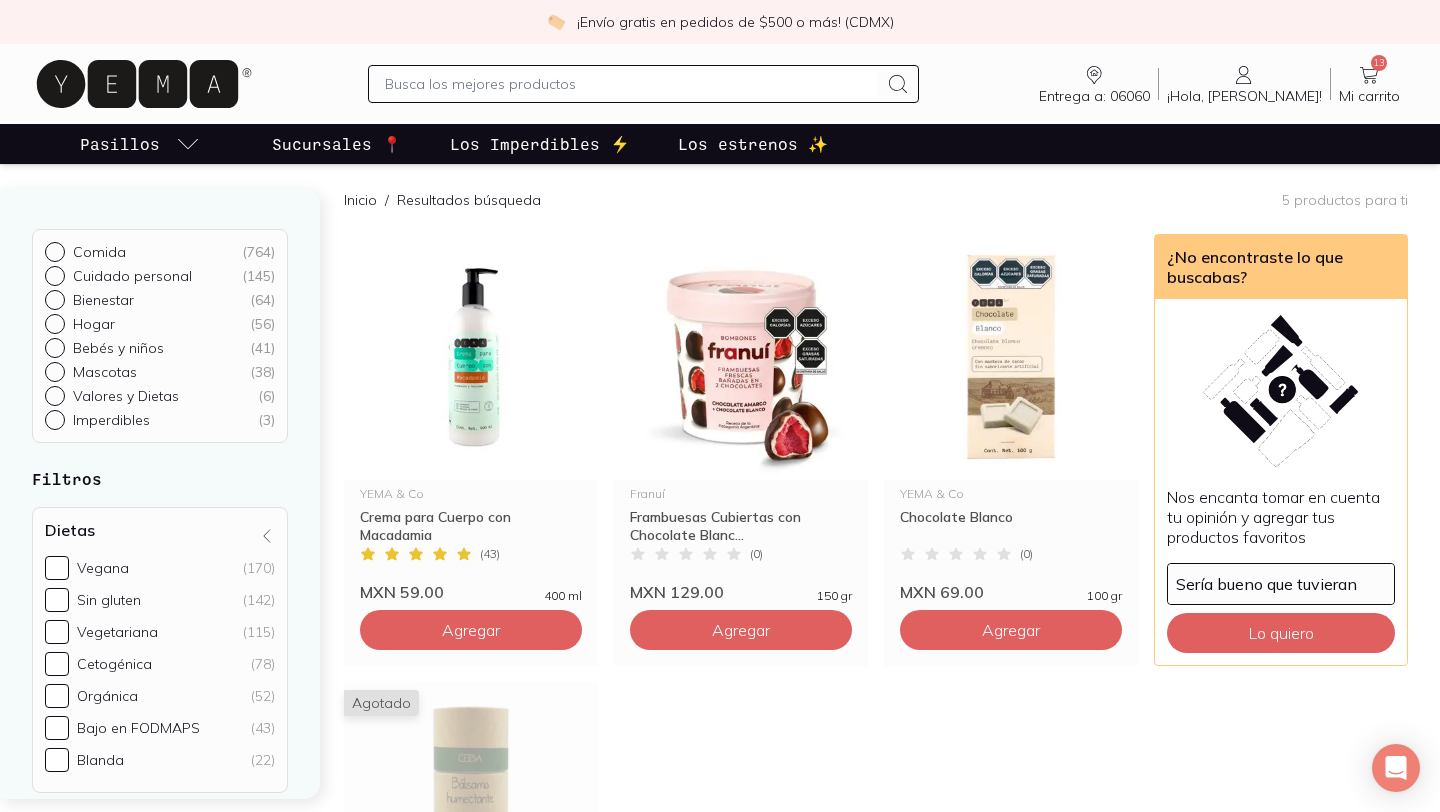 scroll, scrollTop: 132, scrollLeft: 0, axis: vertical 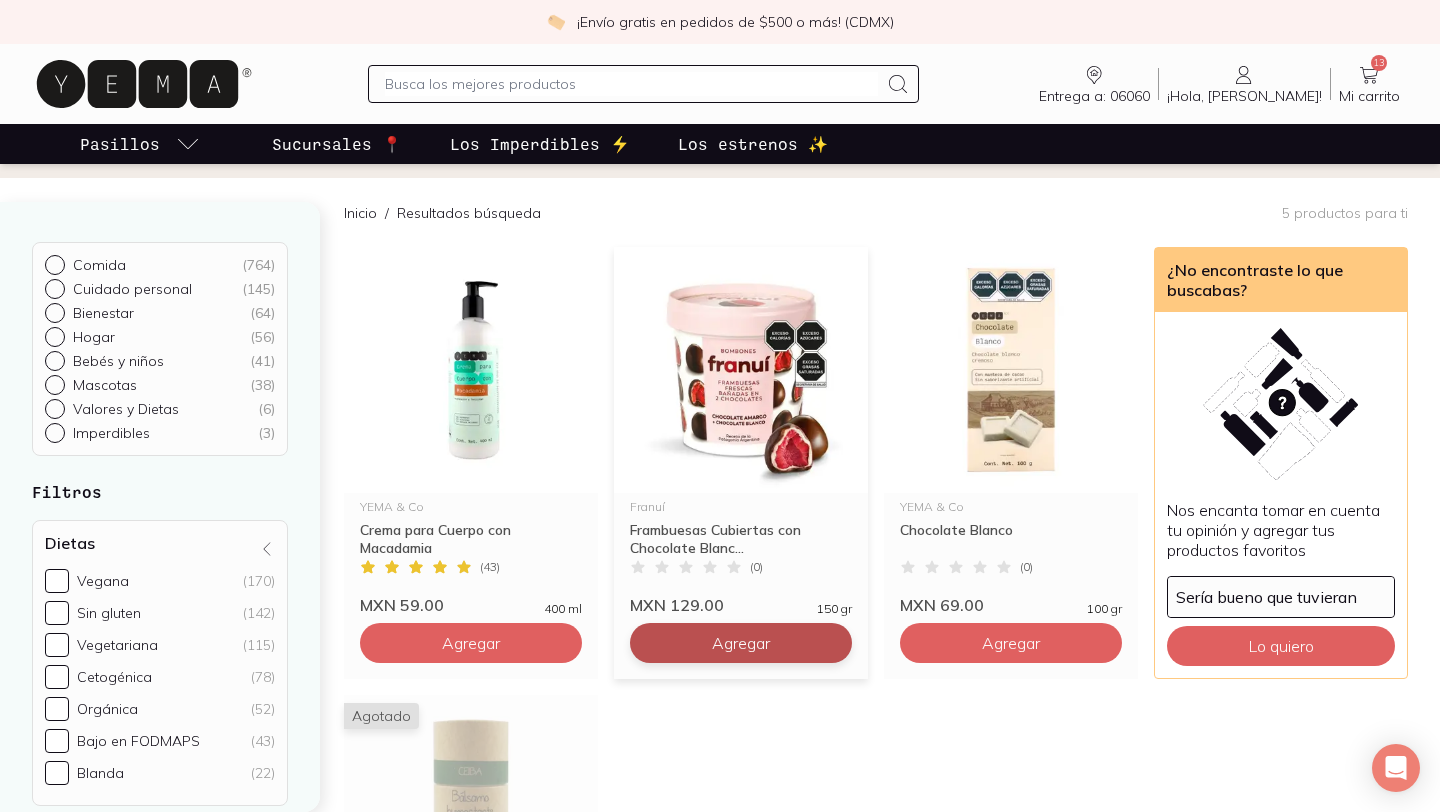 click on "Agregar" at bounding box center [471, 643] 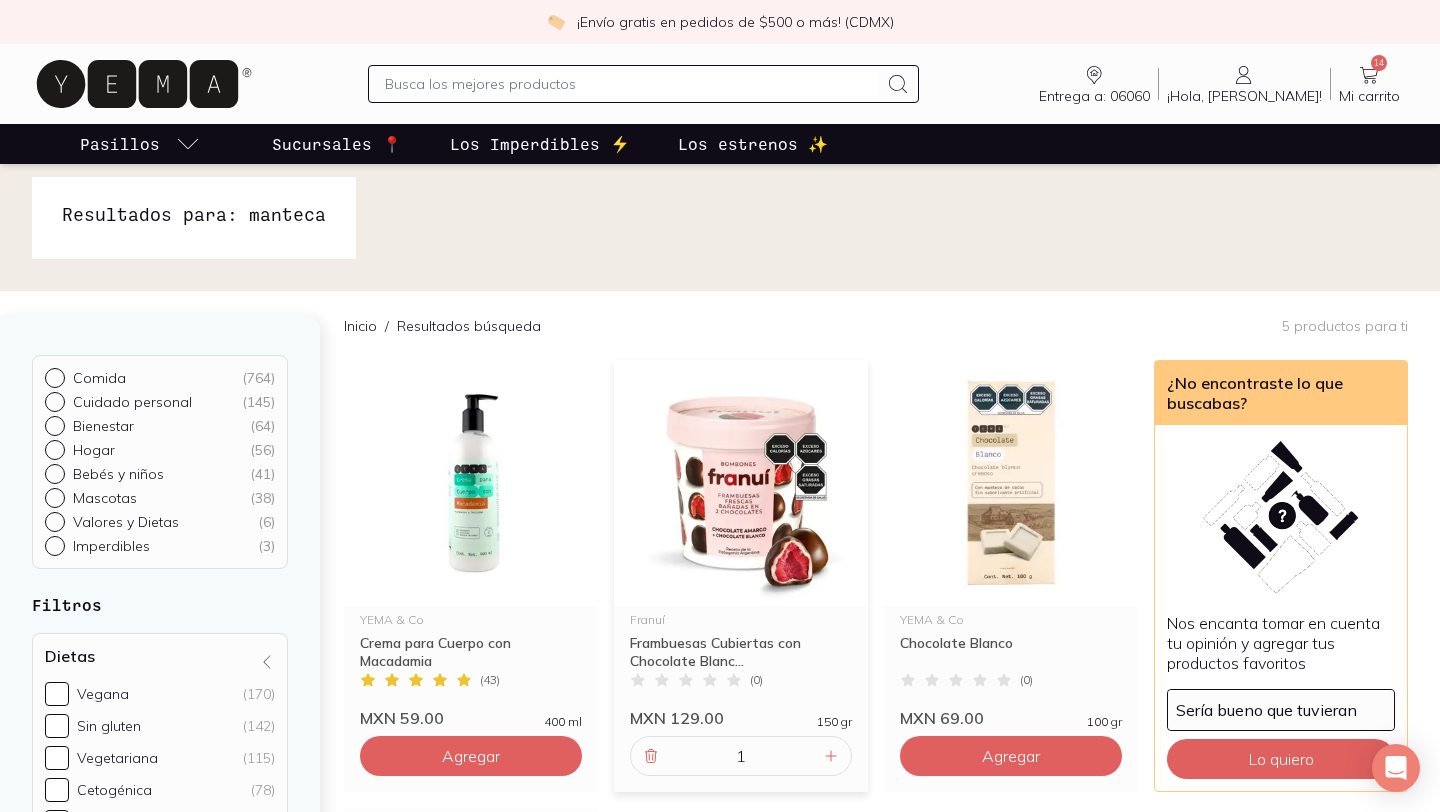 scroll, scrollTop: 0, scrollLeft: 0, axis: both 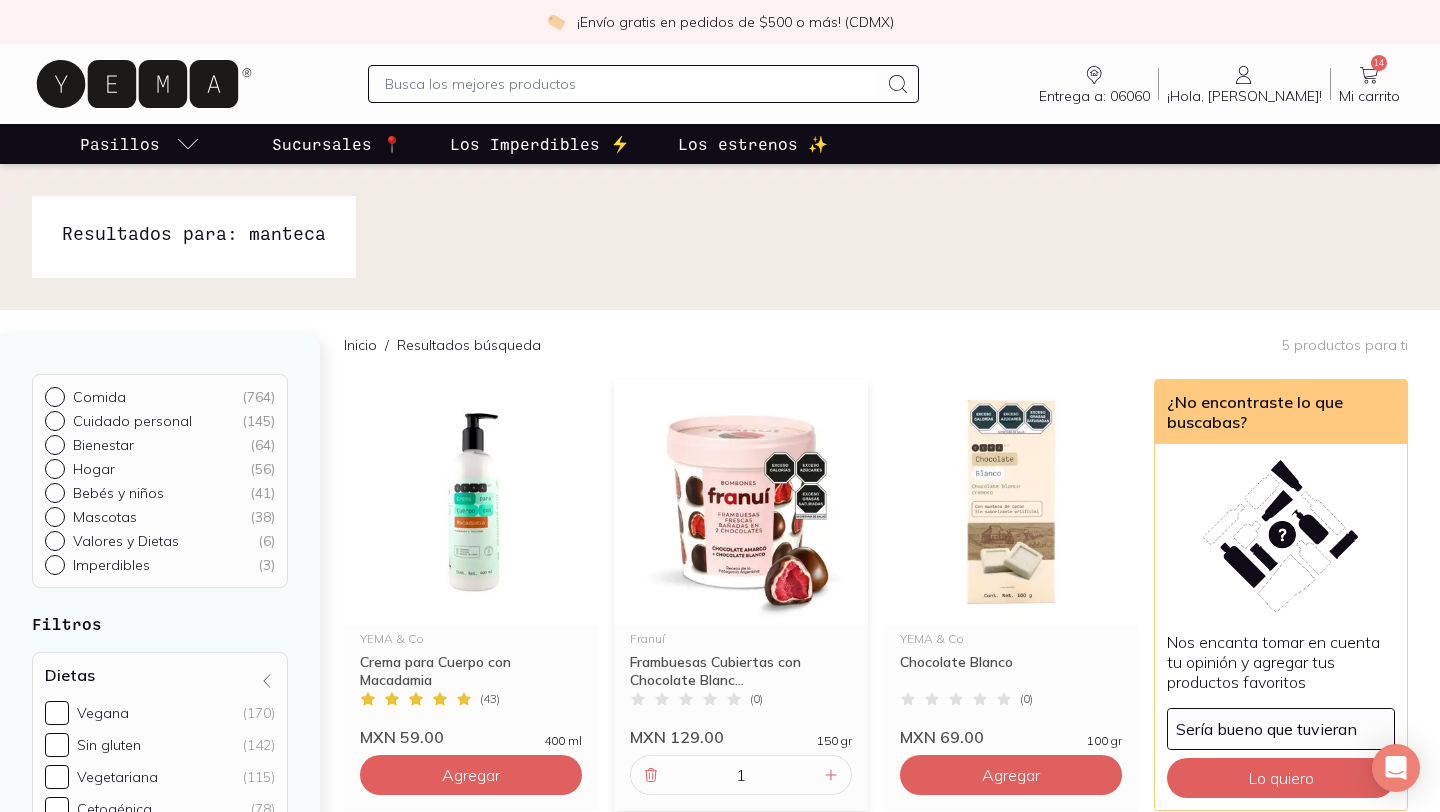 click 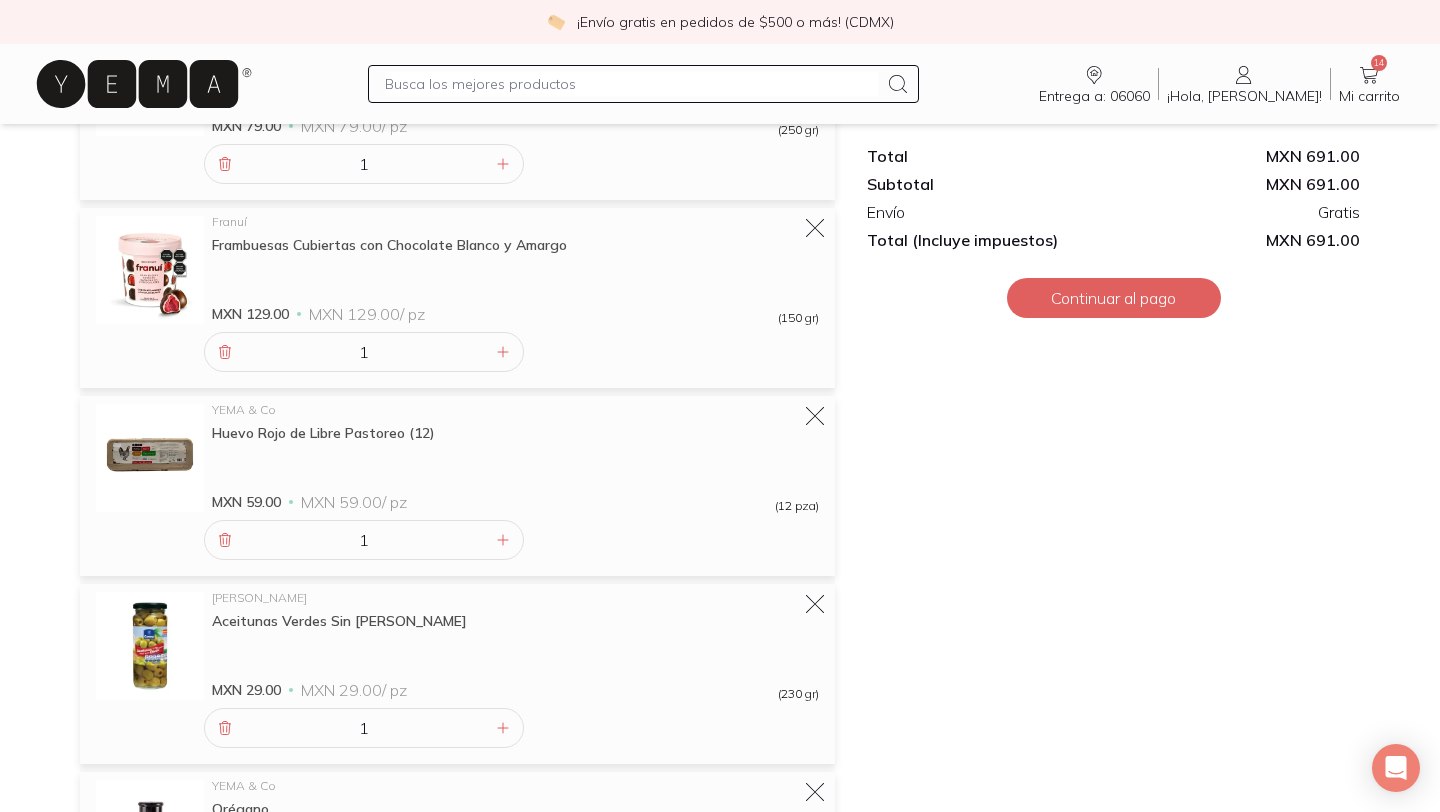 scroll, scrollTop: 528, scrollLeft: 0, axis: vertical 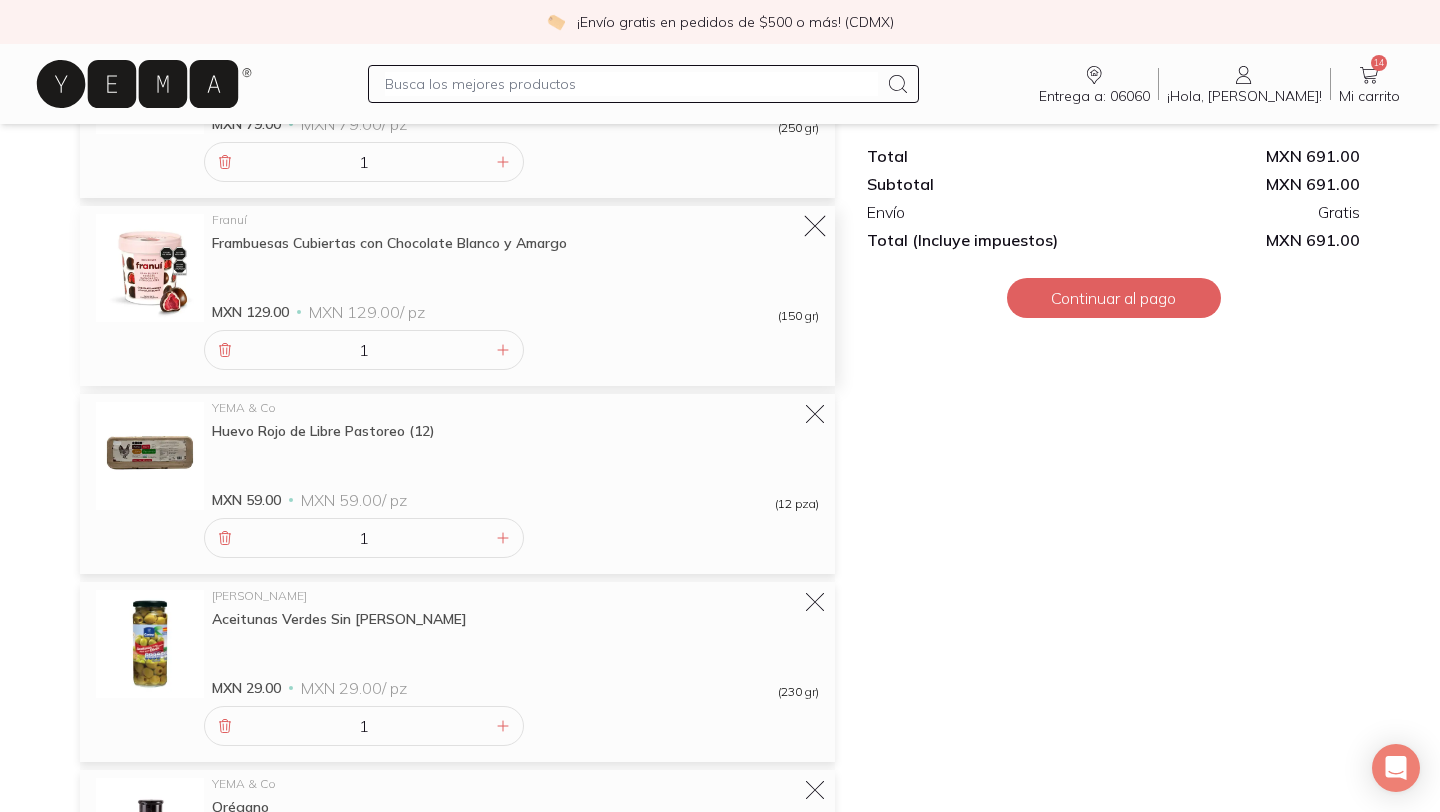 click 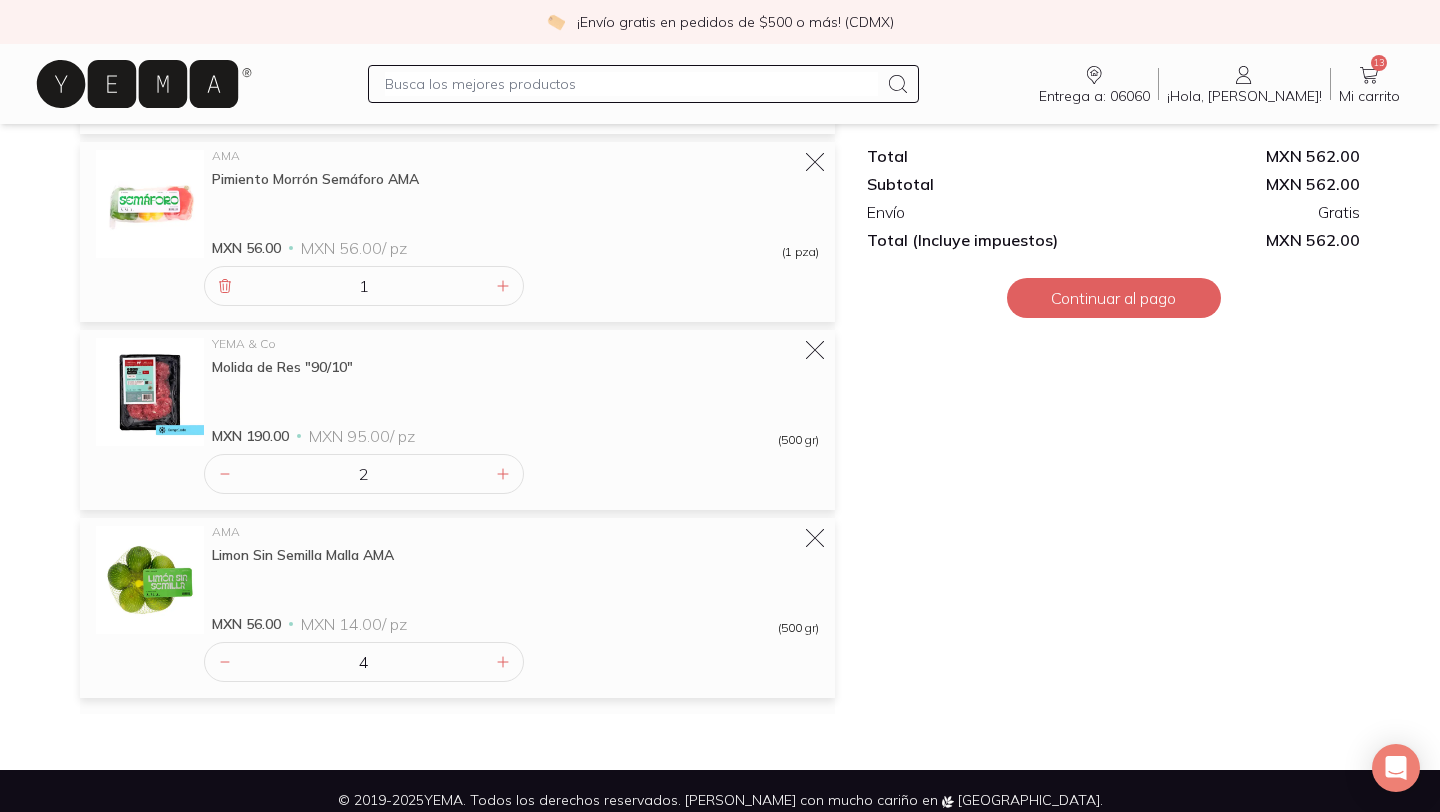 scroll, scrollTop: 1362, scrollLeft: 0, axis: vertical 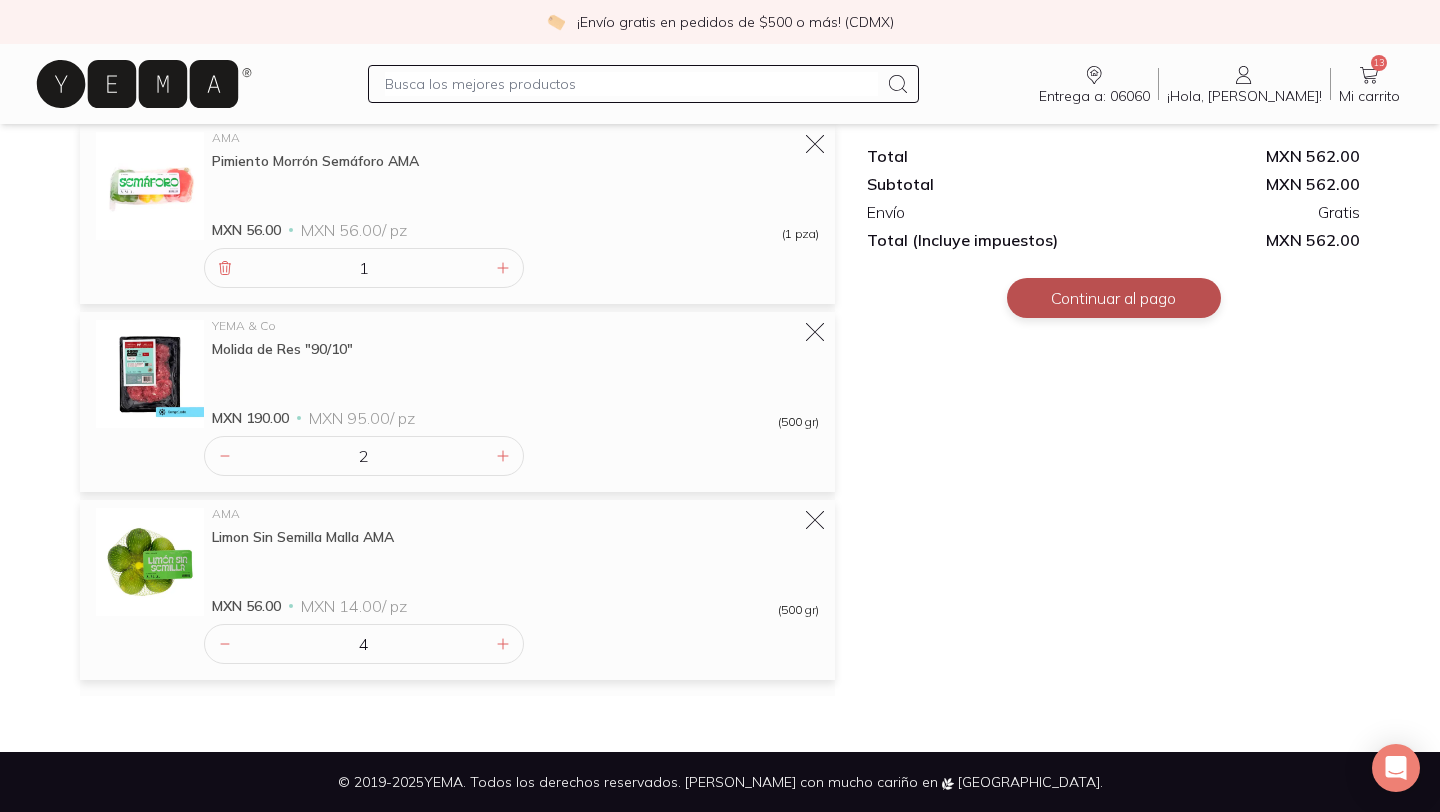click on "Continuar al pago" at bounding box center [1114, 298] 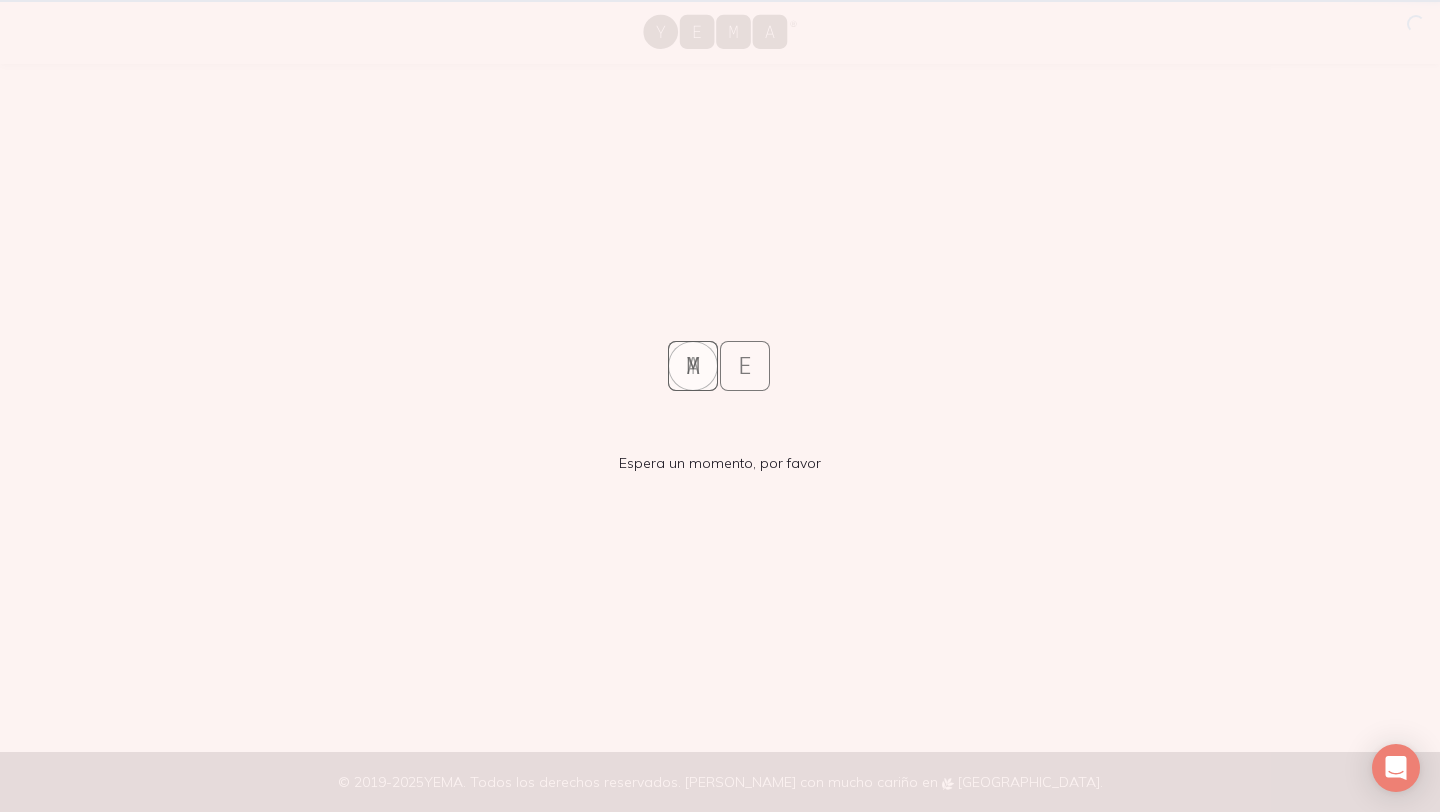 scroll, scrollTop: 0, scrollLeft: 0, axis: both 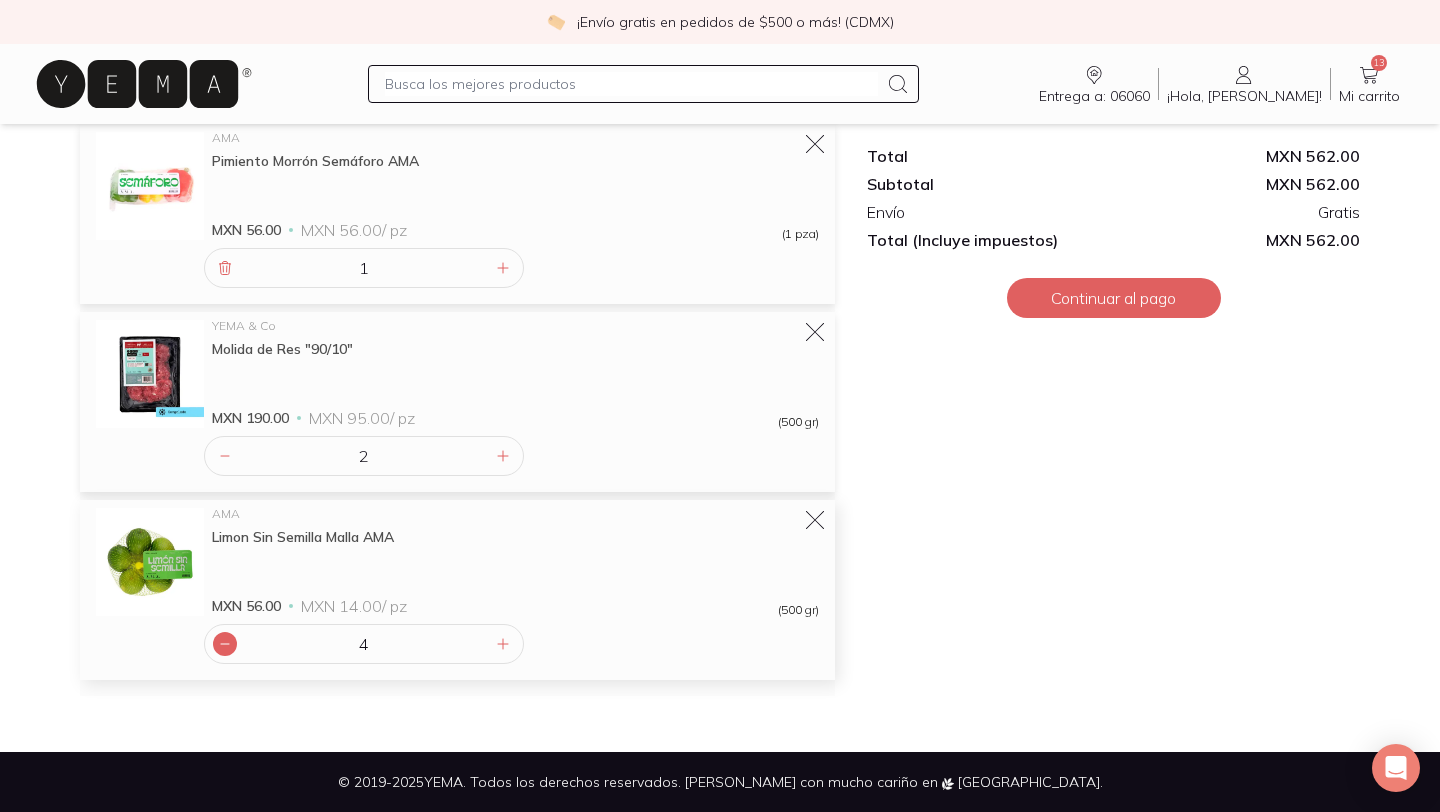 click 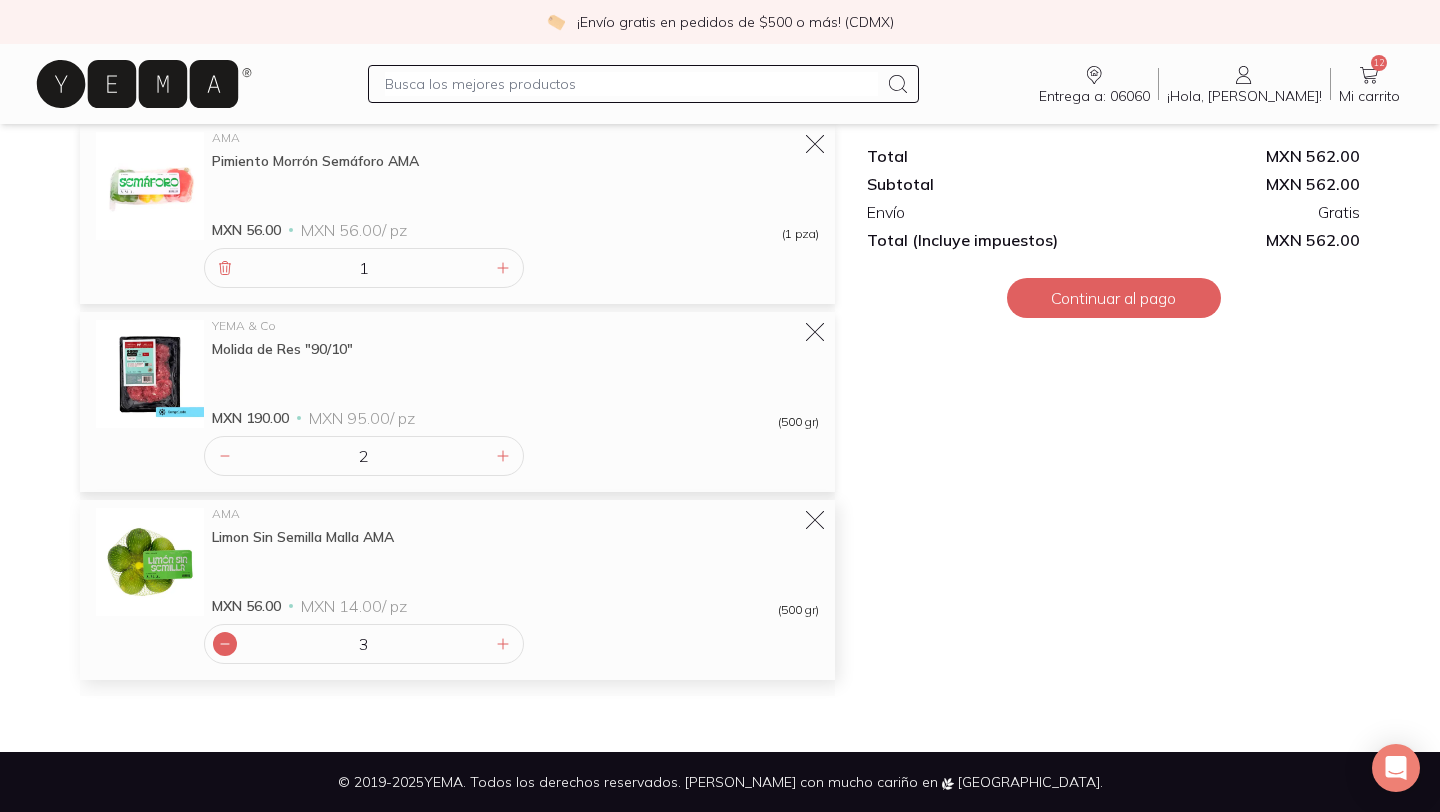 click 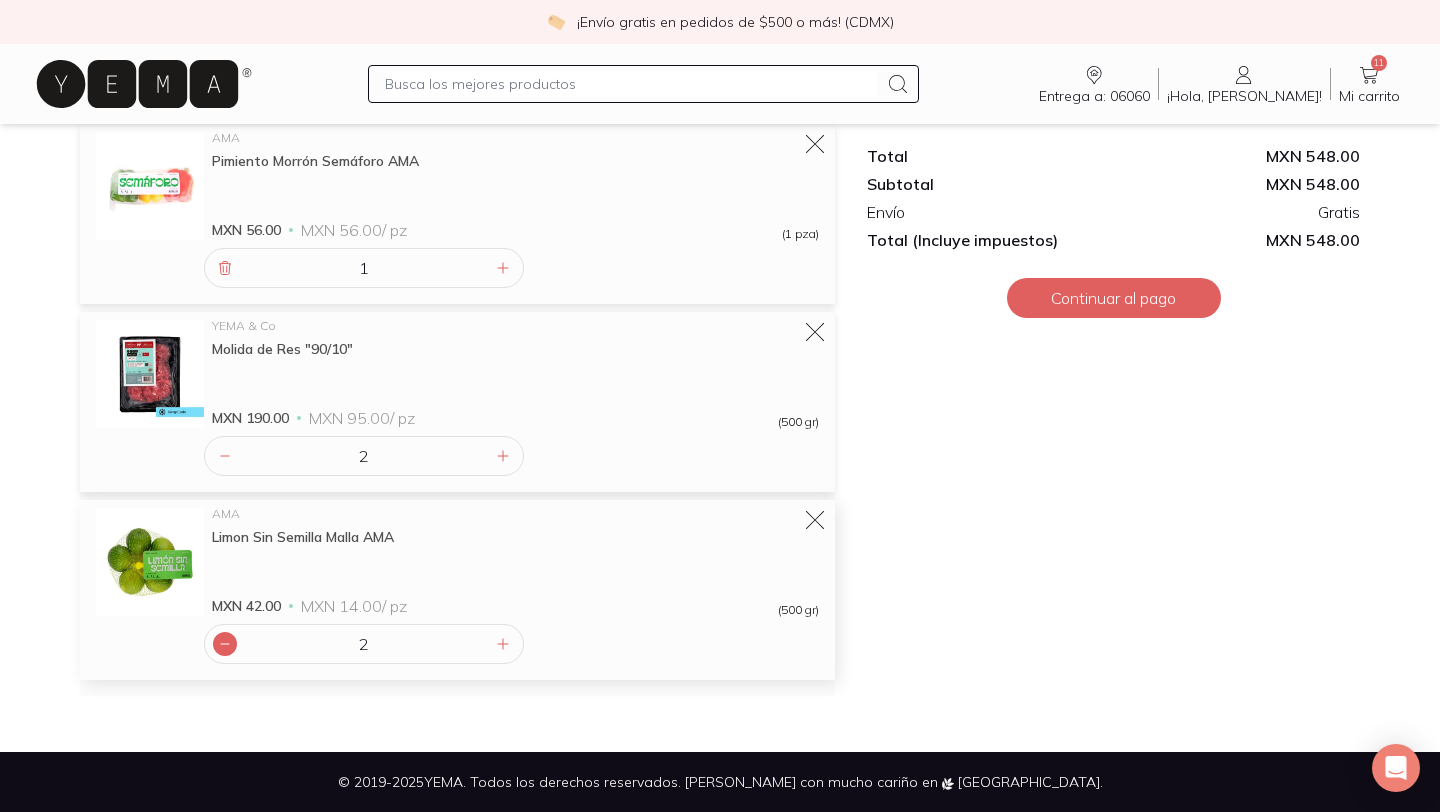 click 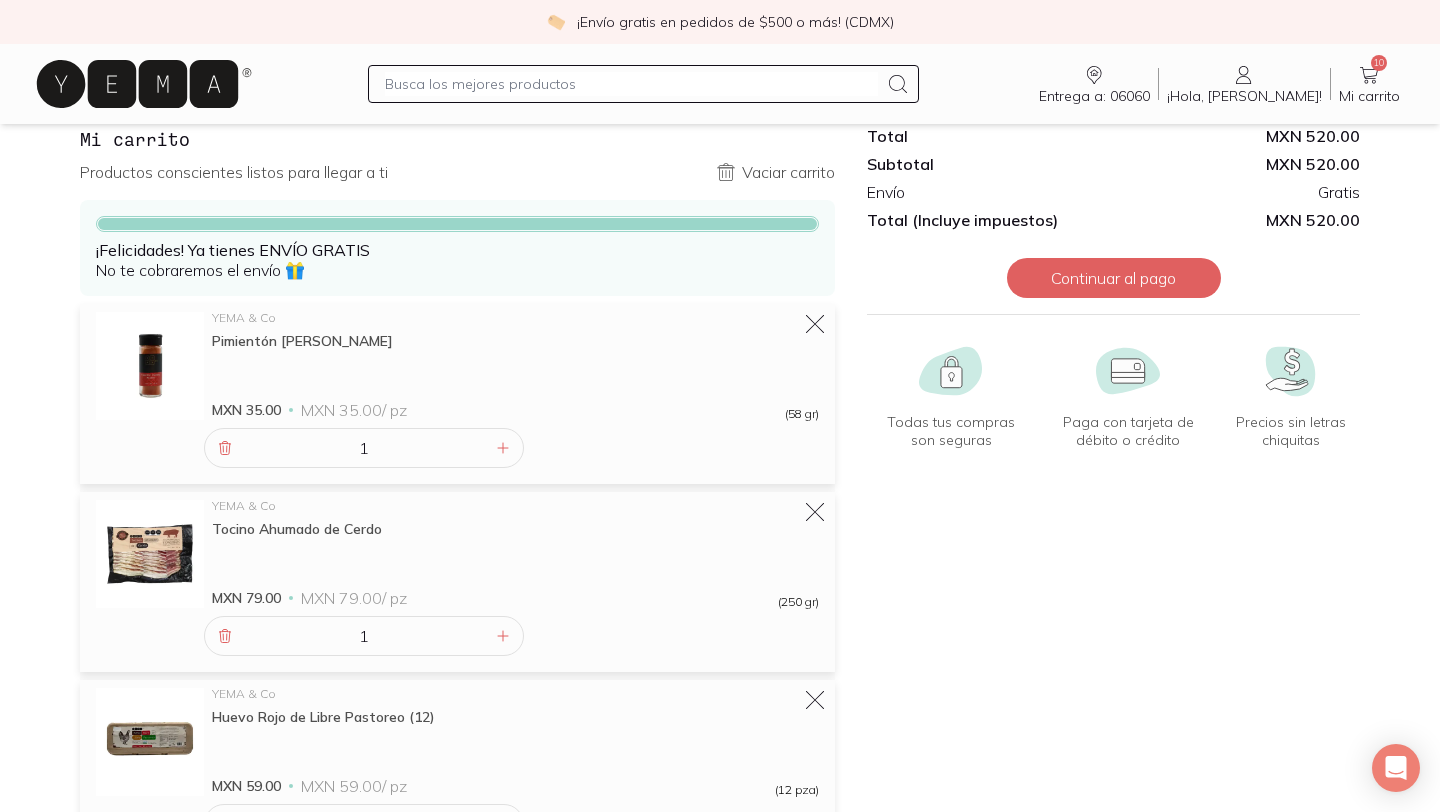 scroll, scrollTop: 0, scrollLeft: 0, axis: both 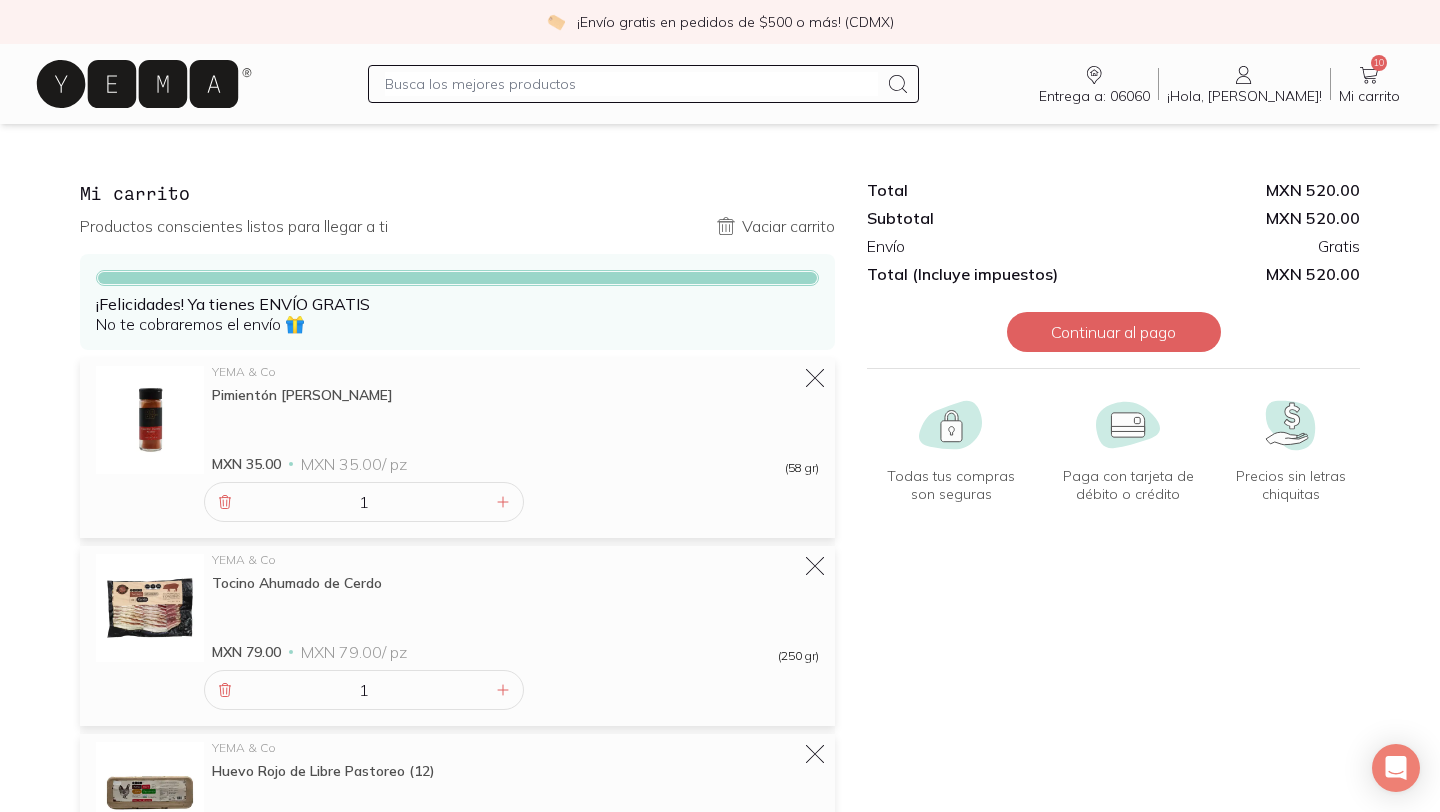 click 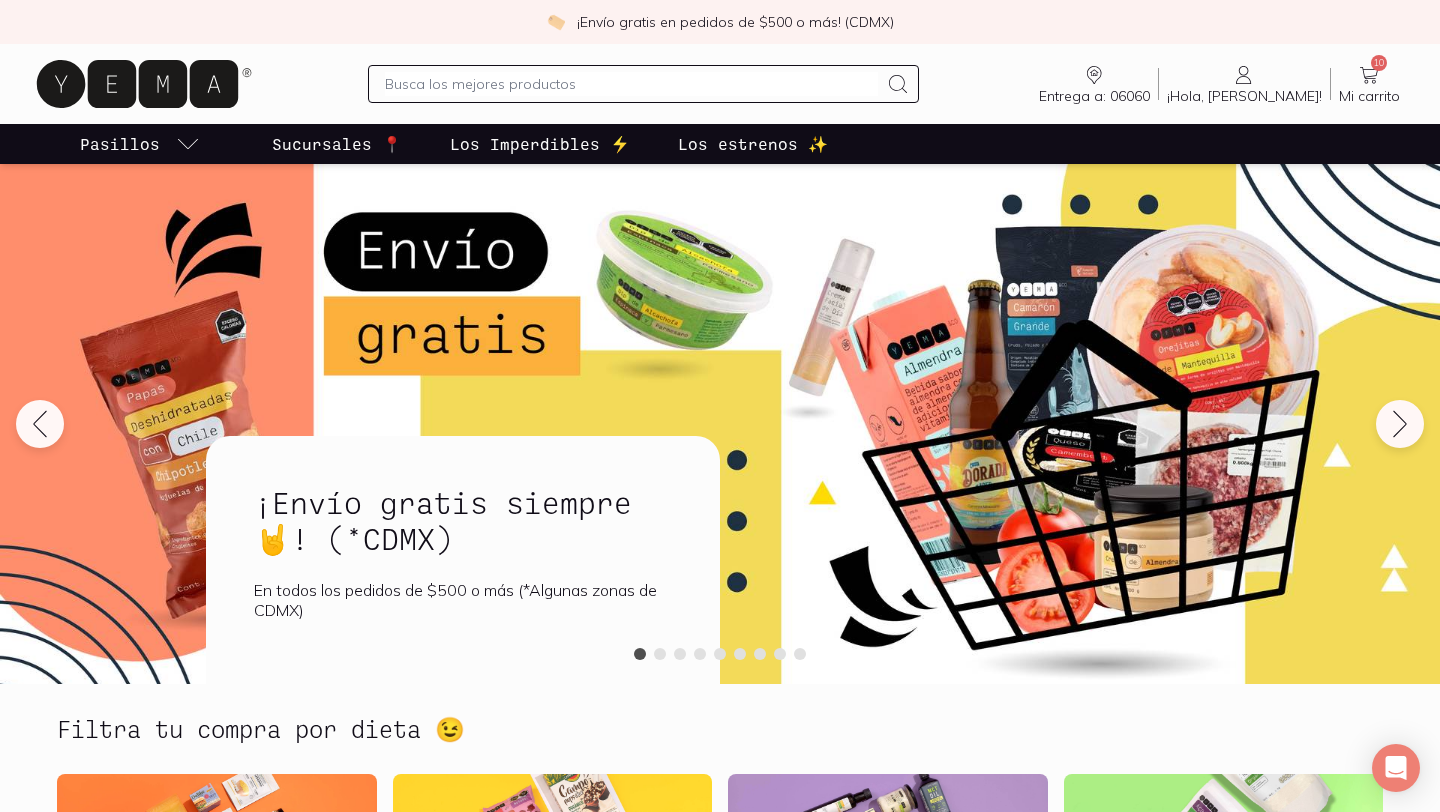 click 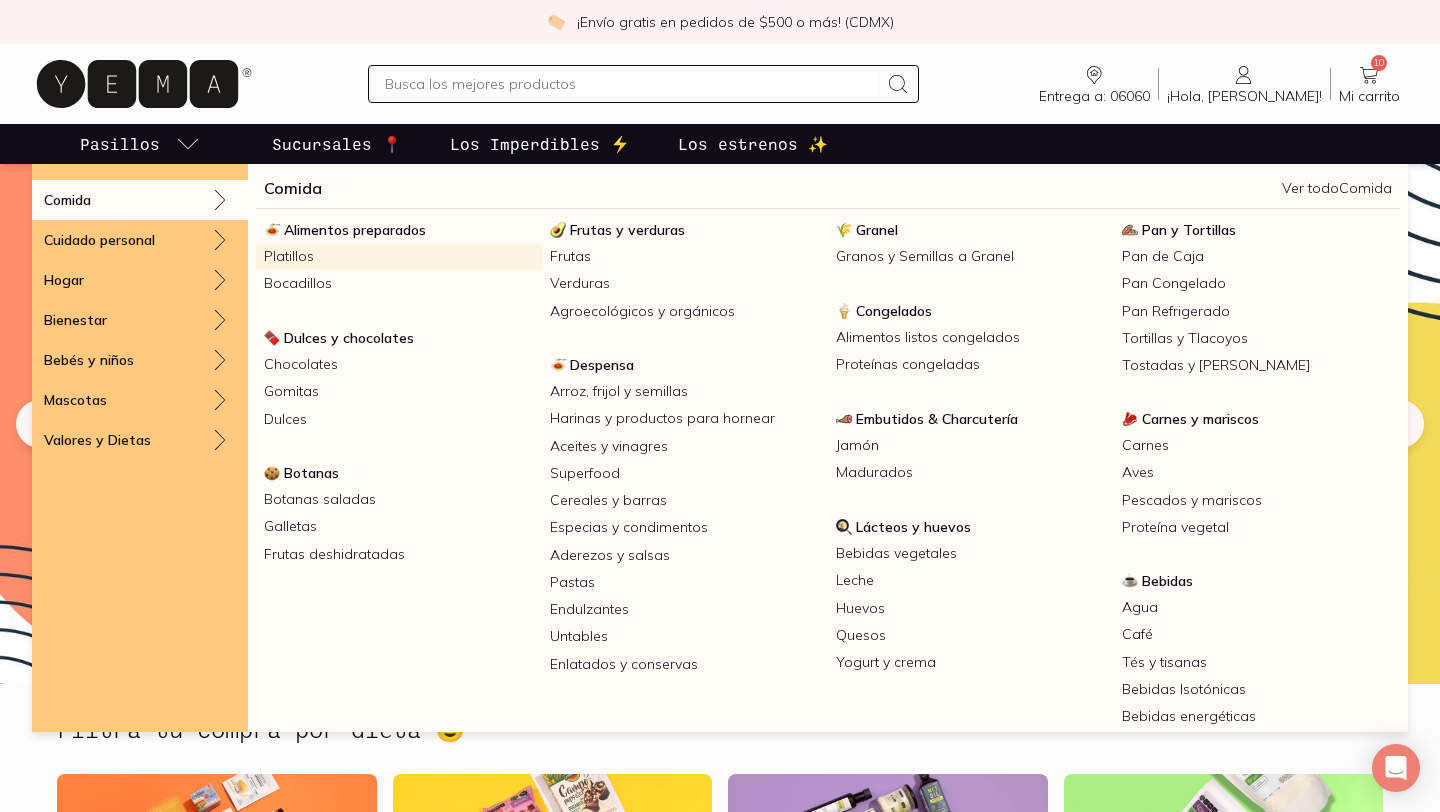 click on "Platillos" at bounding box center [399, 256] 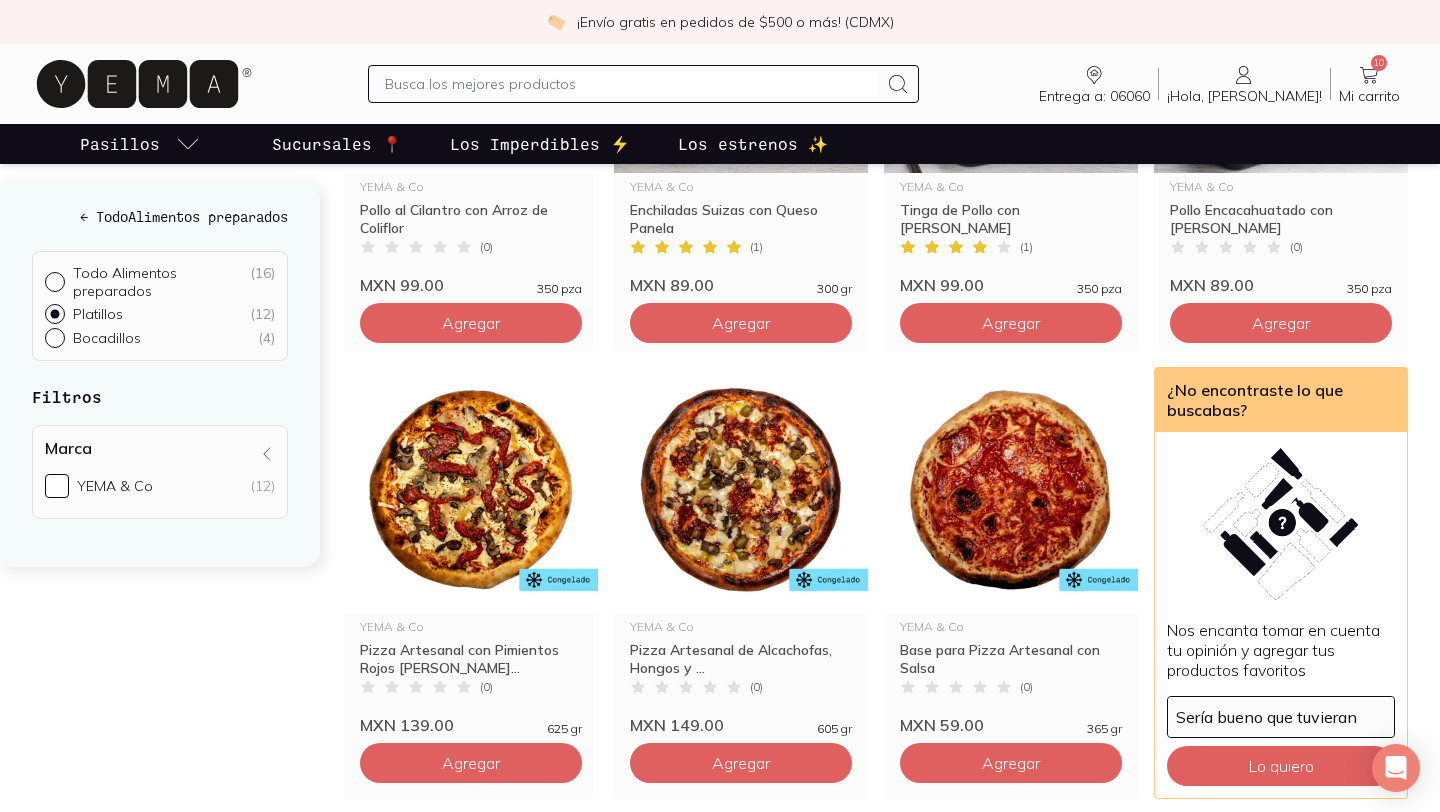 scroll, scrollTop: 972, scrollLeft: 0, axis: vertical 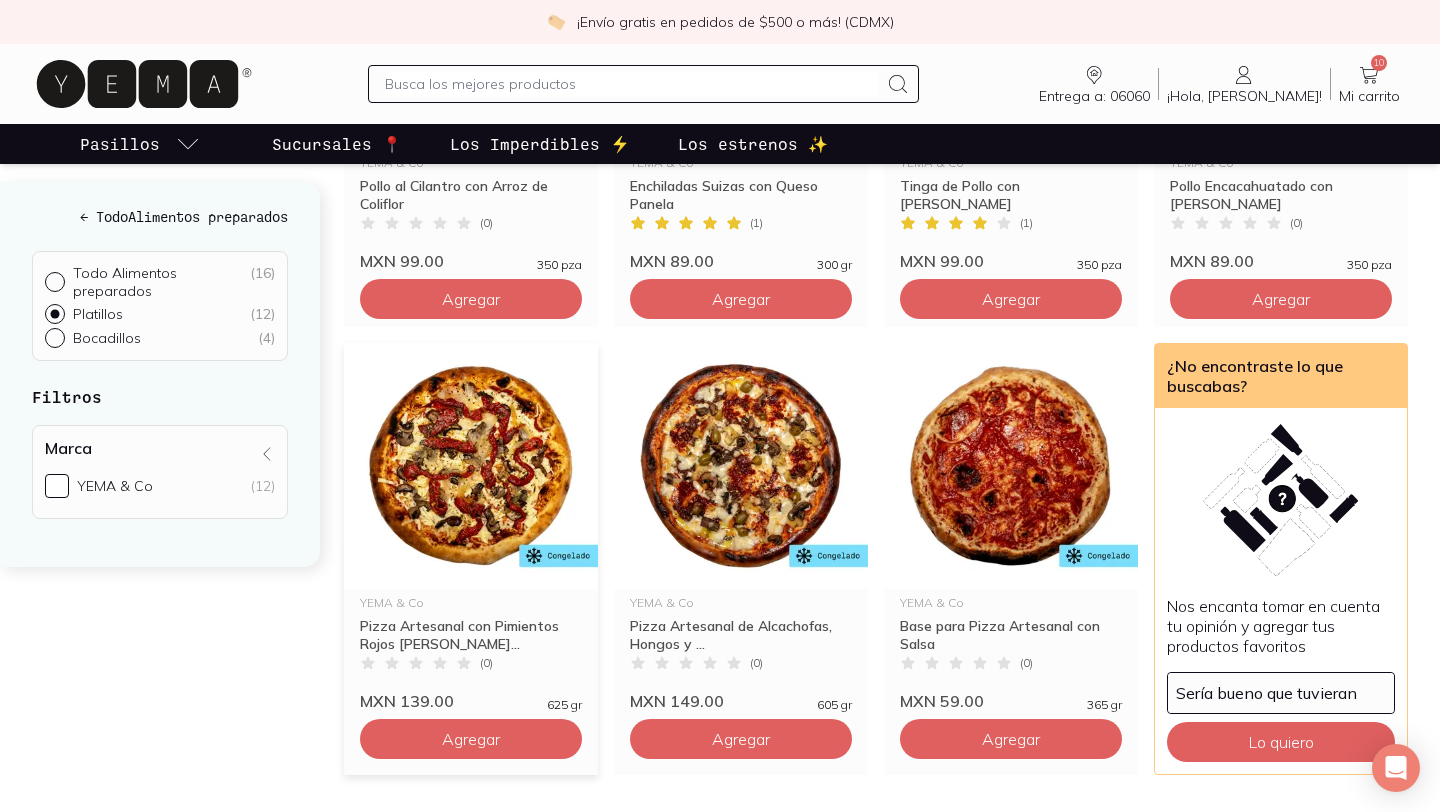 click at bounding box center (471, 466) 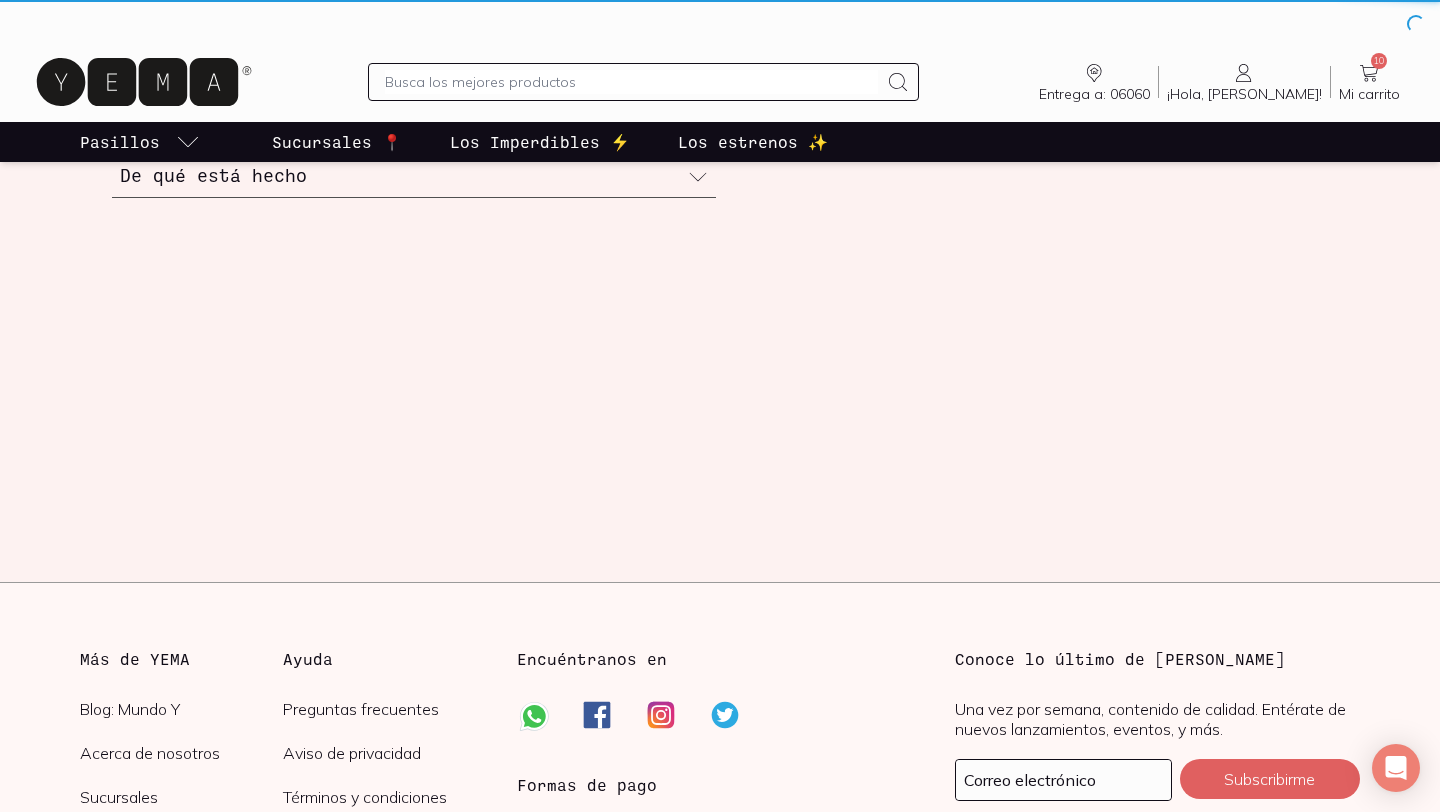 scroll, scrollTop: 0, scrollLeft: 0, axis: both 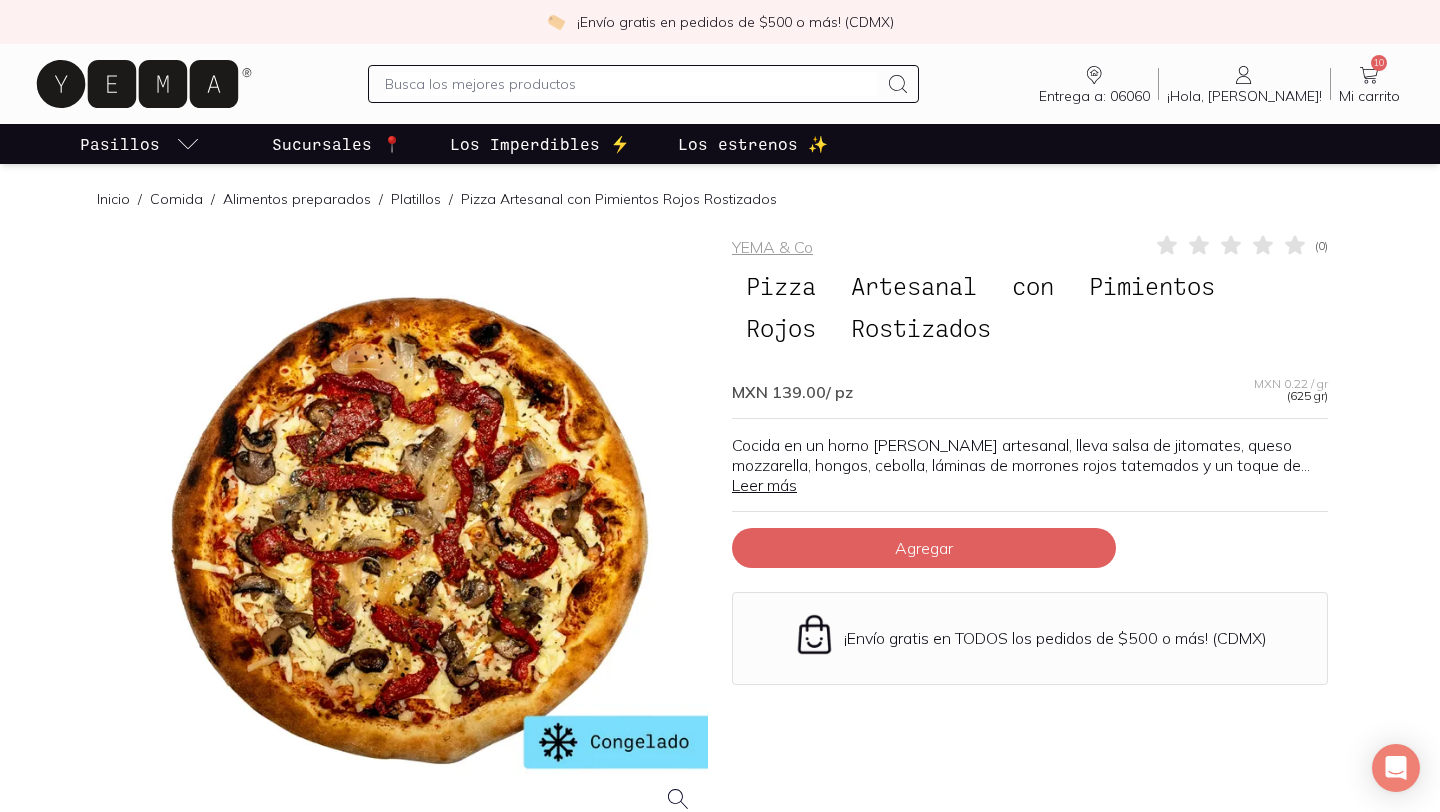 click on "Leer más" at bounding box center [764, 485] 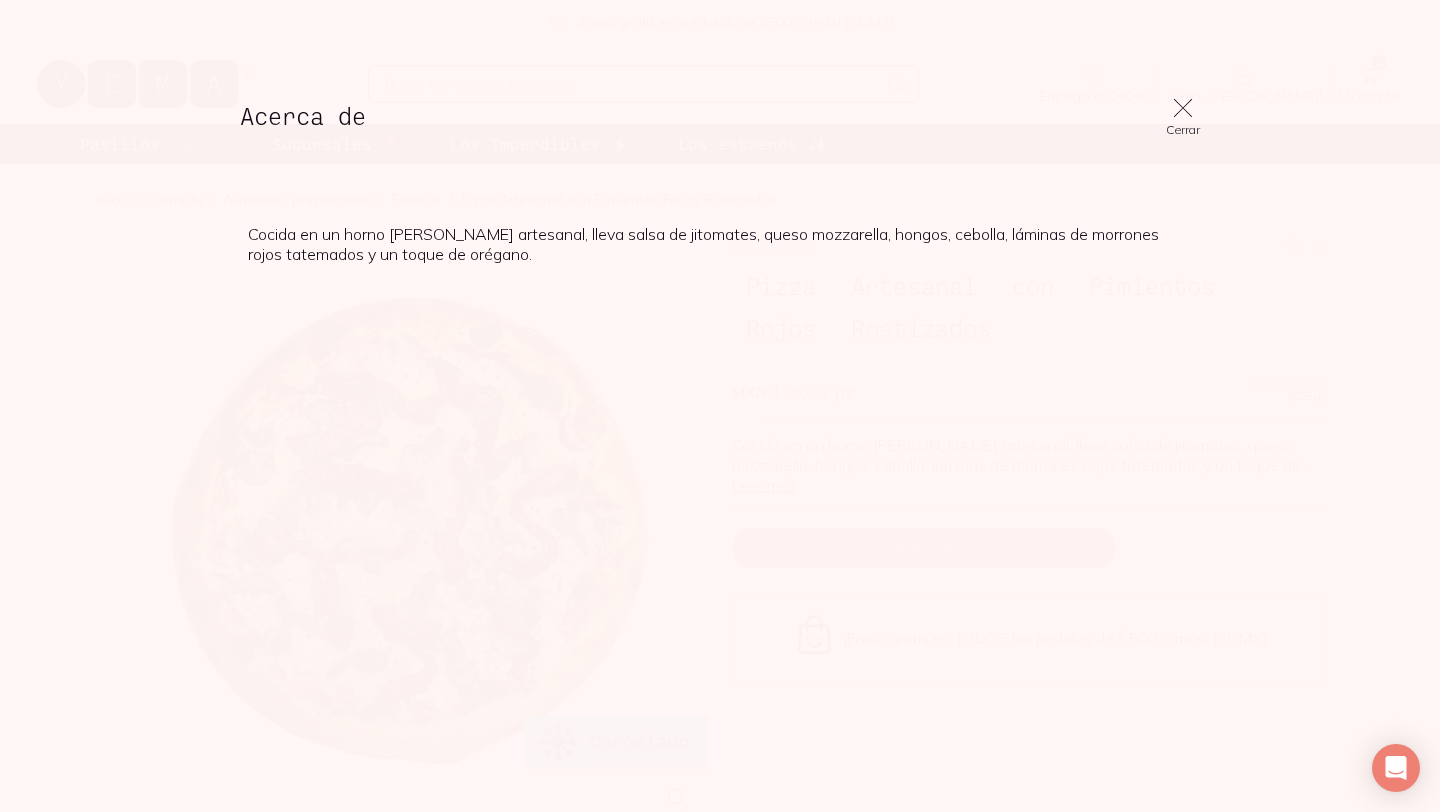 click on "Acerca de Cerrar Cocida en un horno [PERSON_NAME] artesanal, lleva salsa de jitomates, queso mozzarella, hongos, cebolla, láminas de morrones rojos tatemados y un toque de orégano." at bounding box center (720, 406) 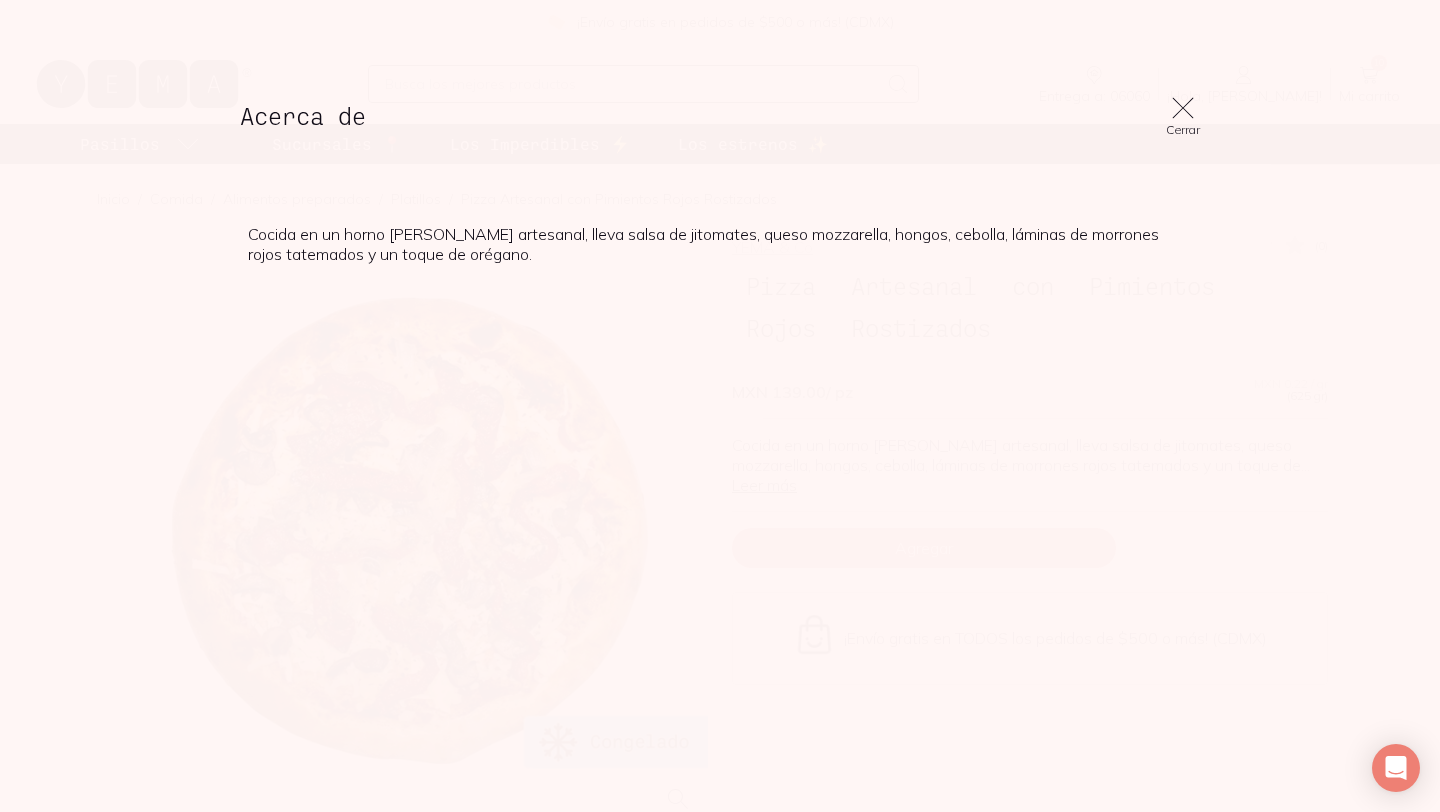 click 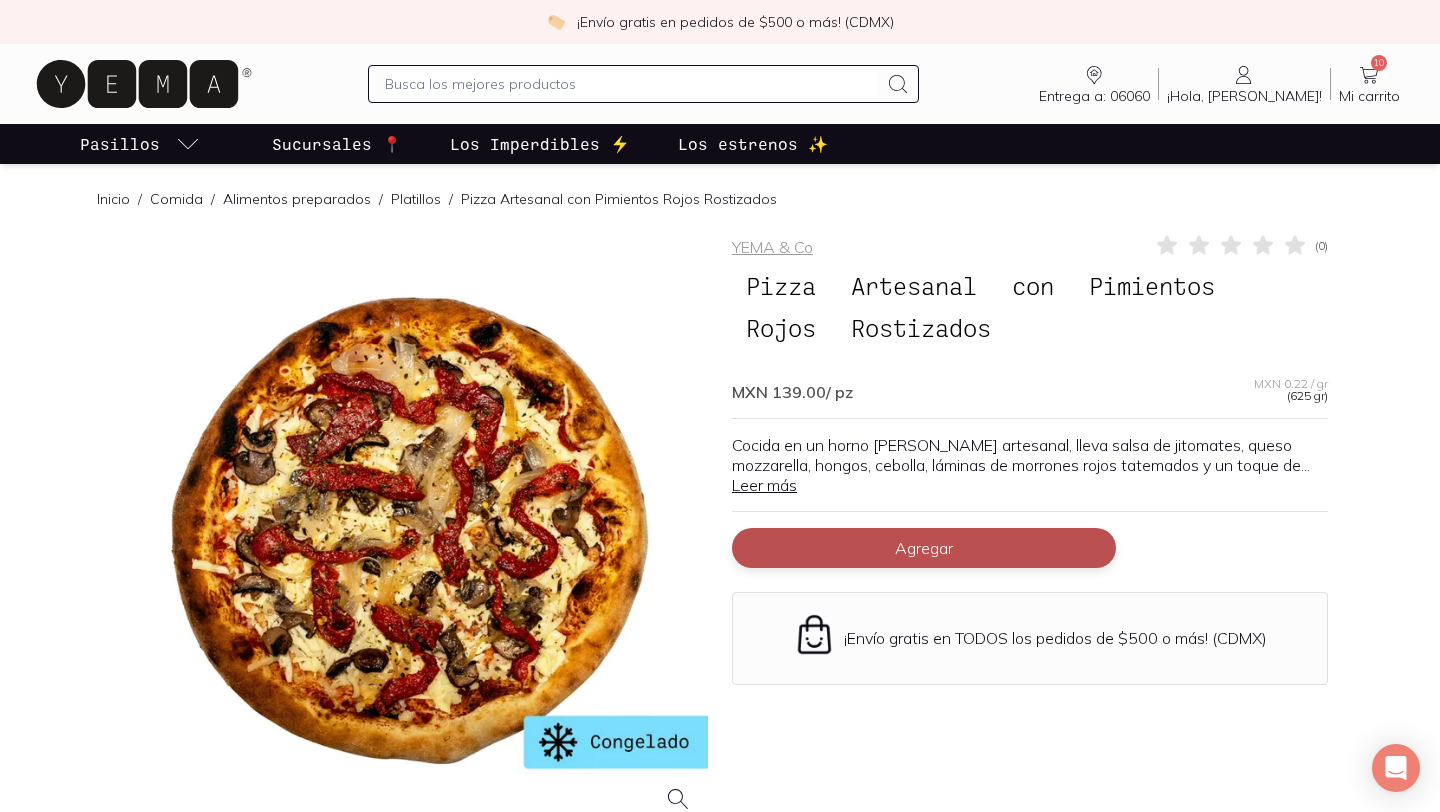 click on "Agregar" at bounding box center [924, 548] 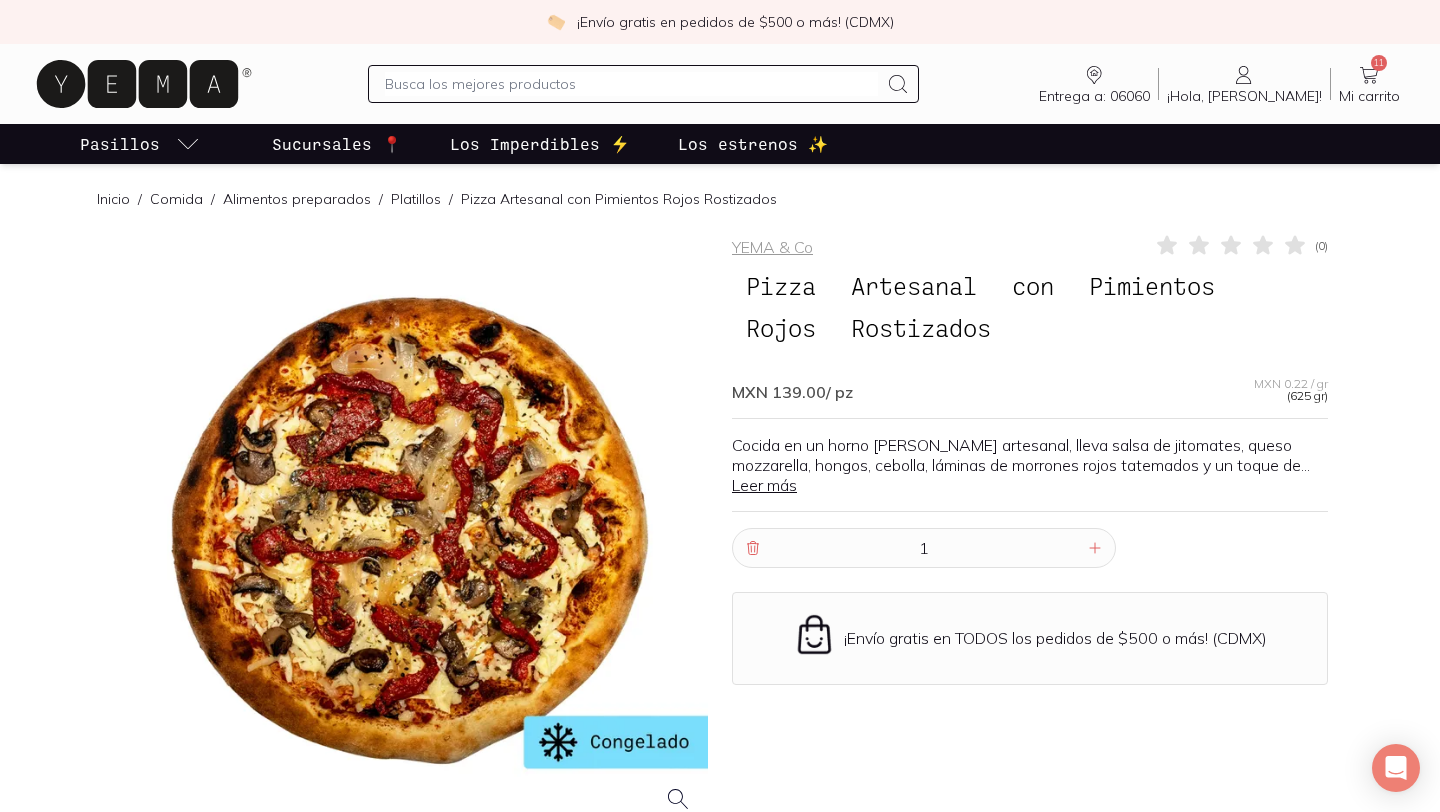 click 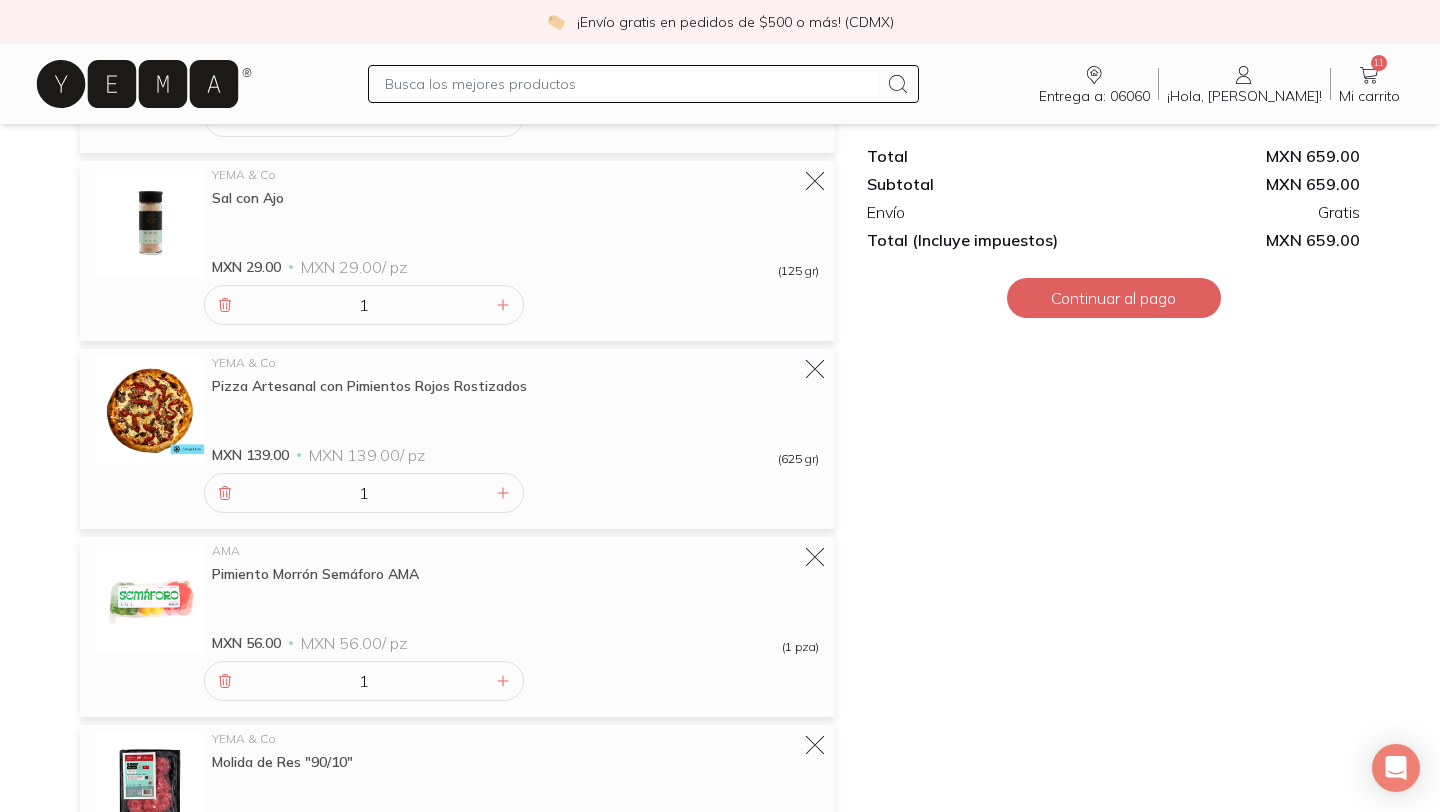 scroll, scrollTop: 1135, scrollLeft: 0, axis: vertical 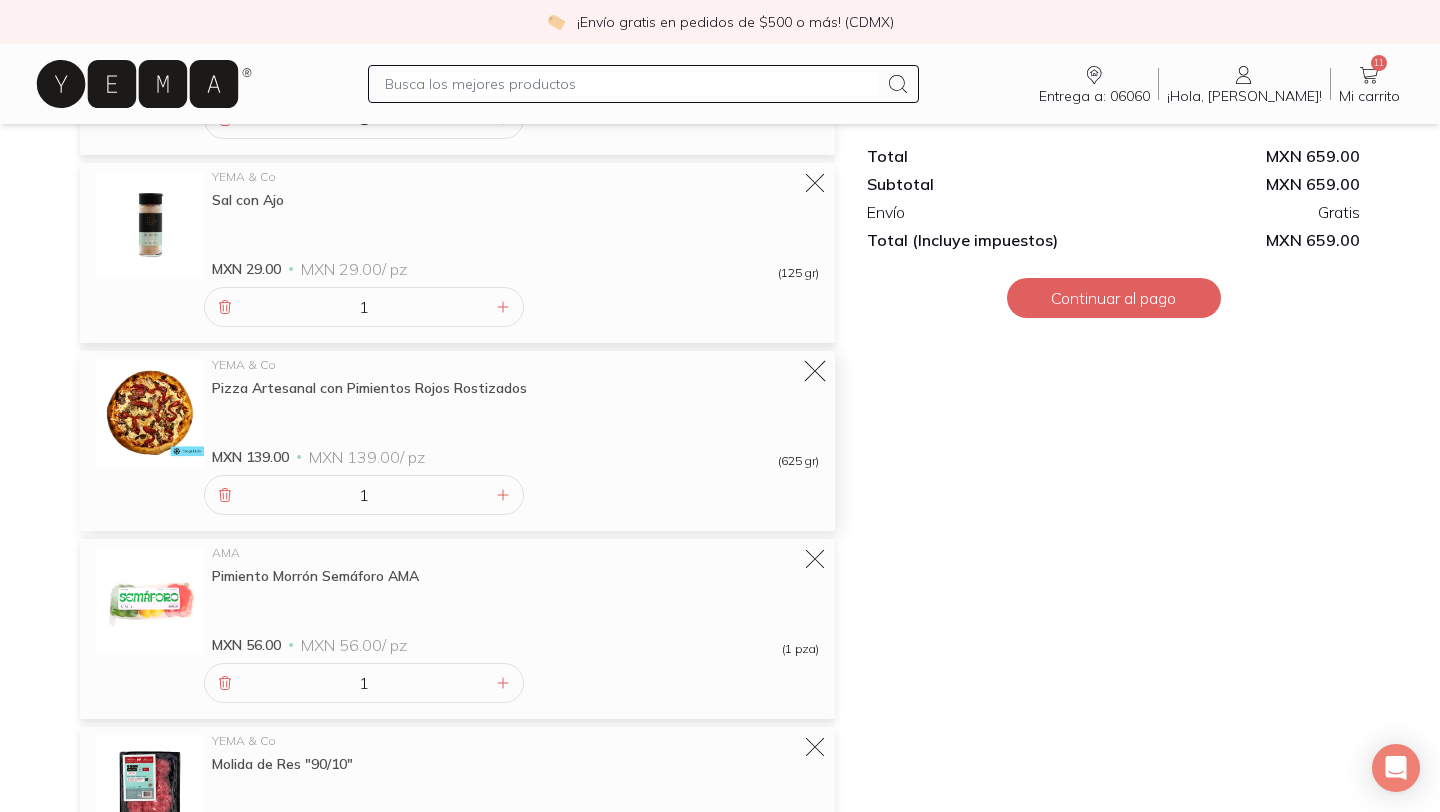 click 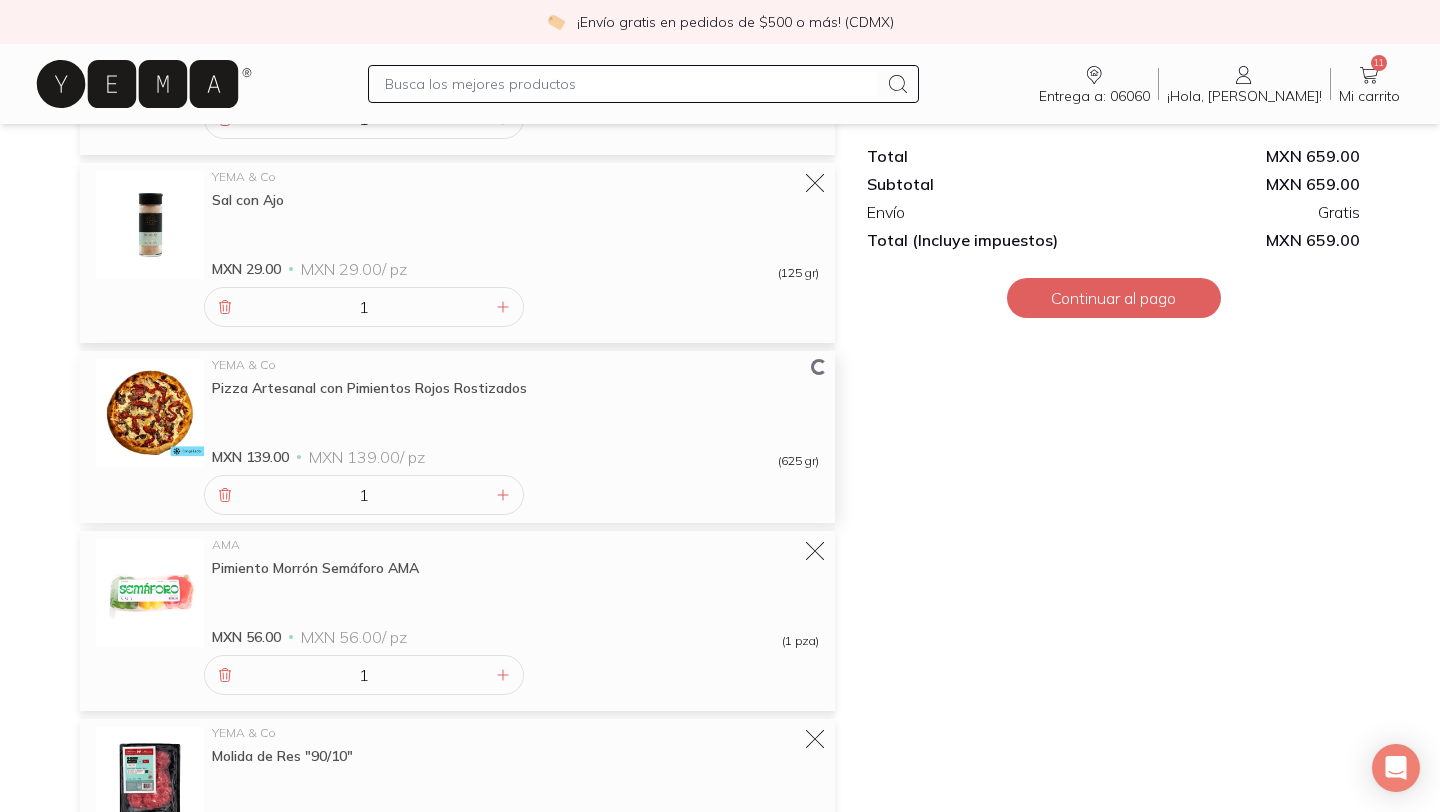 click at bounding box center (631, 84) 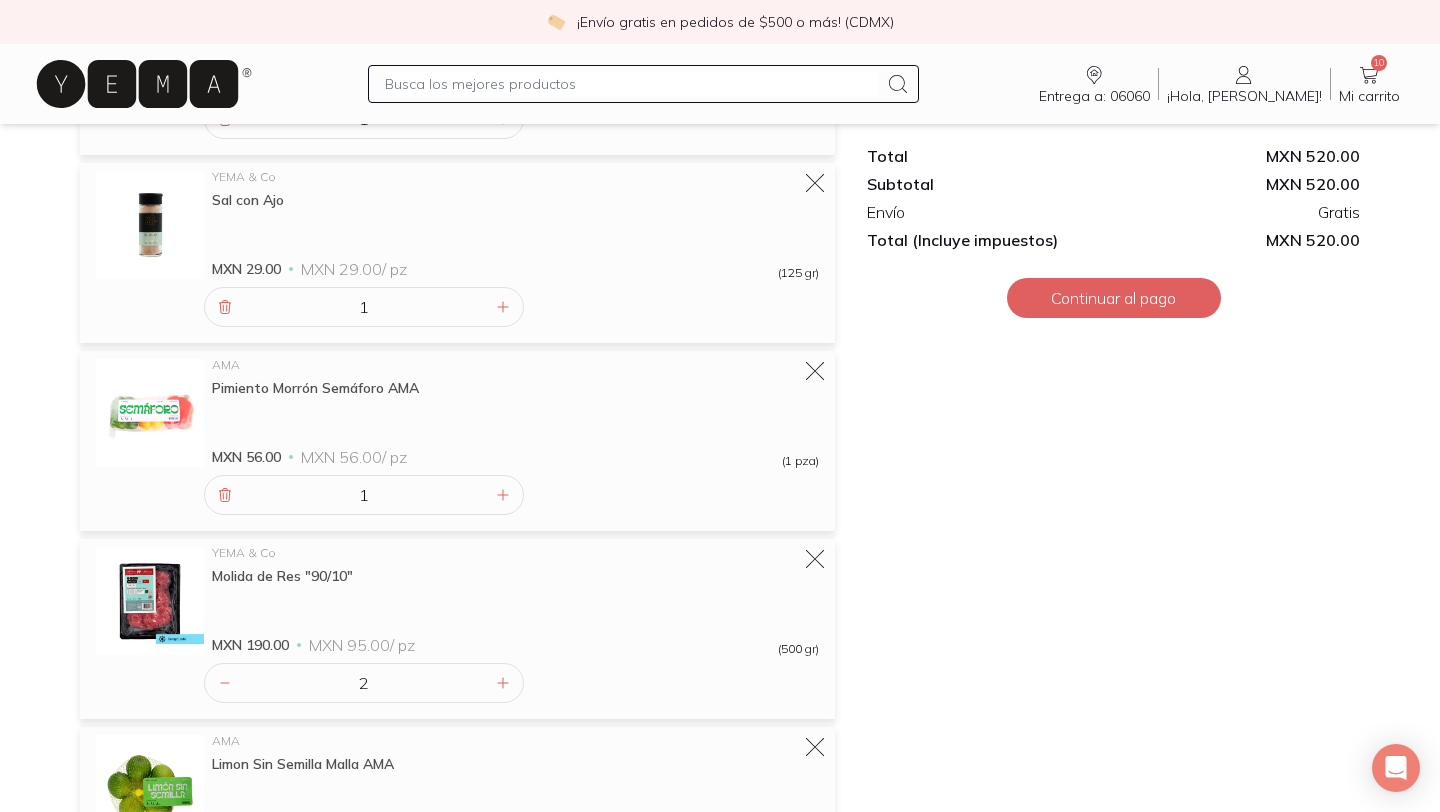 type on "q" 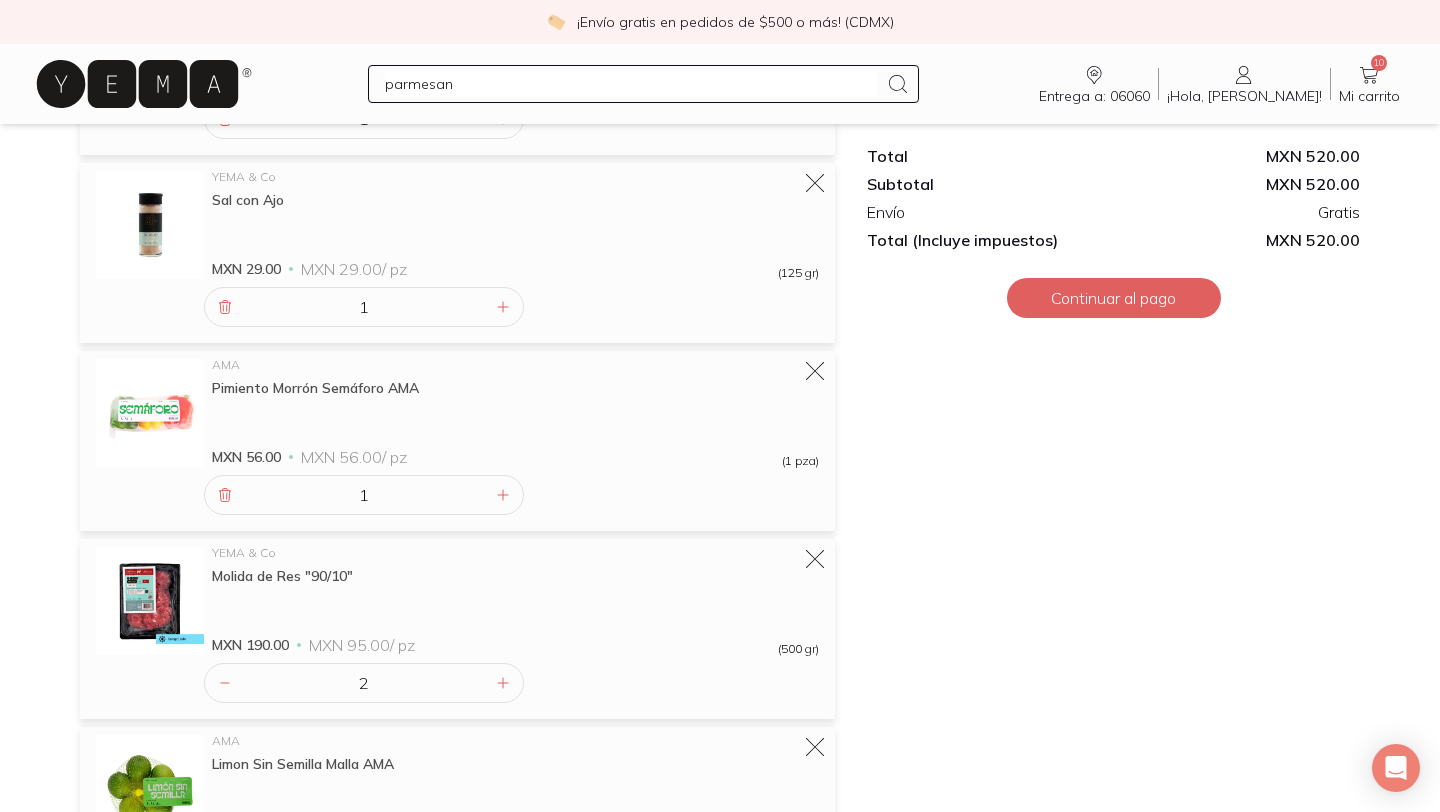 type on "parmesano" 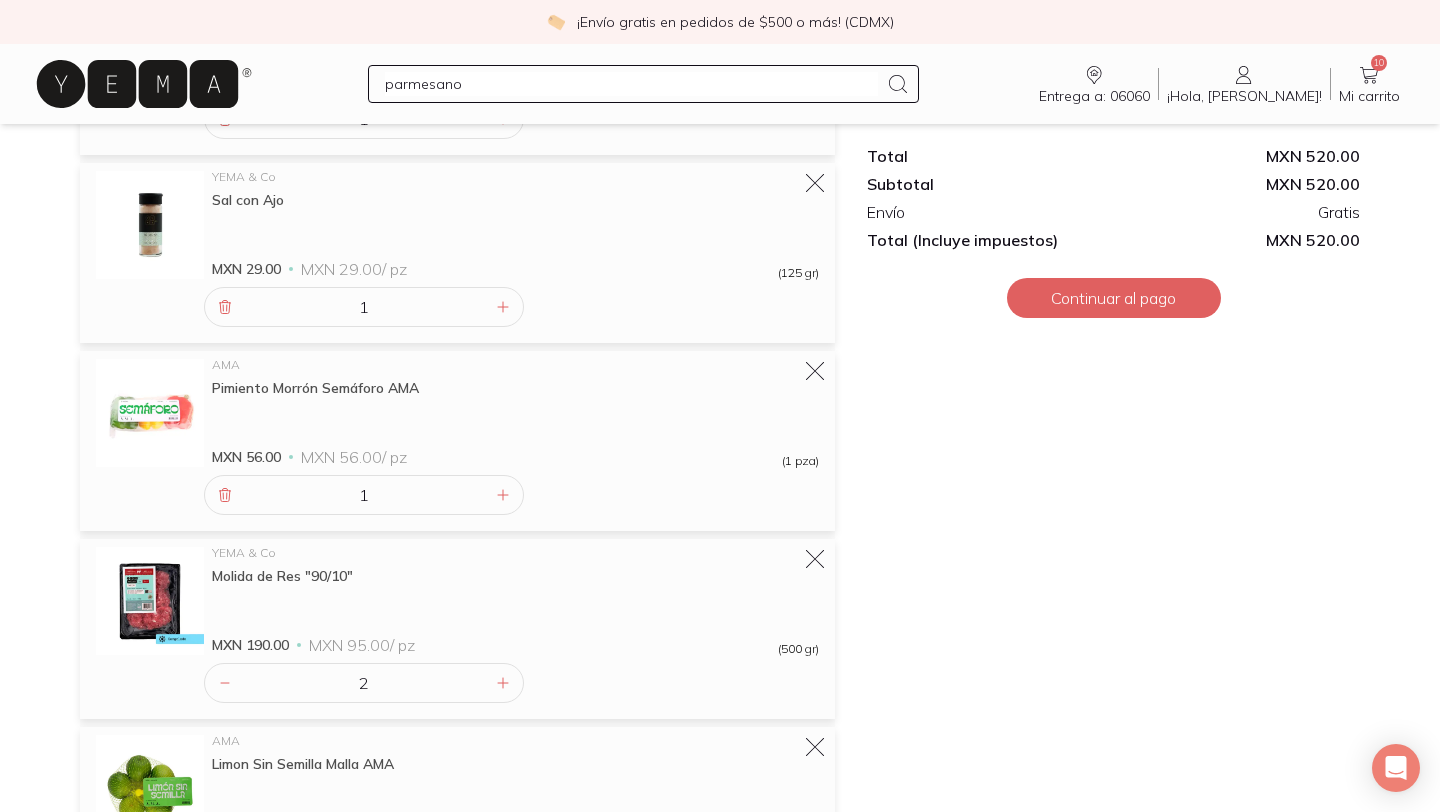 type 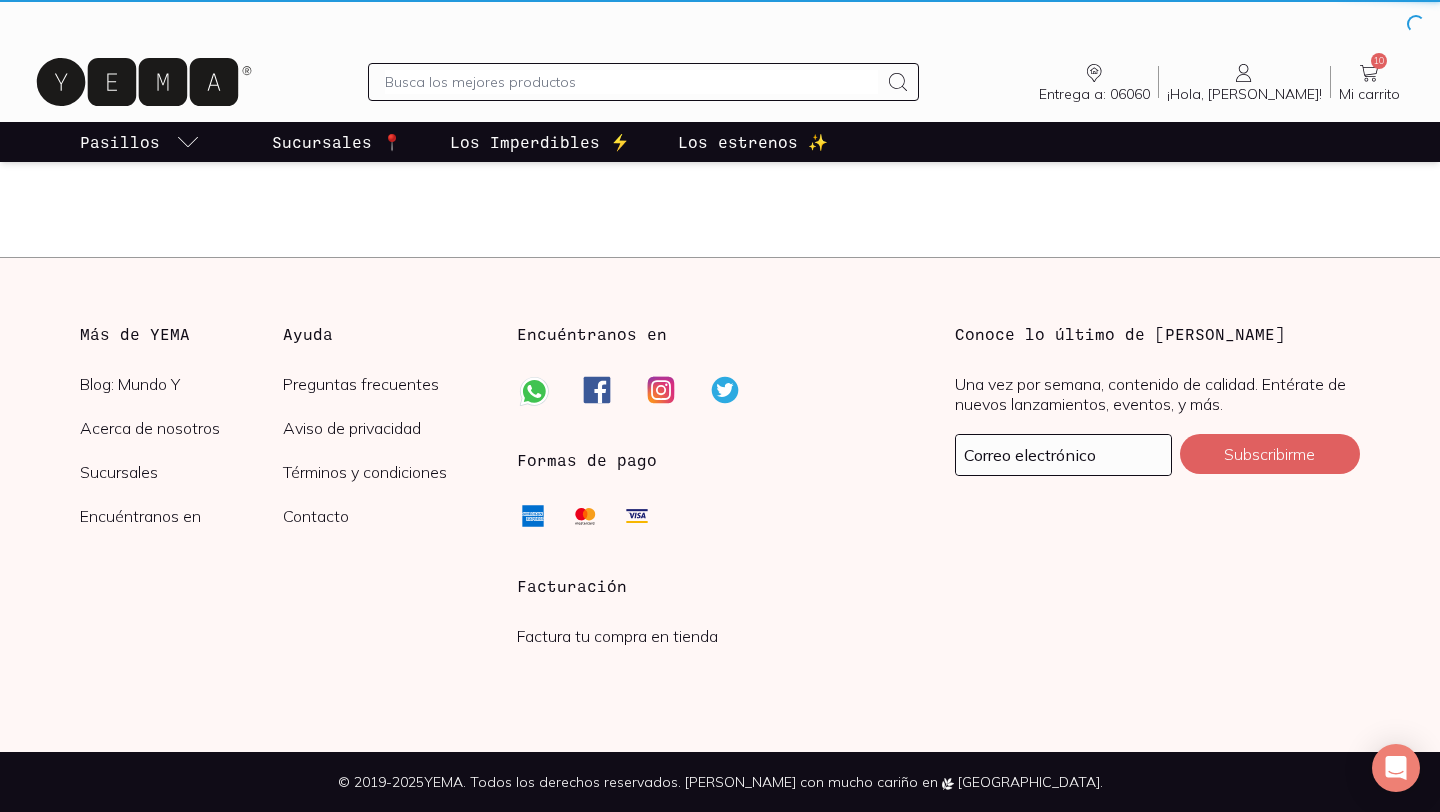 scroll, scrollTop: 0, scrollLeft: 0, axis: both 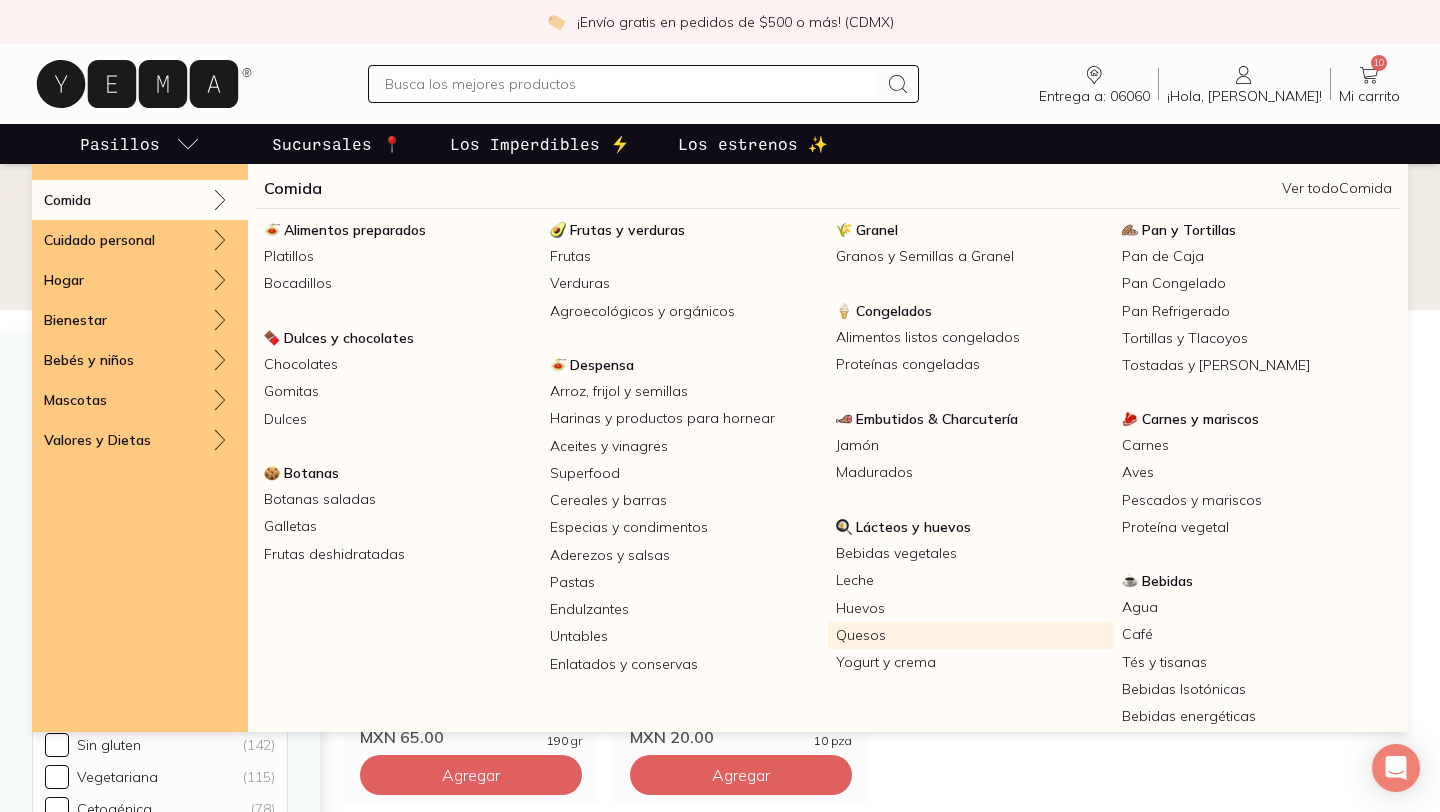 click on "Quesos" at bounding box center (971, 635) 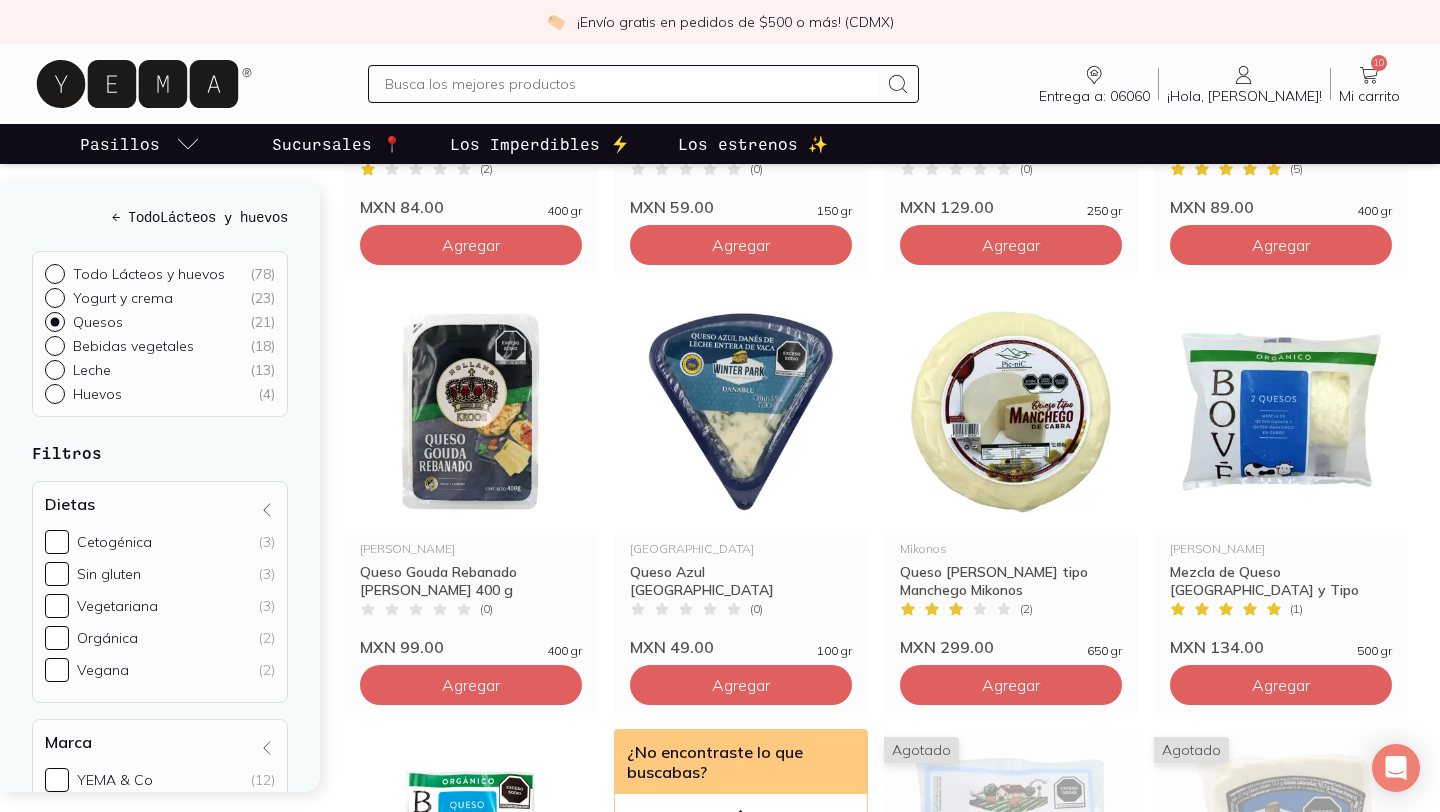 scroll, scrollTop: 1469, scrollLeft: 0, axis: vertical 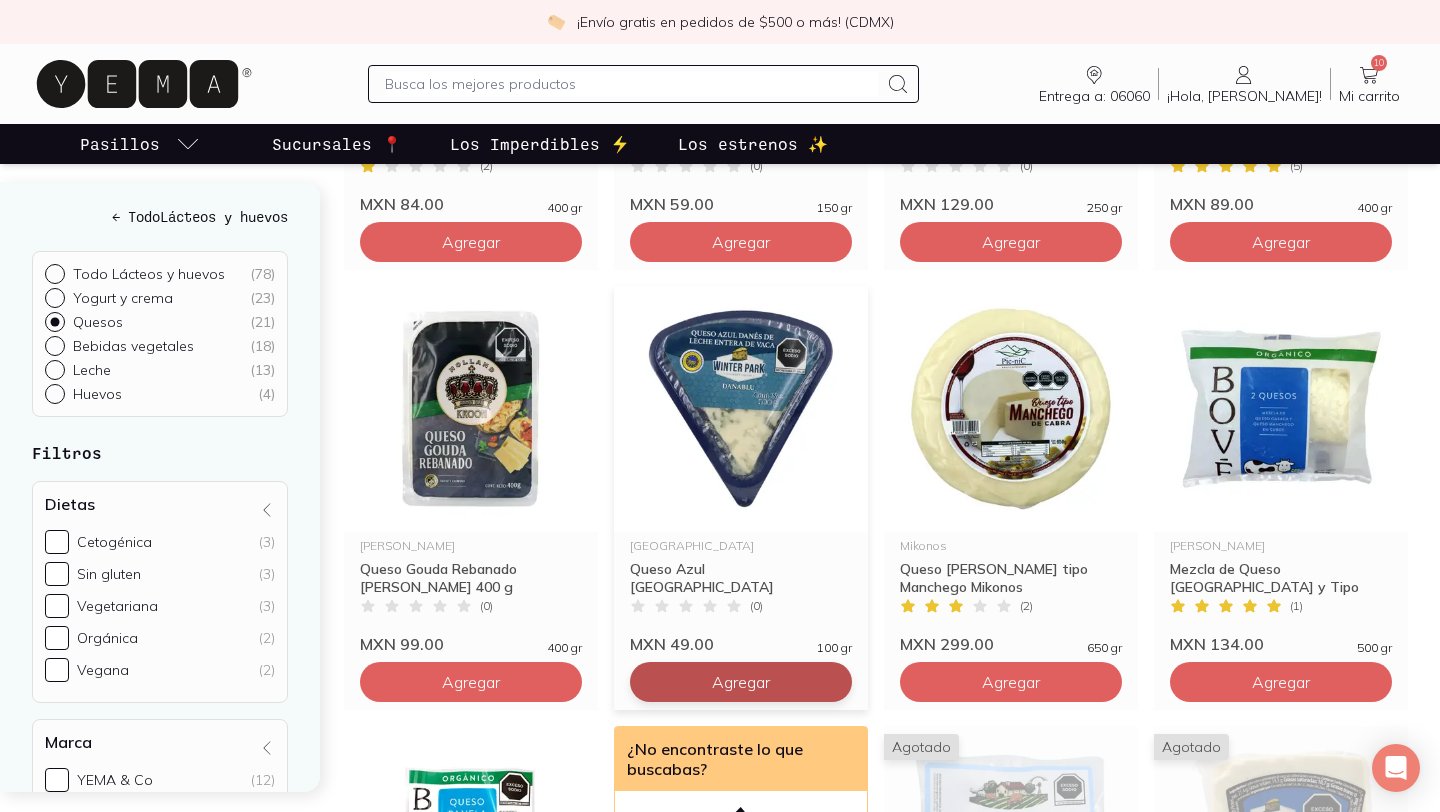 click on "Agregar" at bounding box center (471, -638) 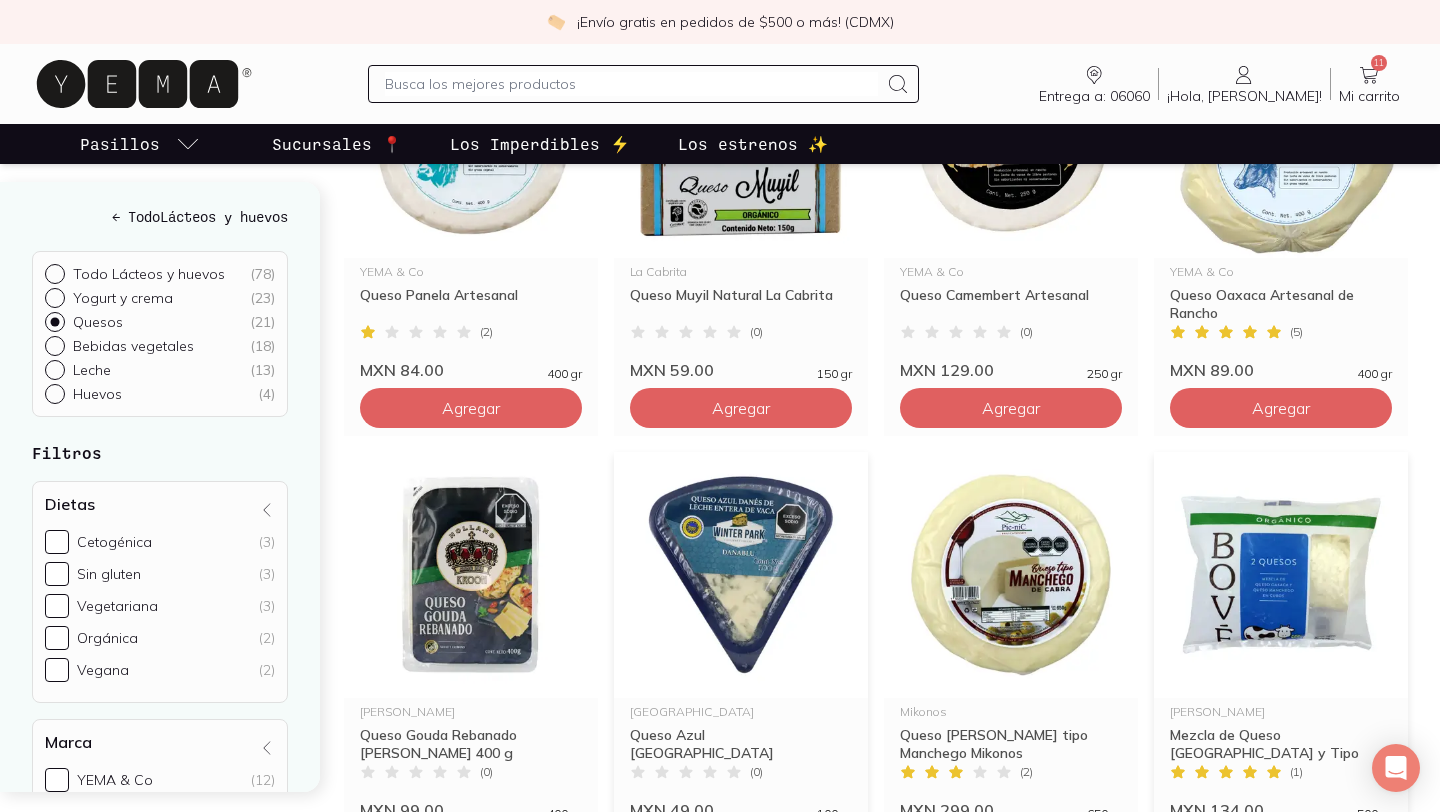 scroll, scrollTop: 1317, scrollLeft: 0, axis: vertical 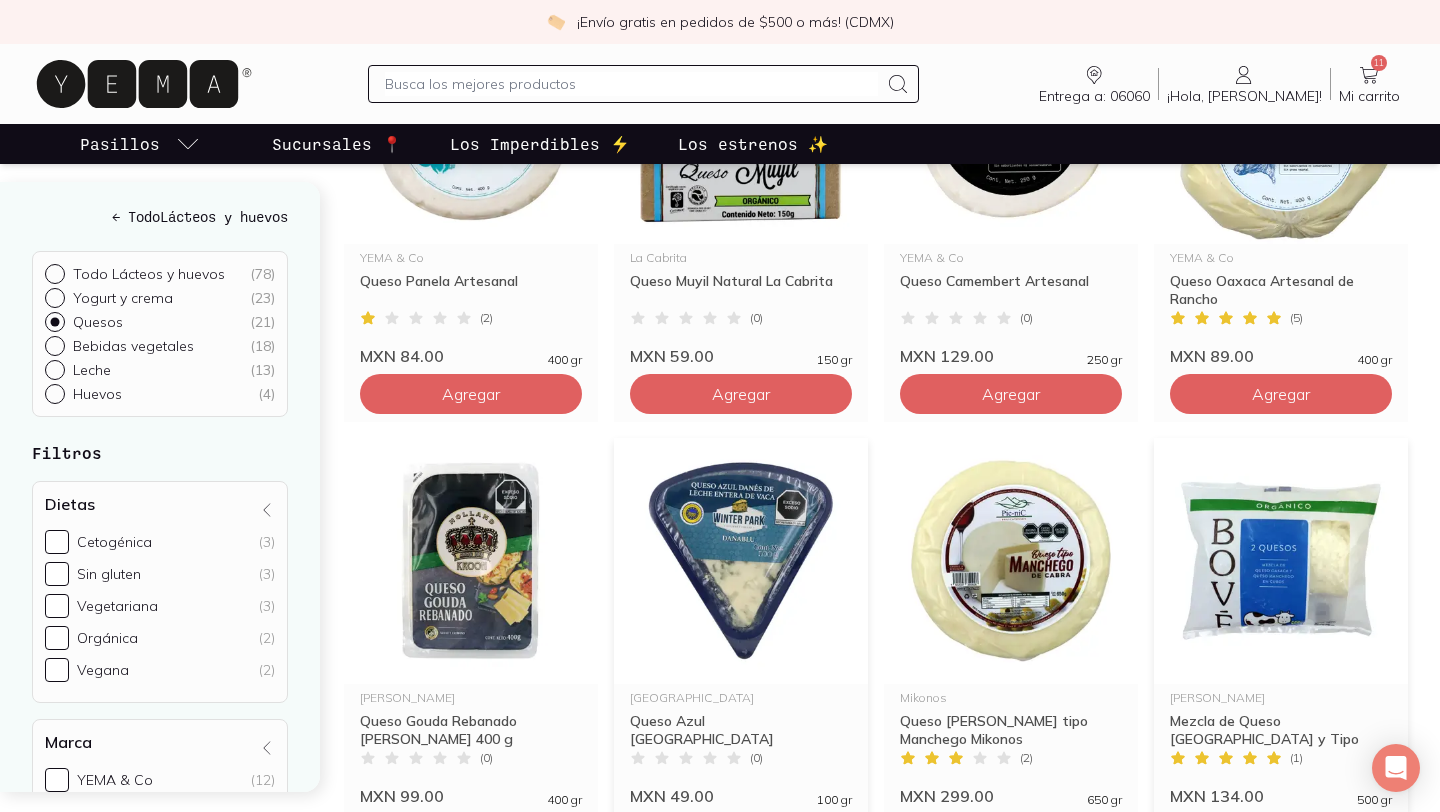 click at bounding box center [1281, 561] 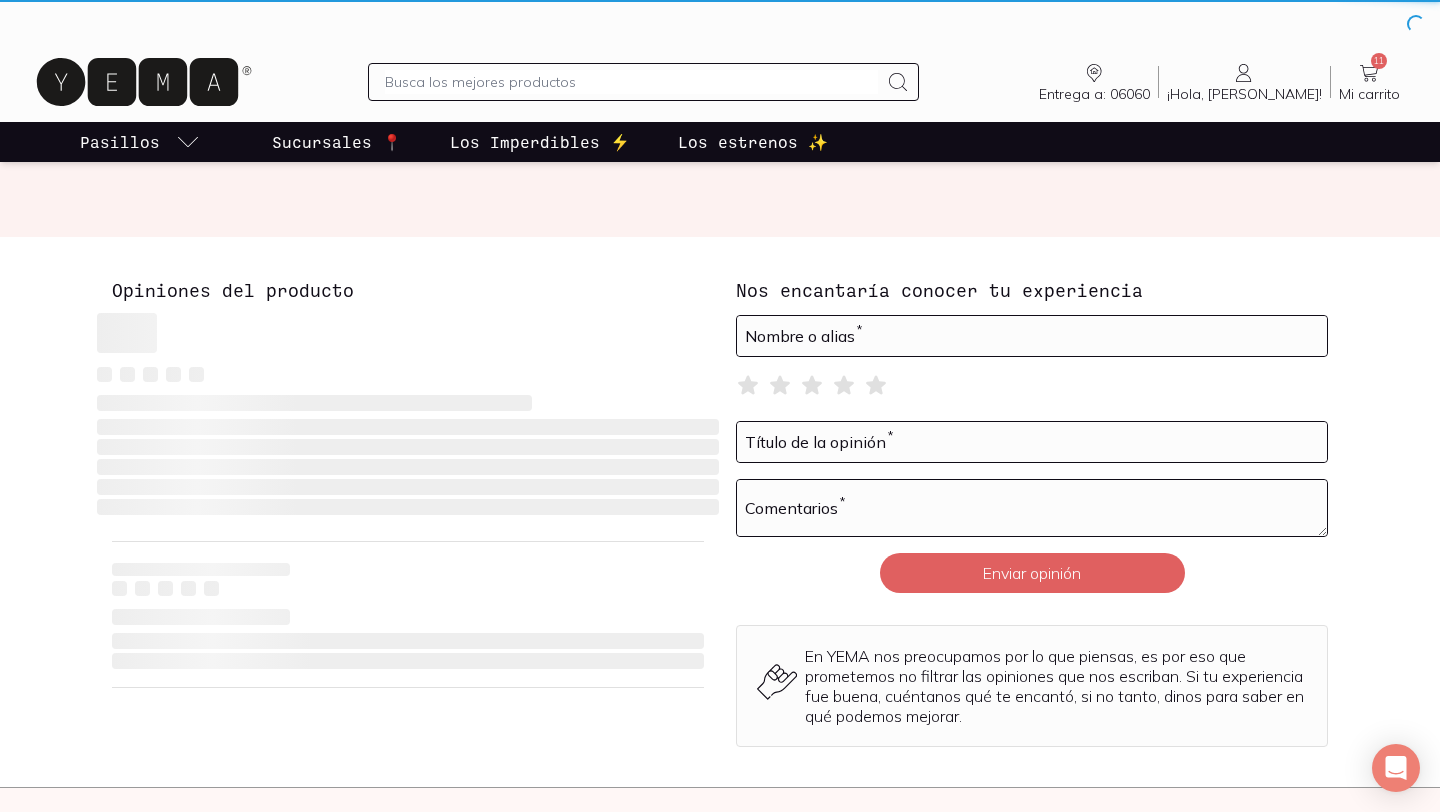 scroll, scrollTop: 0, scrollLeft: 0, axis: both 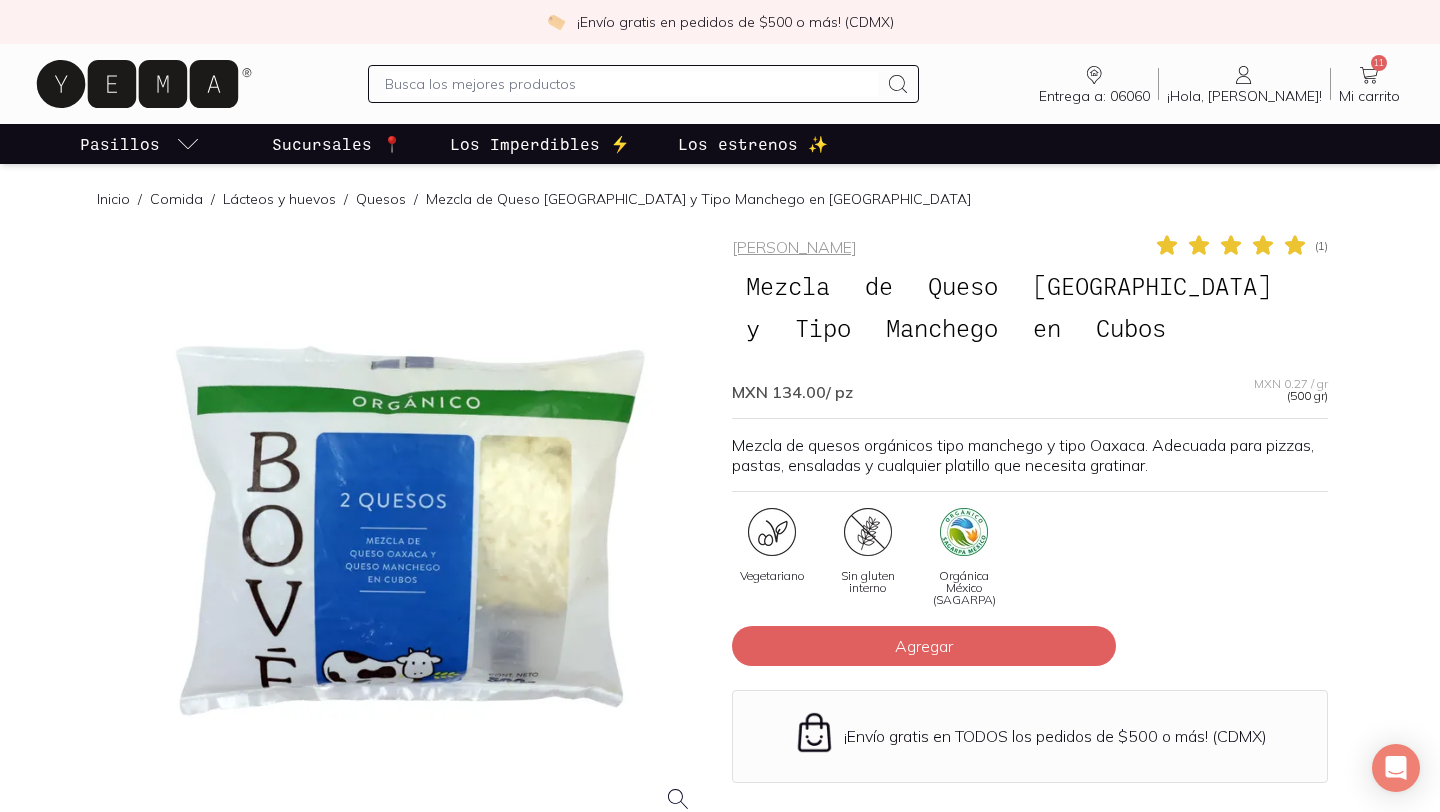 click at bounding box center (410, 531) 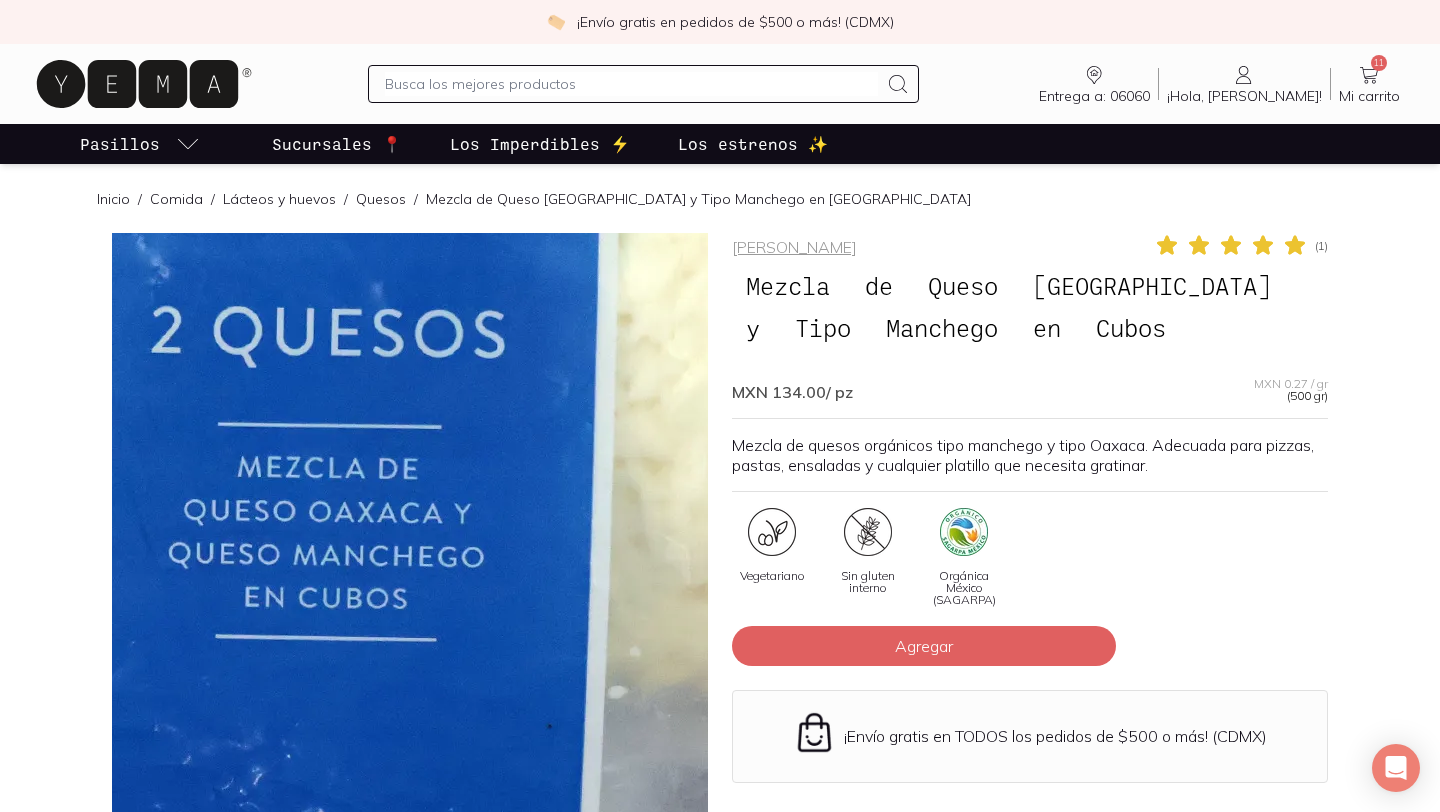 click at bounding box center (384, 434) 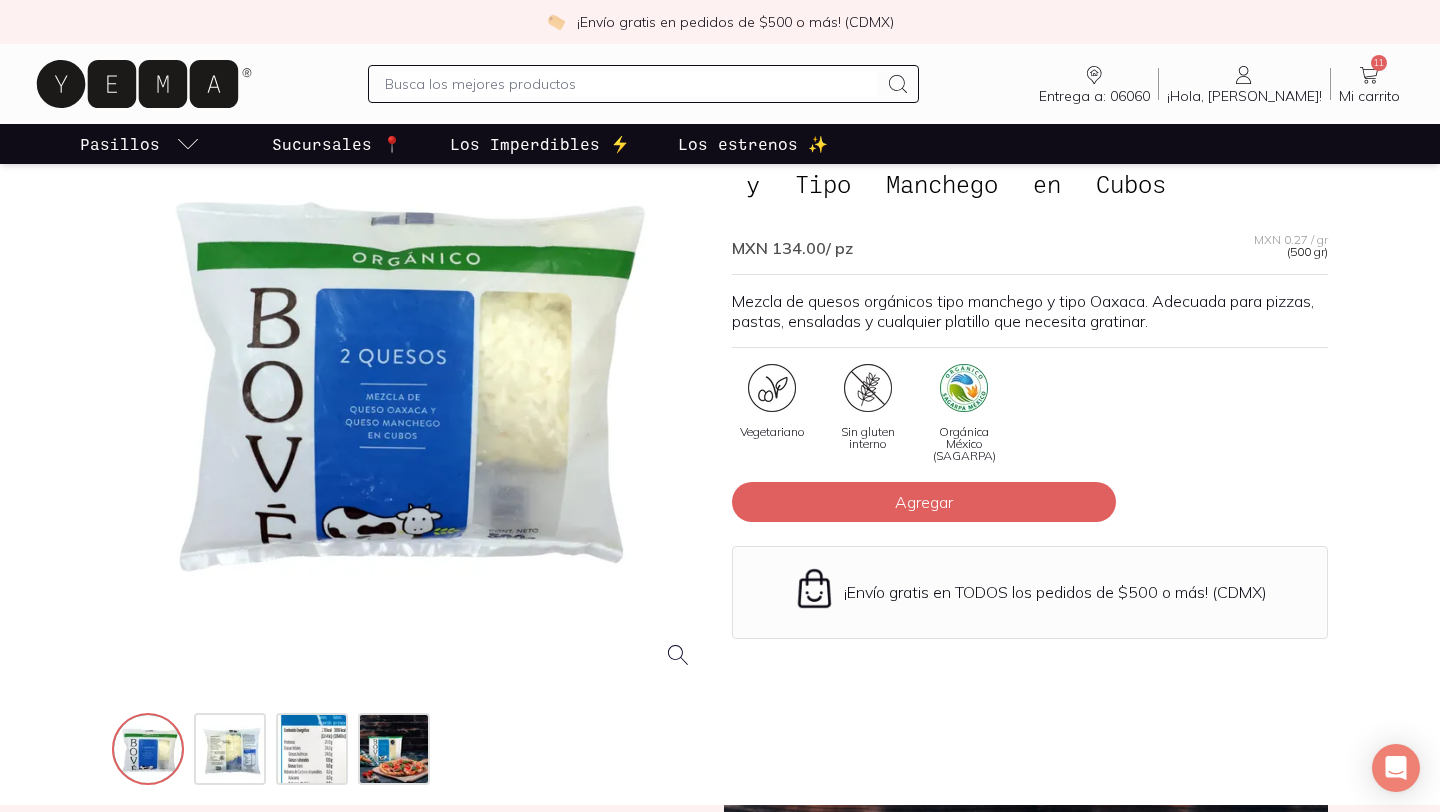 scroll, scrollTop: 145, scrollLeft: 0, axis: vertical 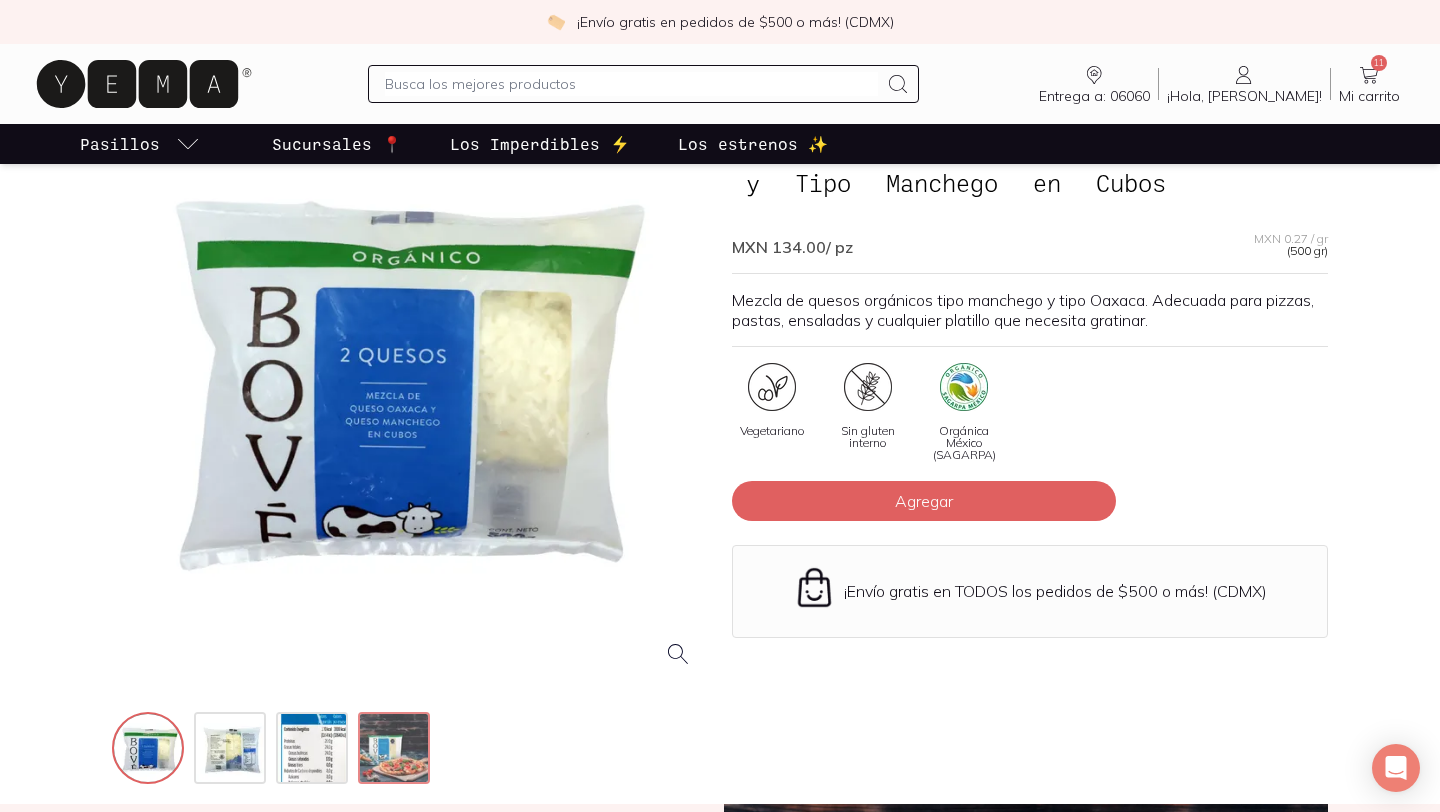 click at bounding box center [396, 750] 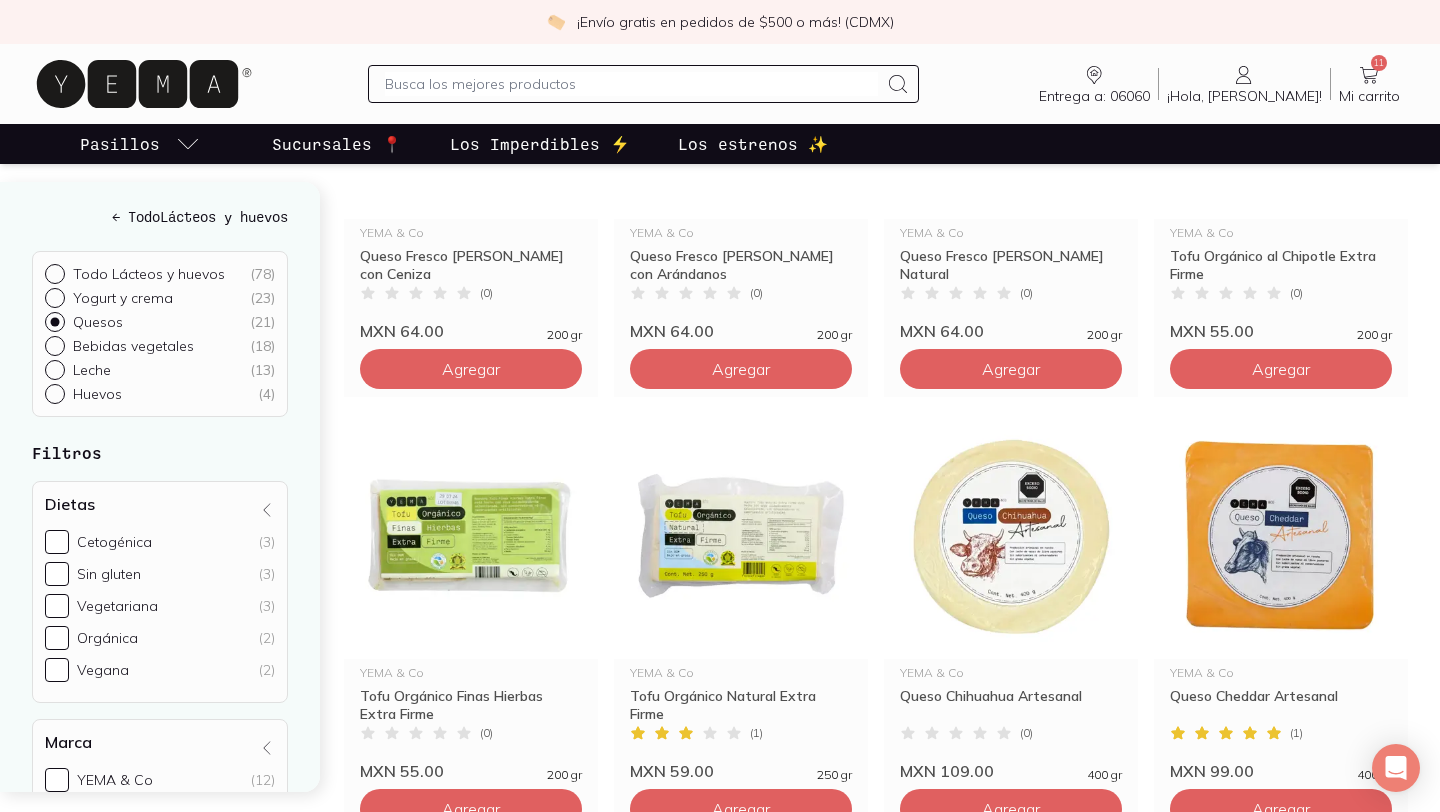 scroll, scrollTop: 481, scrollLeft: 0, axis: vertical 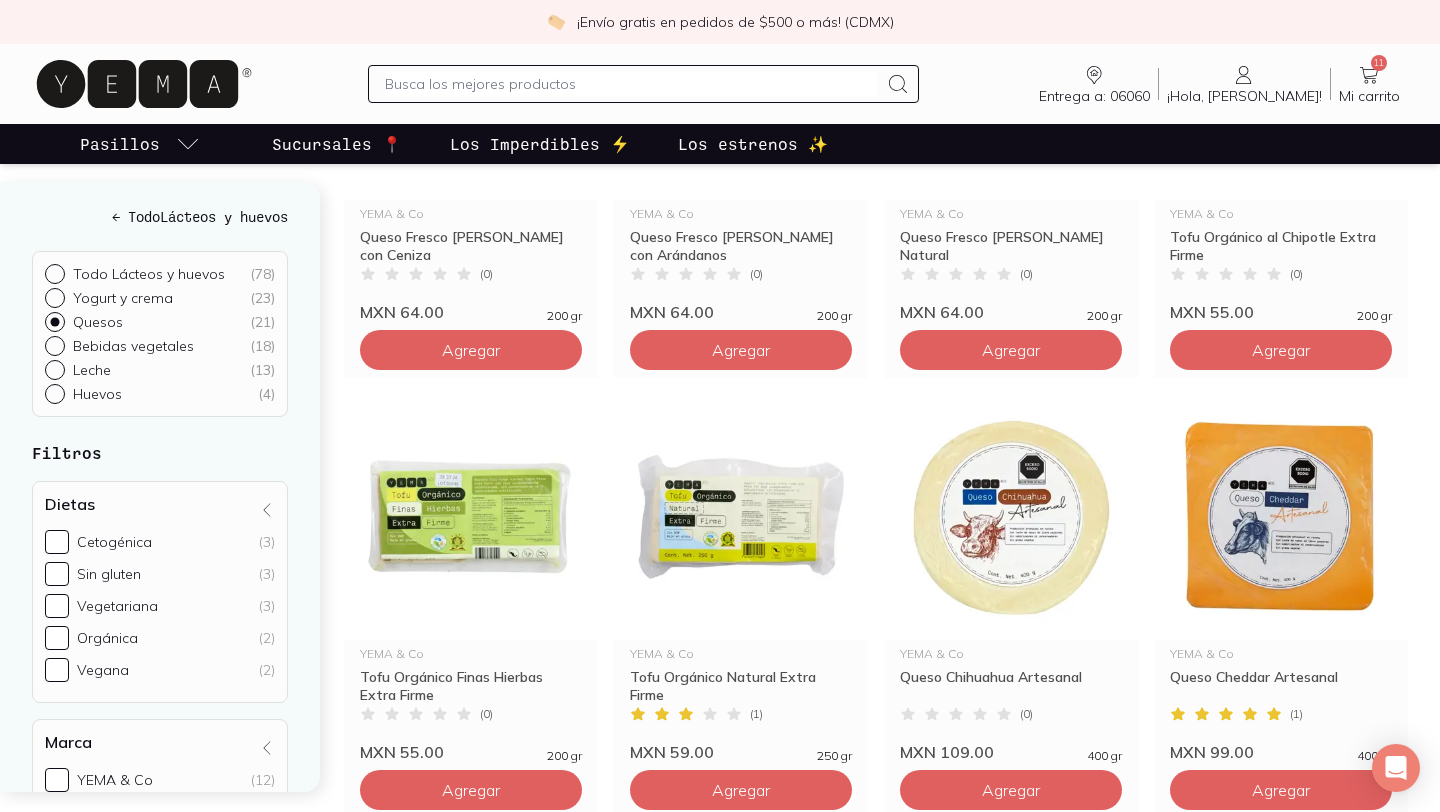 click on "Mi carrito" at bounding box center [1369, 96] 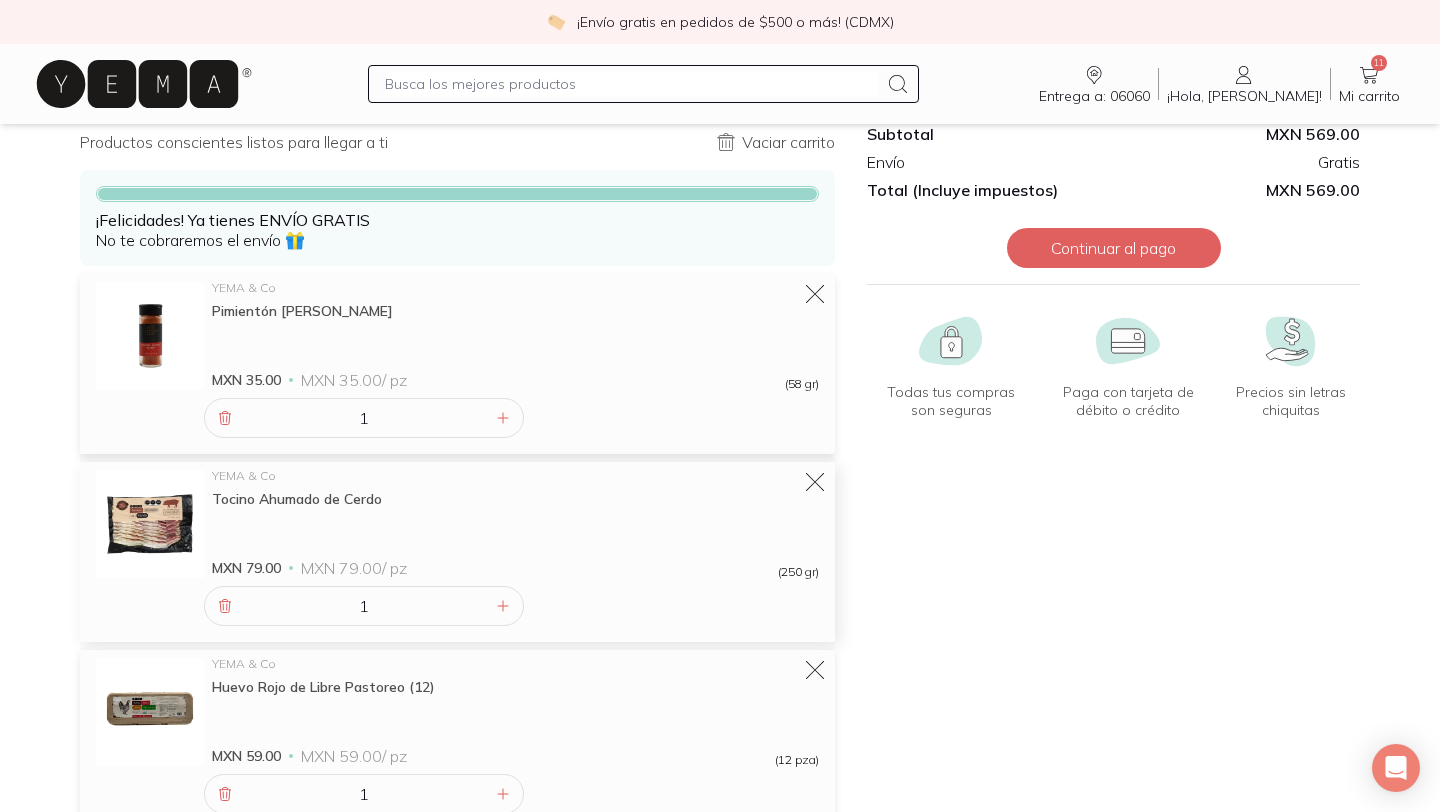 scroll, scrollTop: 0, scrollLeft: 0, axis: both 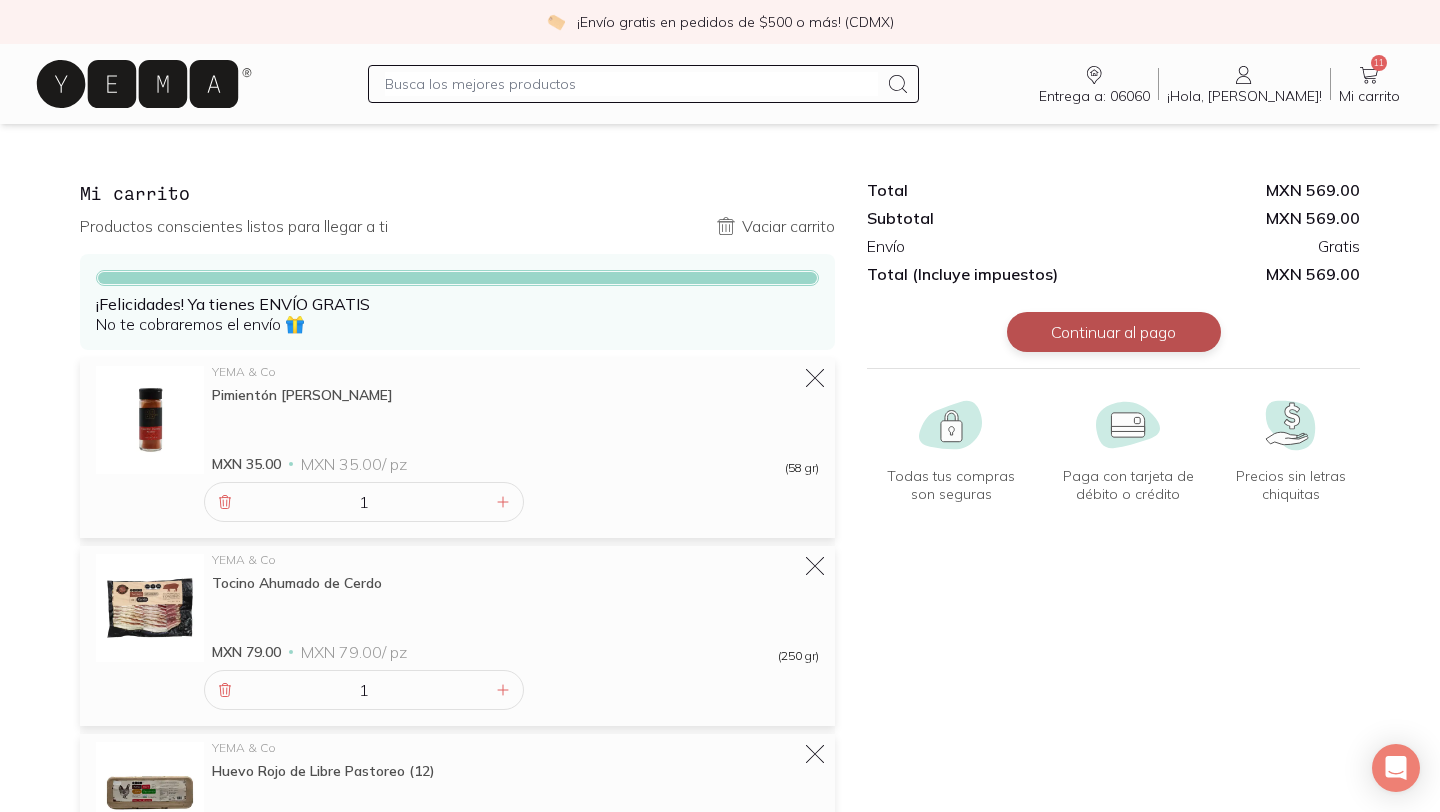 click on "Continuar al pago" at bounding box center (1114, 332) 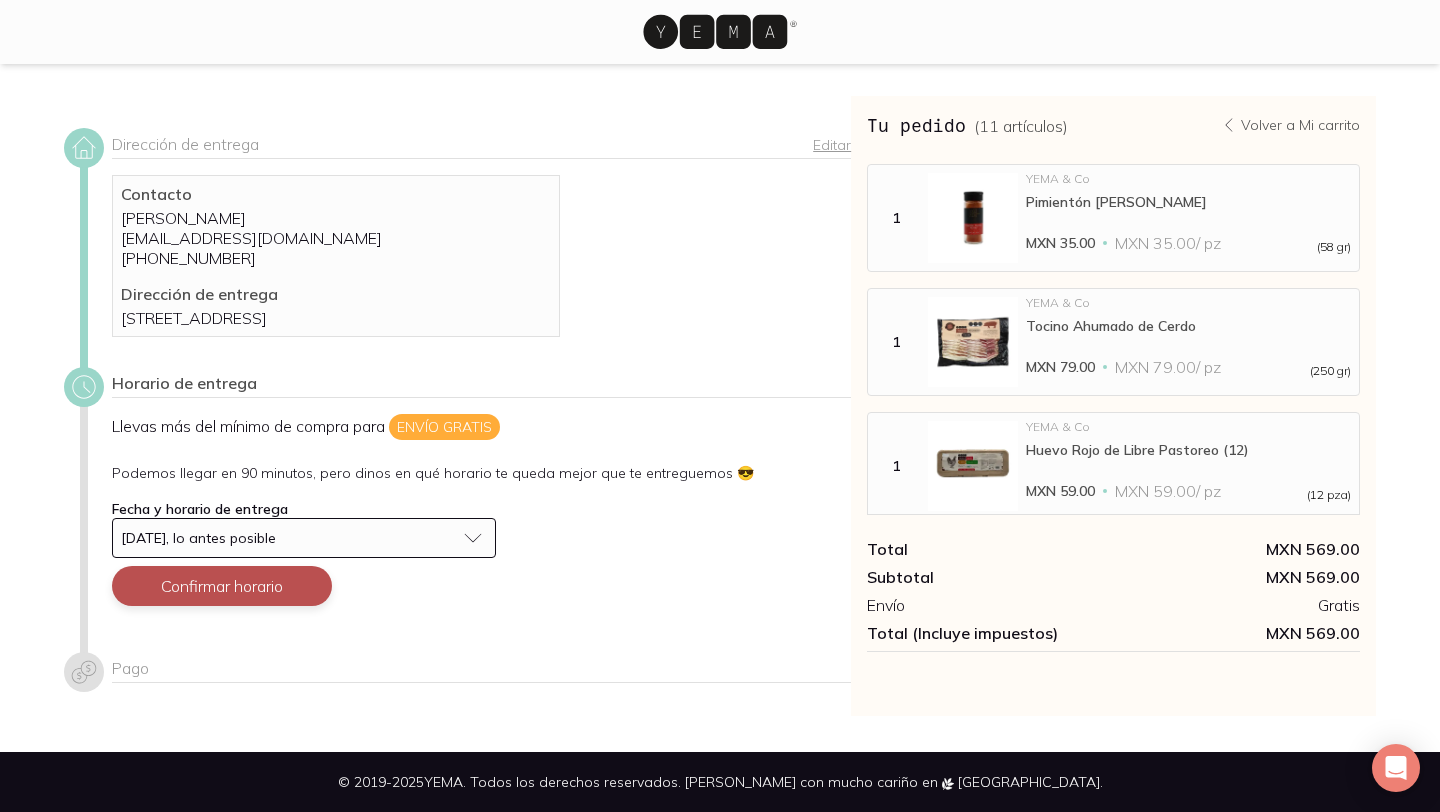 click on "Confirmar horario" at bounding box center [222, 586] 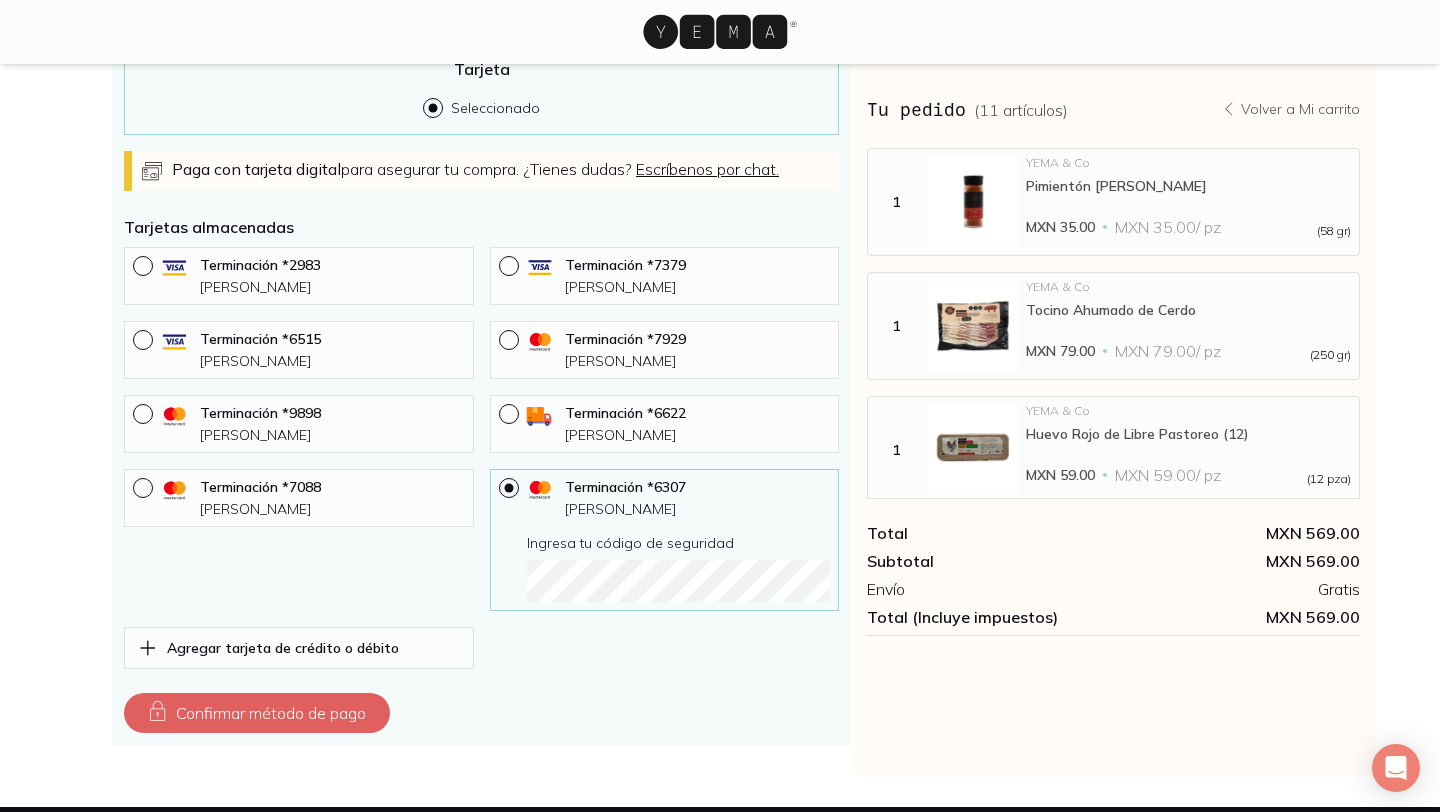 scroll, scrollTop: 725, scrollLeft: 0, axis: vertical 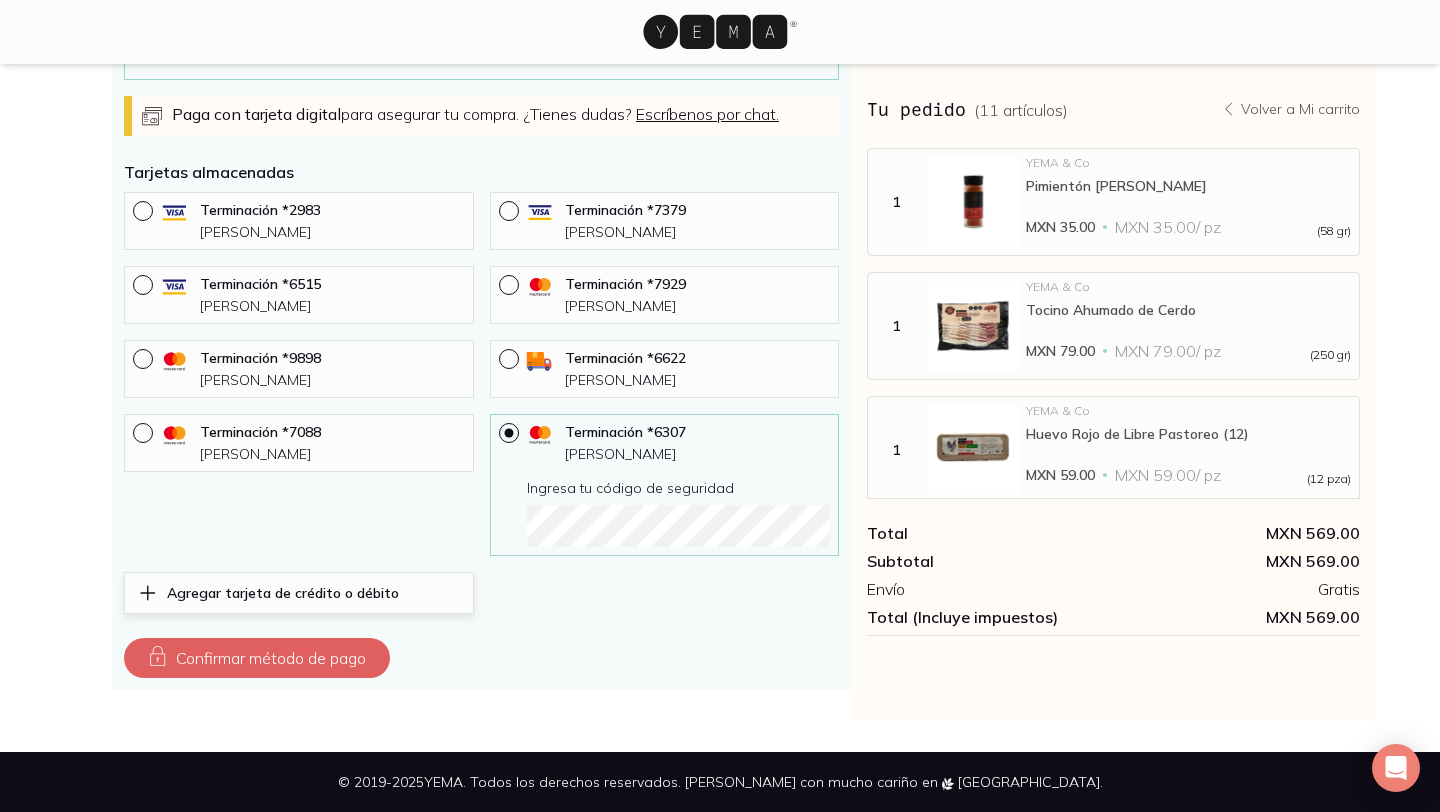 click on "Agregar tarjeta de crédito o débito" at bounding box center (299, 593) 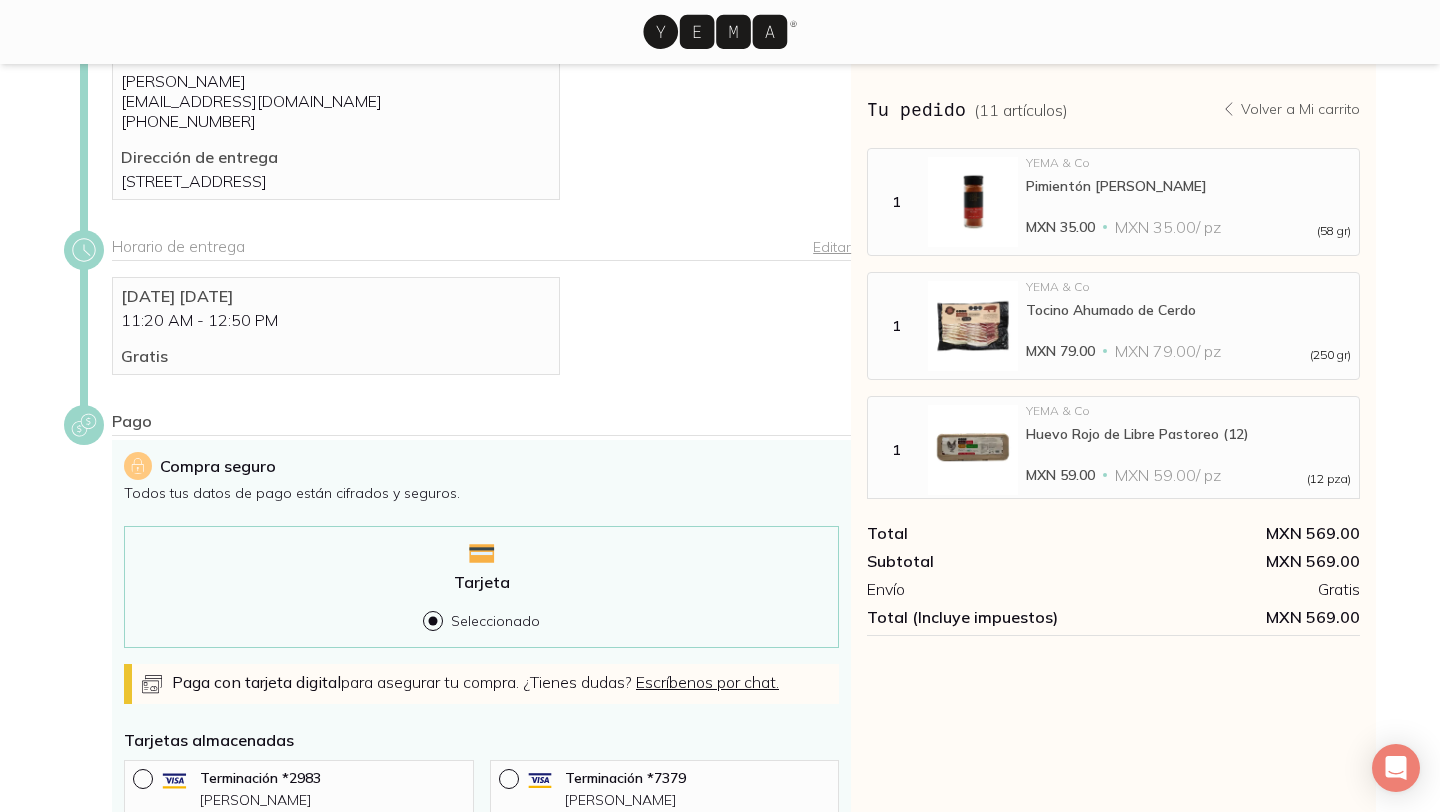 scroll, scrollTop: 0, scrollLeft: 0, axis: both 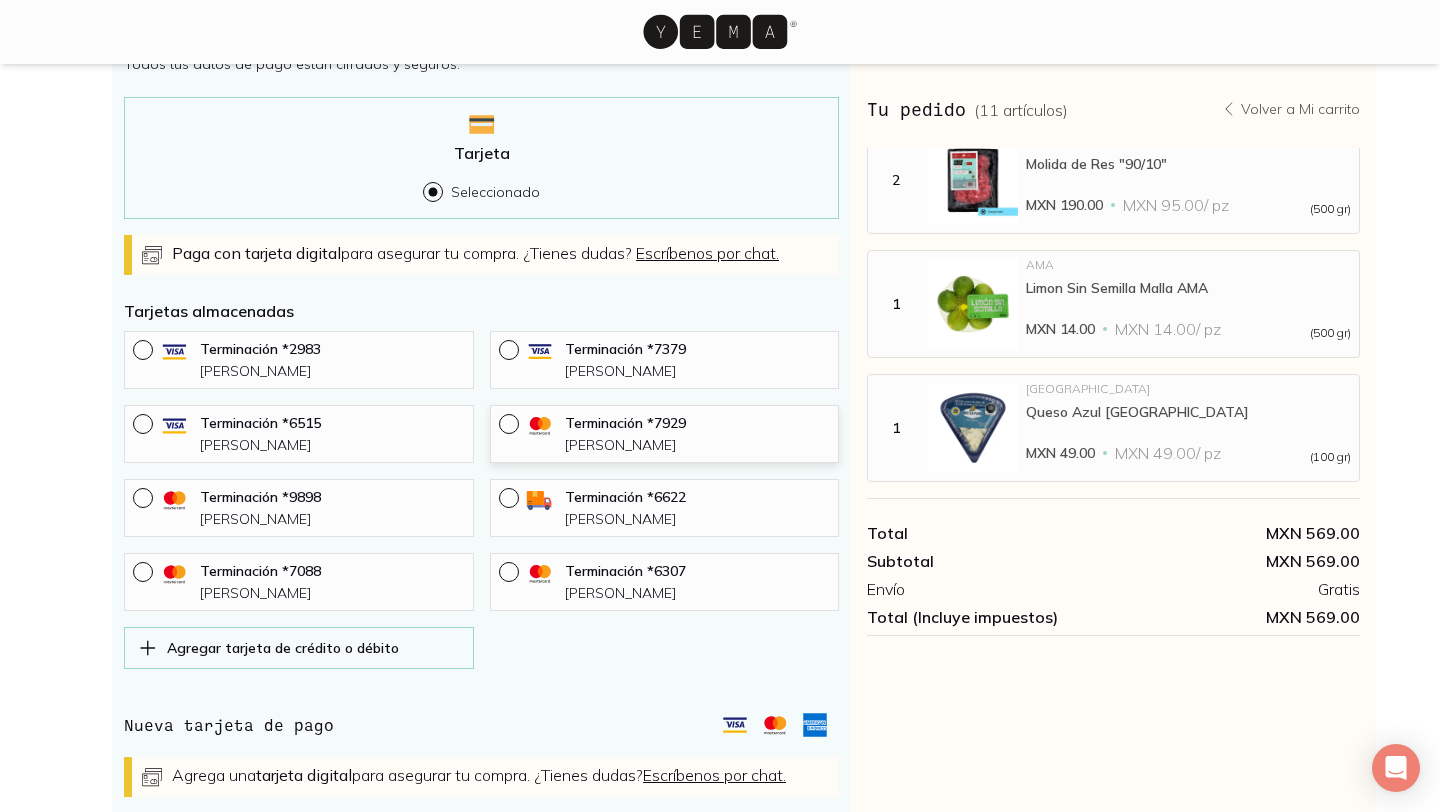 click on "Terminación * 7929" at bounding box center [697, 423] 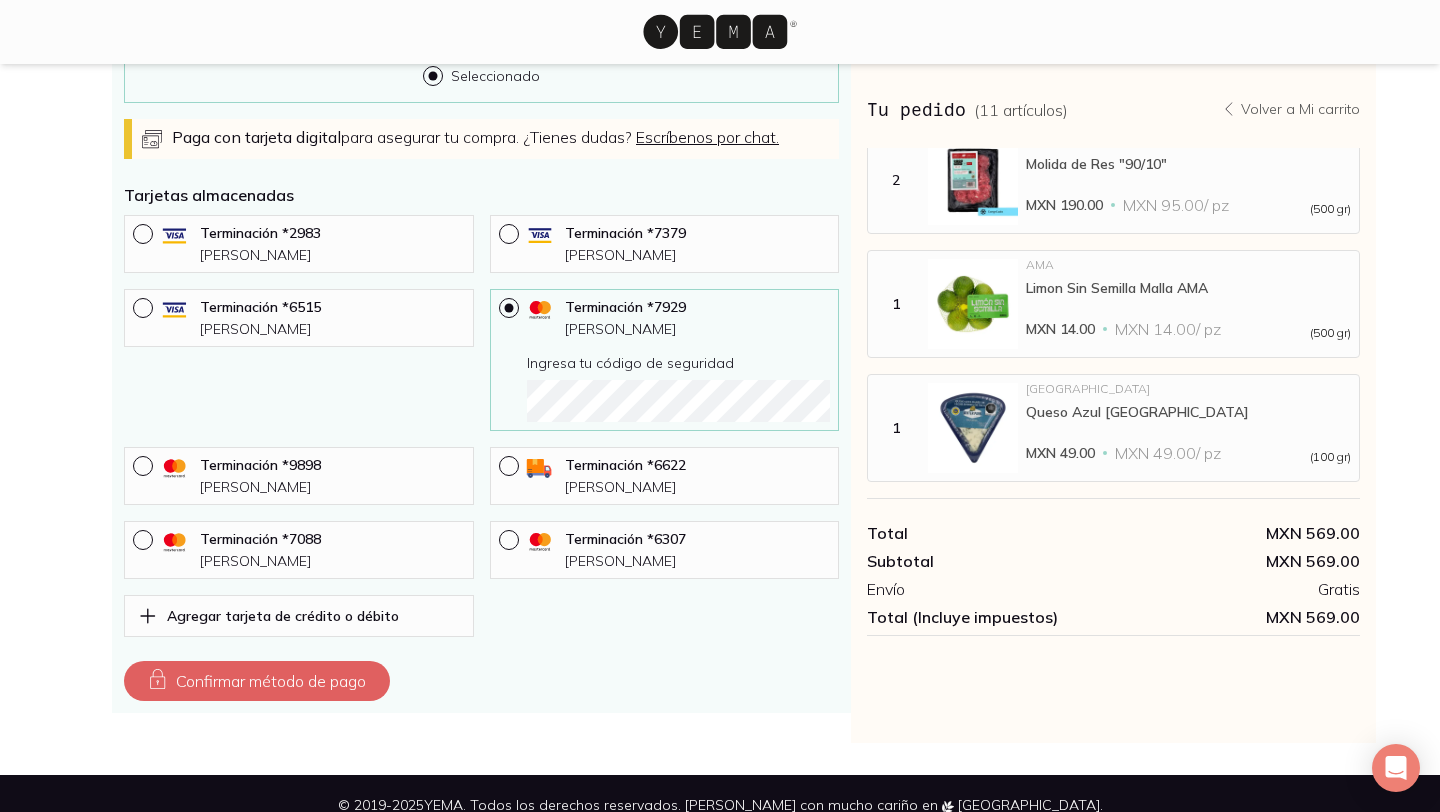 scroll, scrollTop: 725, scrollLeft: 0, axis: vertical 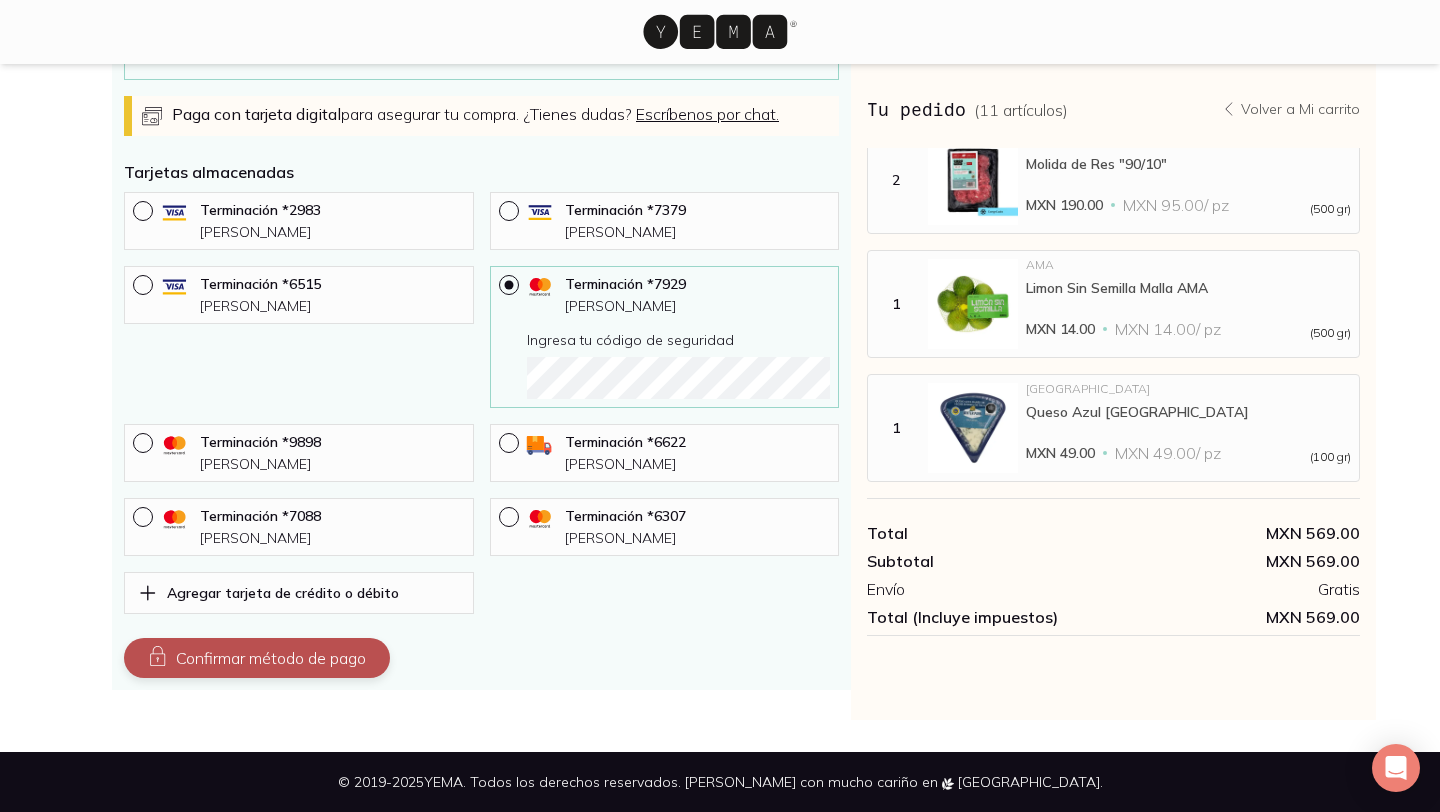 click on "Confirmar método de pago" at bounding box center [257, 658] 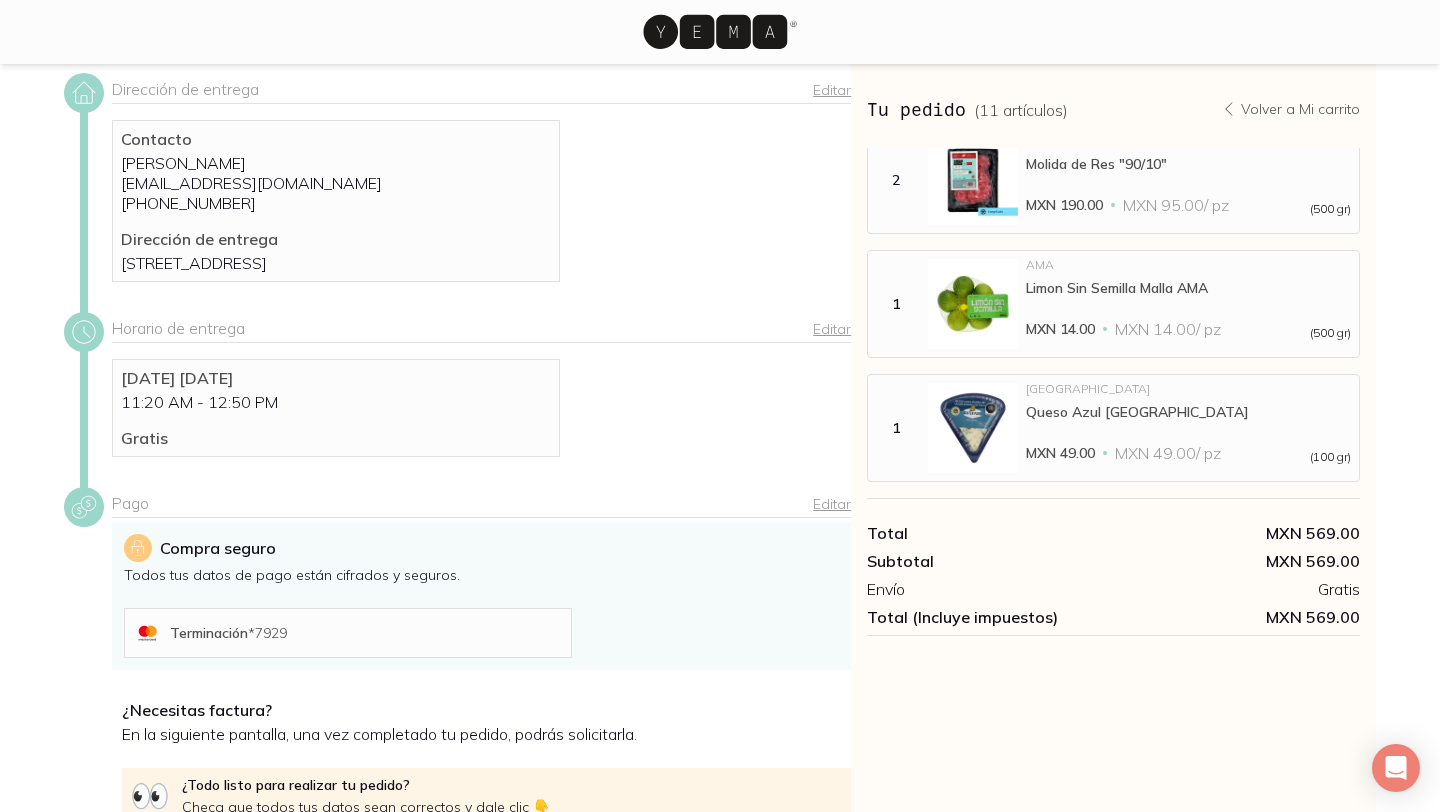 scroll, scrollTop: 274, scrollLeft: 0, axis: vertical 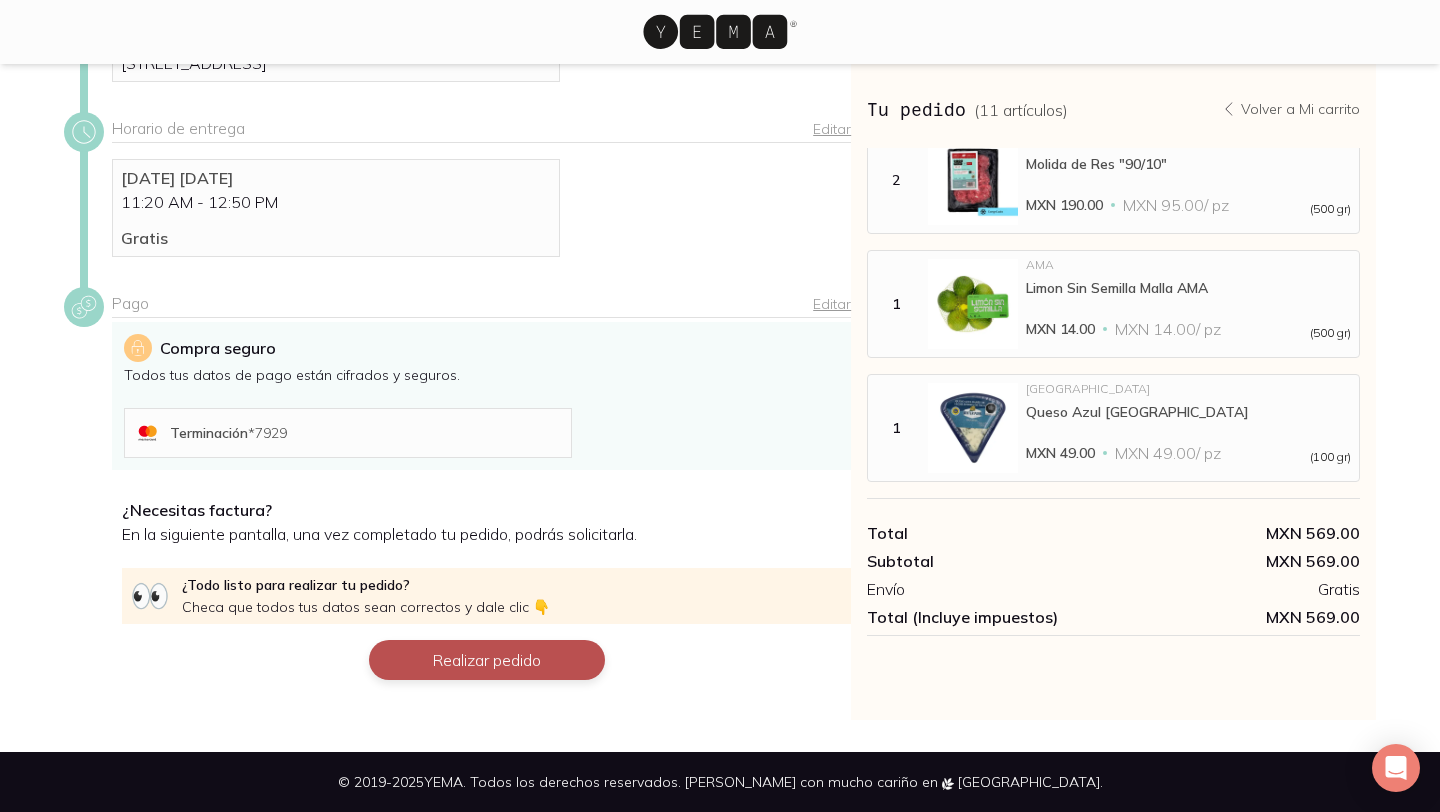 click on "Realizar pedido" at bounding box center (487, 660) 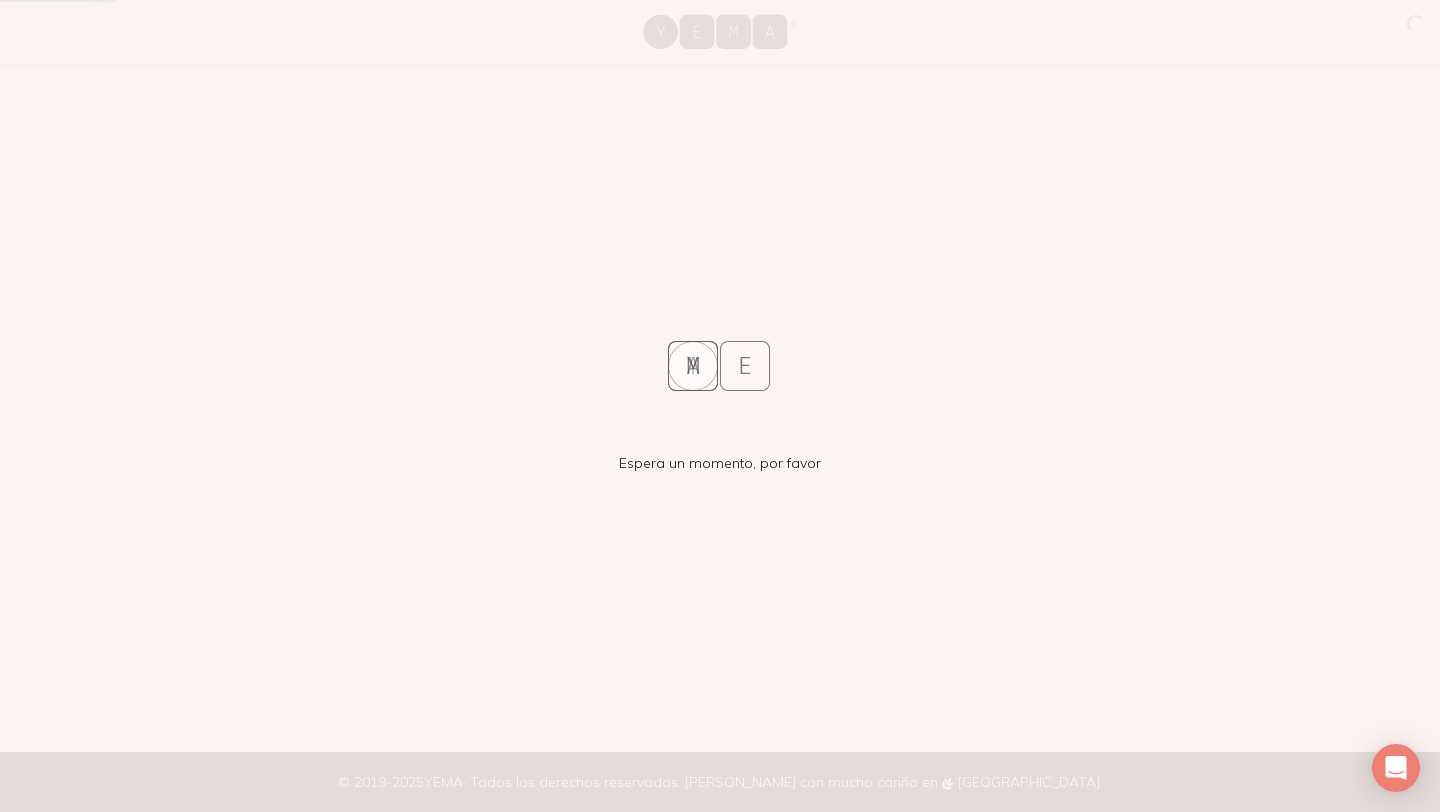 scroll, scrollTop: 0, scrollLeft: 0, axis: both 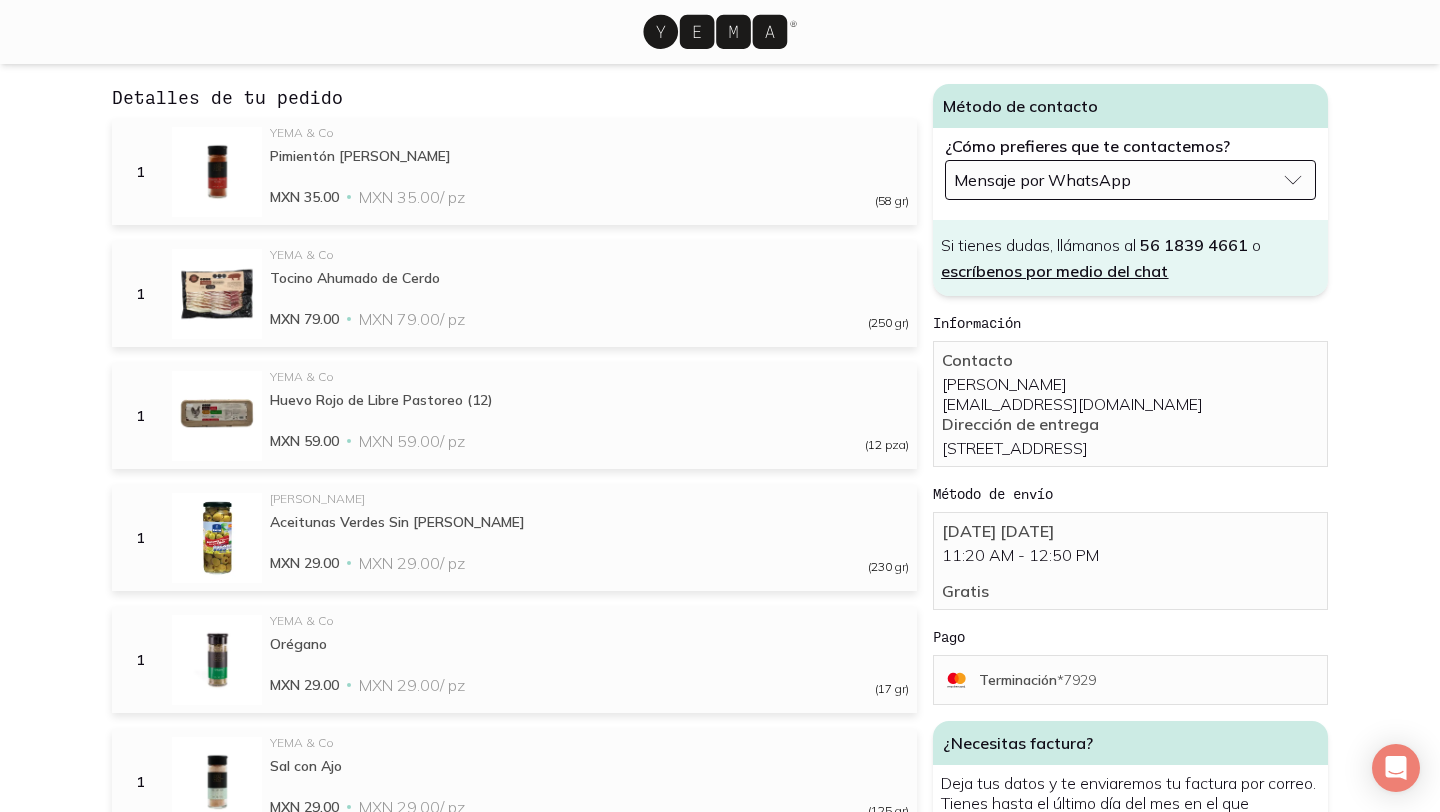 click on "Mensaje por WhatsApp" at bounding box center (1130, 180) 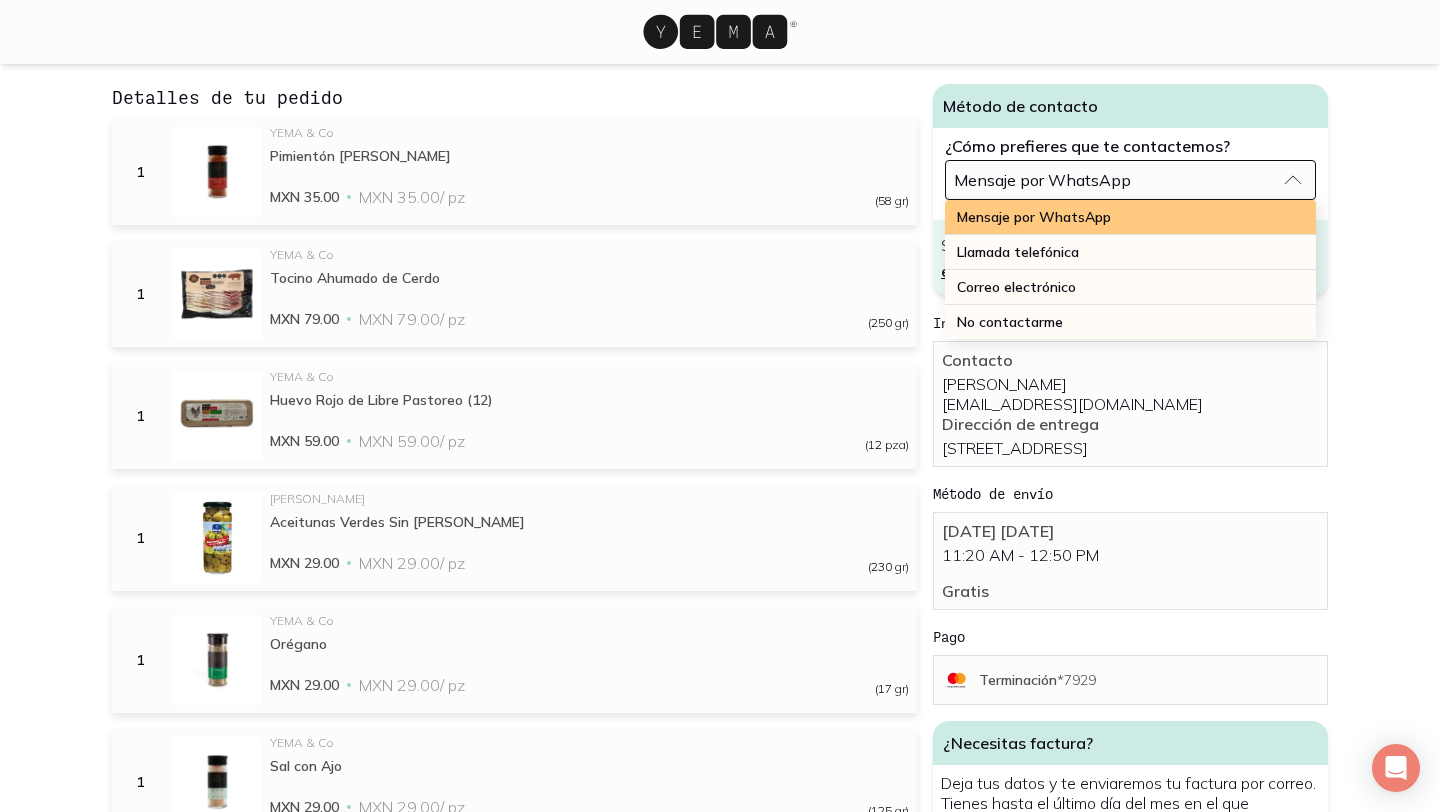 click on "Mensaje por WhatsApp" at bounding box center [1130, 217] 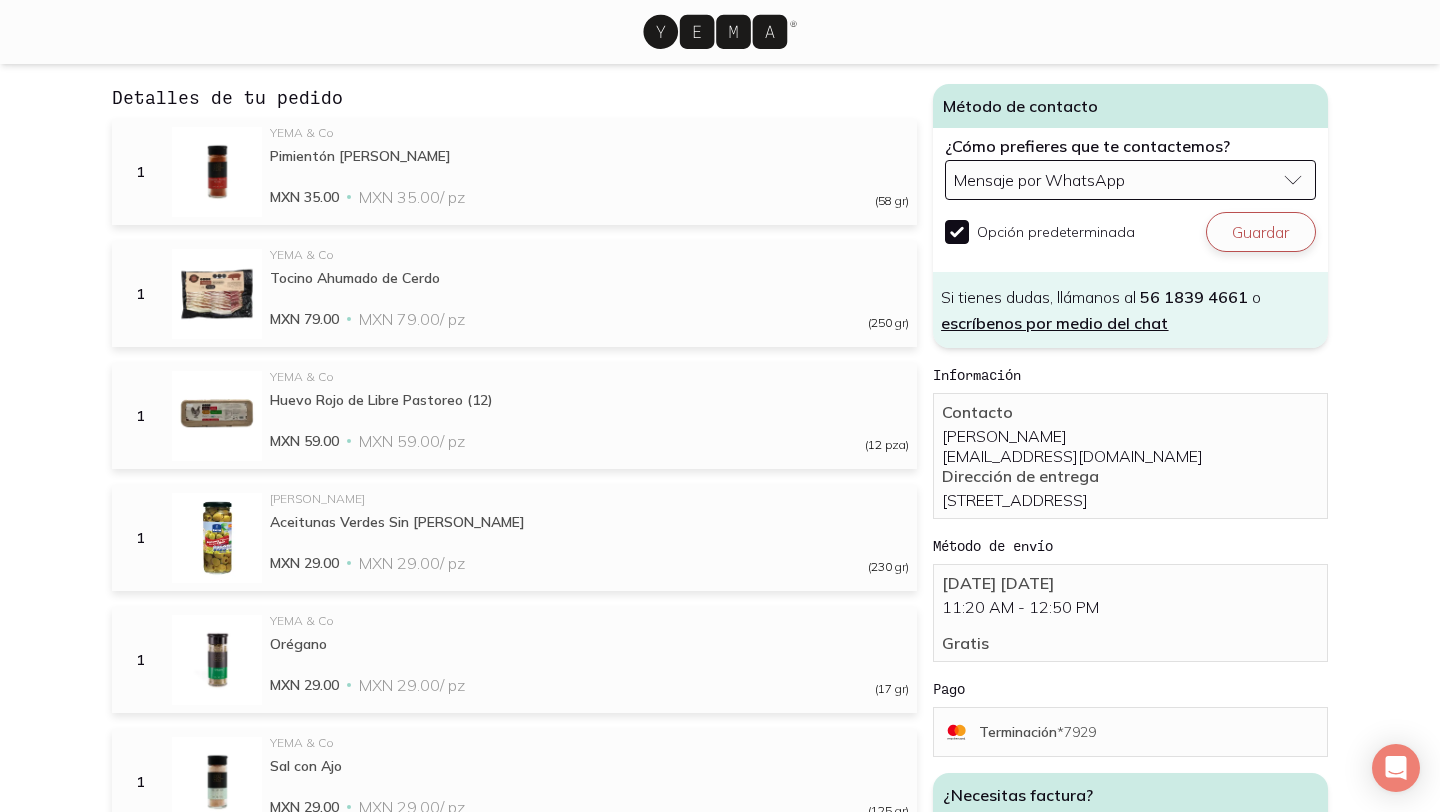 click on "Guardar" at bounding box center (1261, 232) 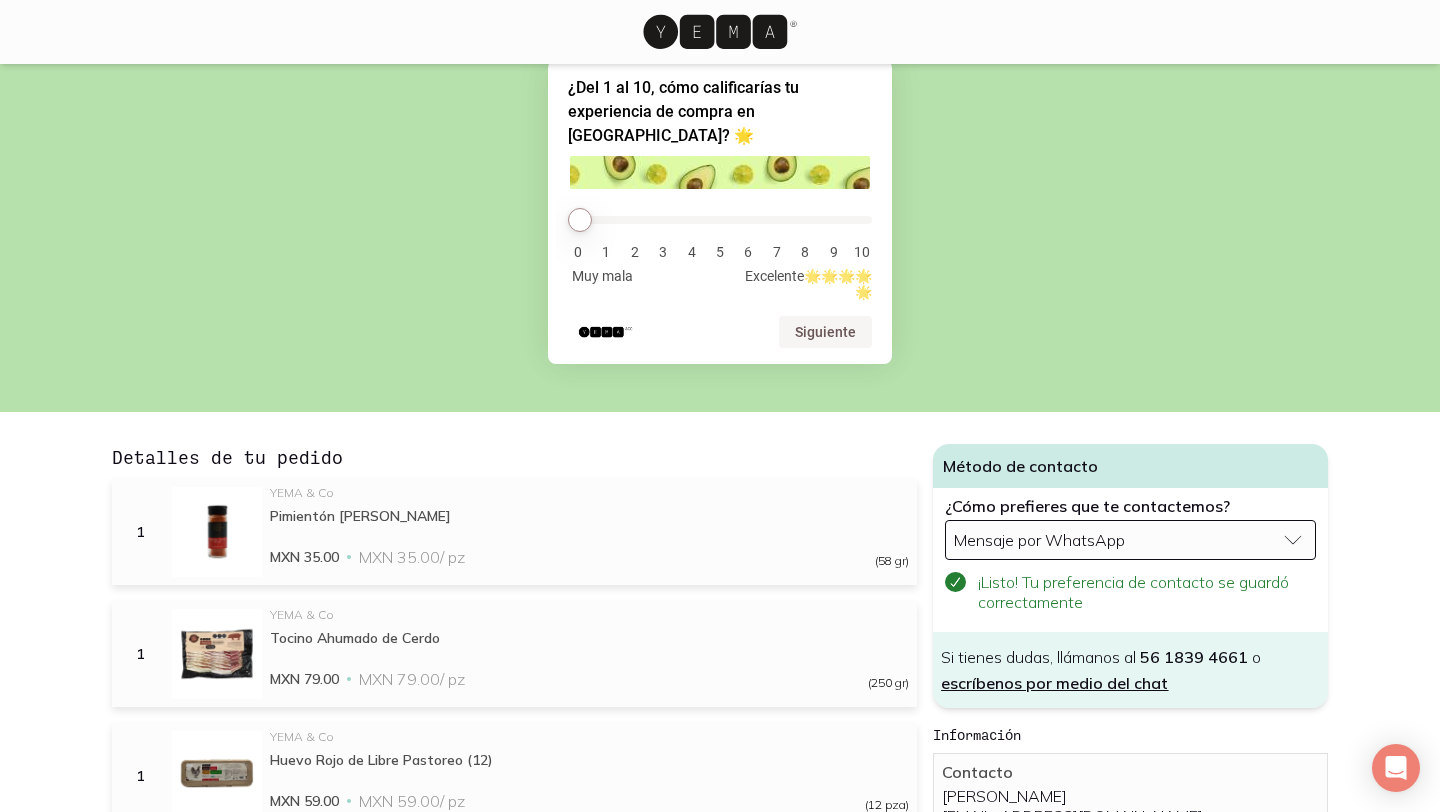 scroll, scrollTop: 159, scrollLeft: 0, axis: vertical 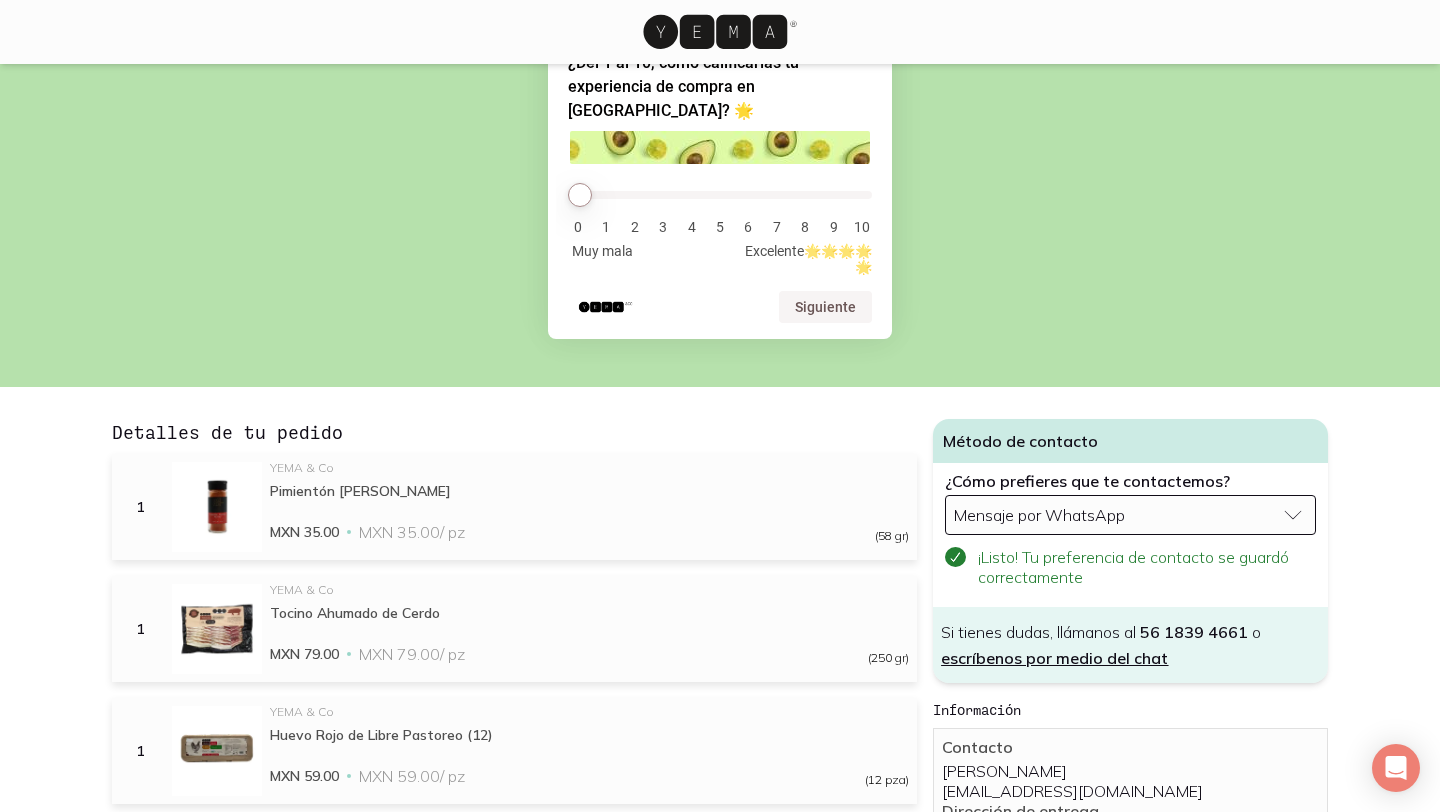 click on "escríbenos por medio del chat" at bounding box center [1054, 658] 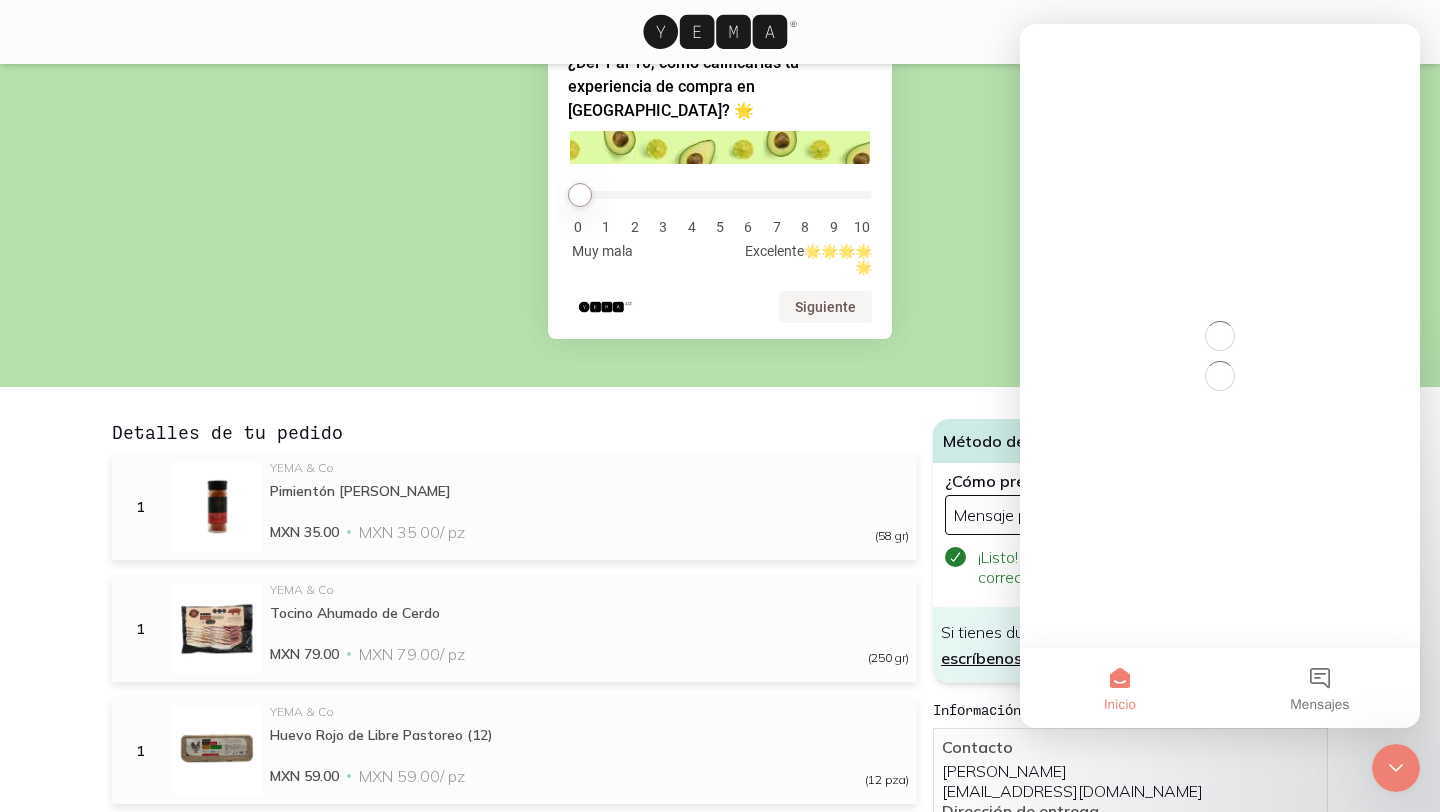 scroll, scrollTop: 0, scrollLeft: 0, axis: both 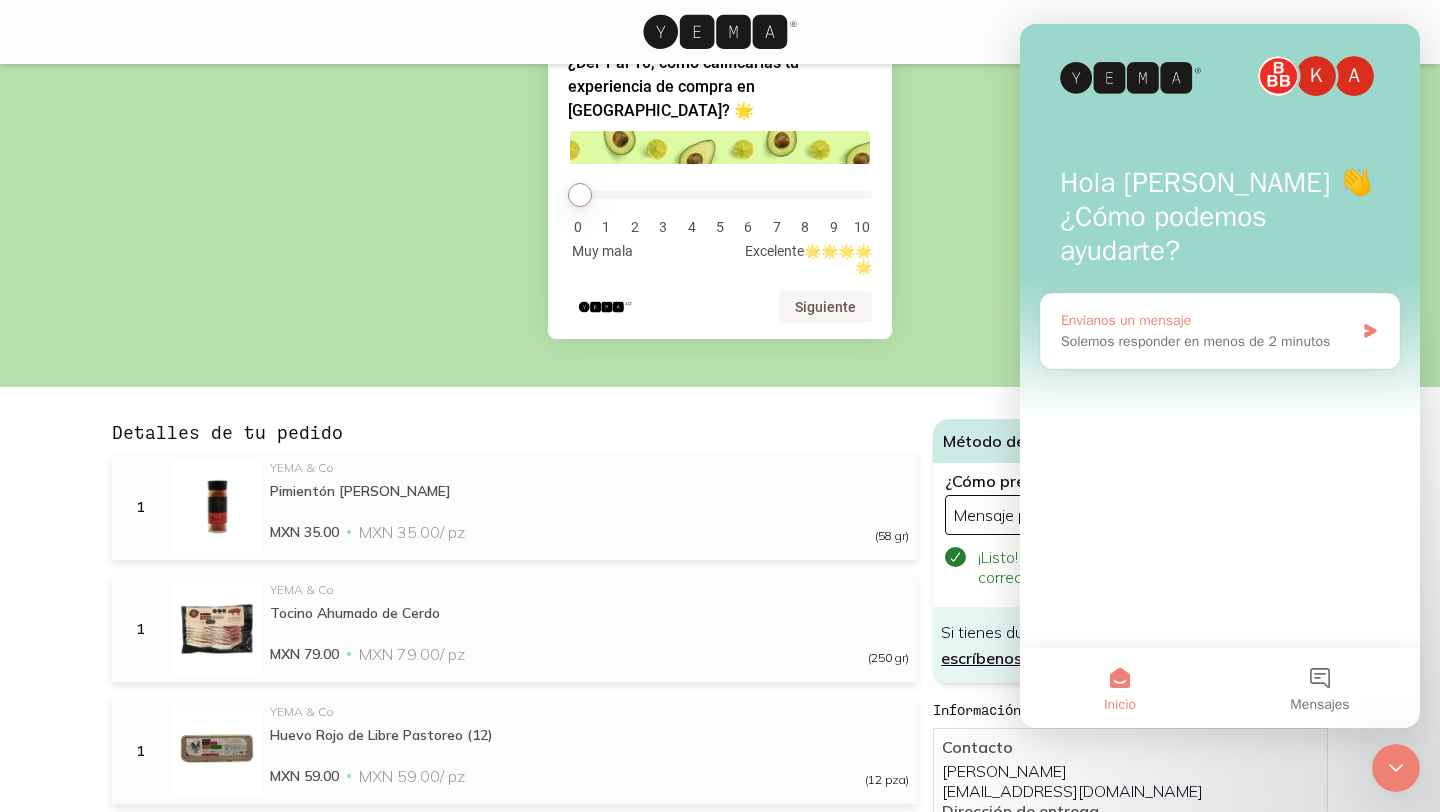 click on "Envíanos un mensaje" at bounding box center (1207, 320) 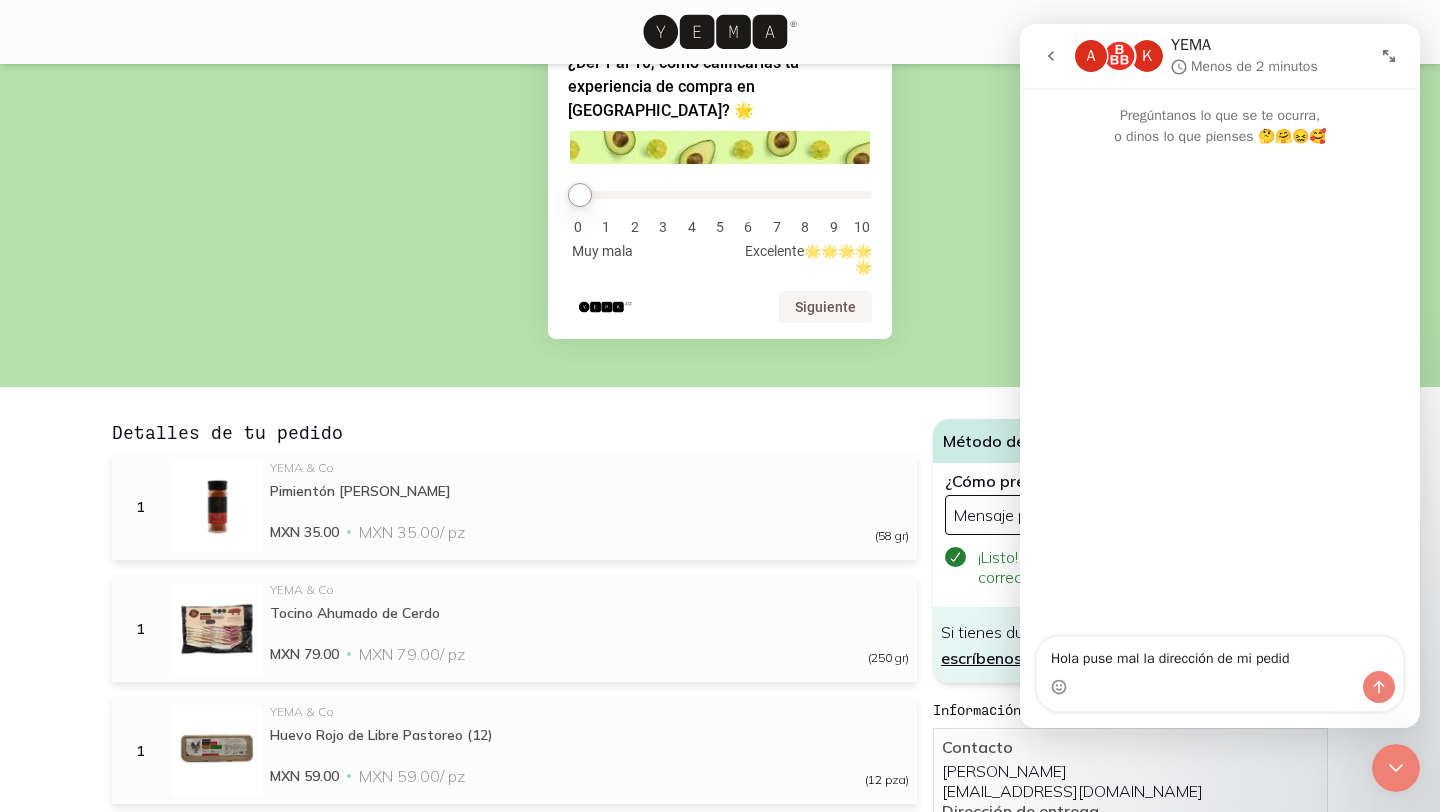 type on "Hola puse mal la dirección de mi pedido" 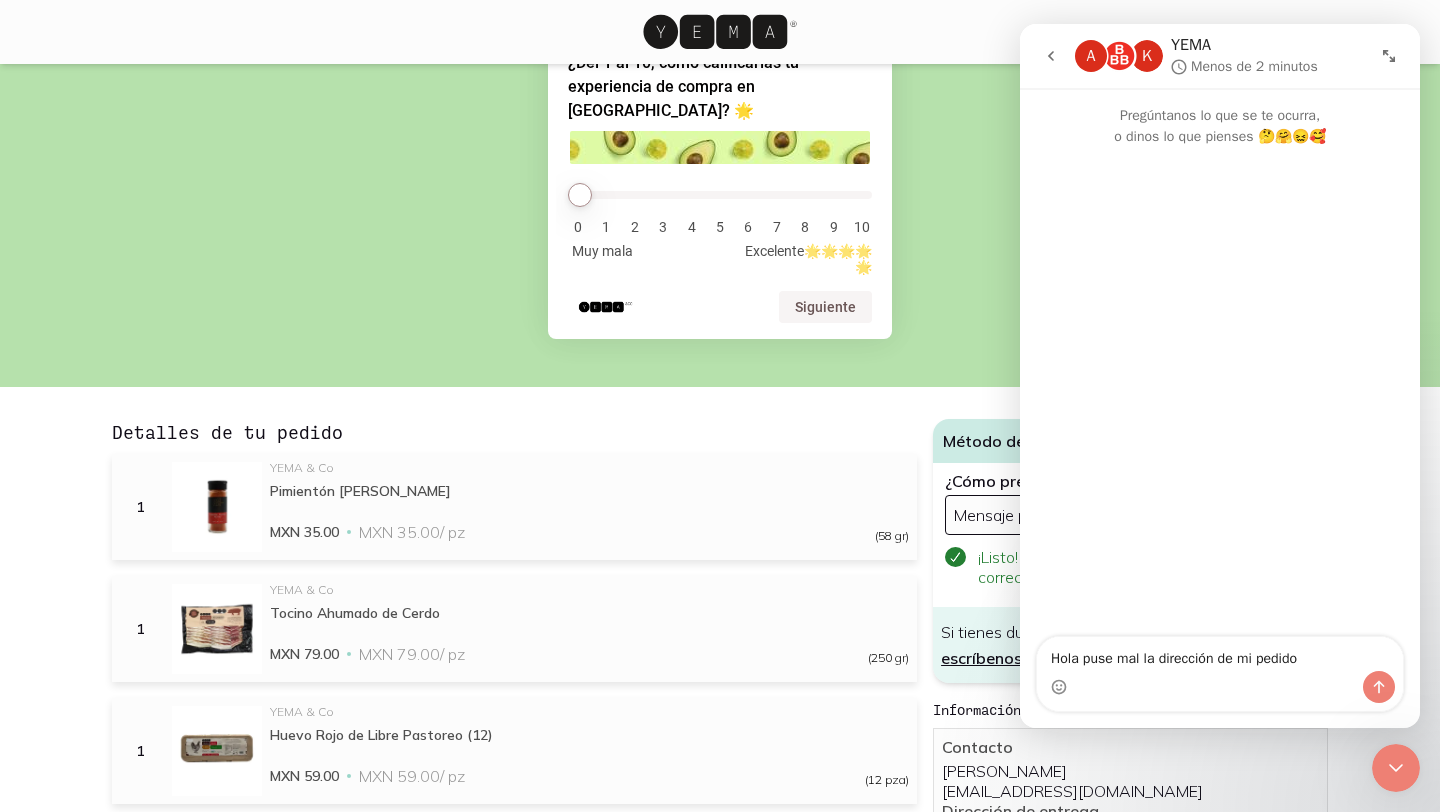 type 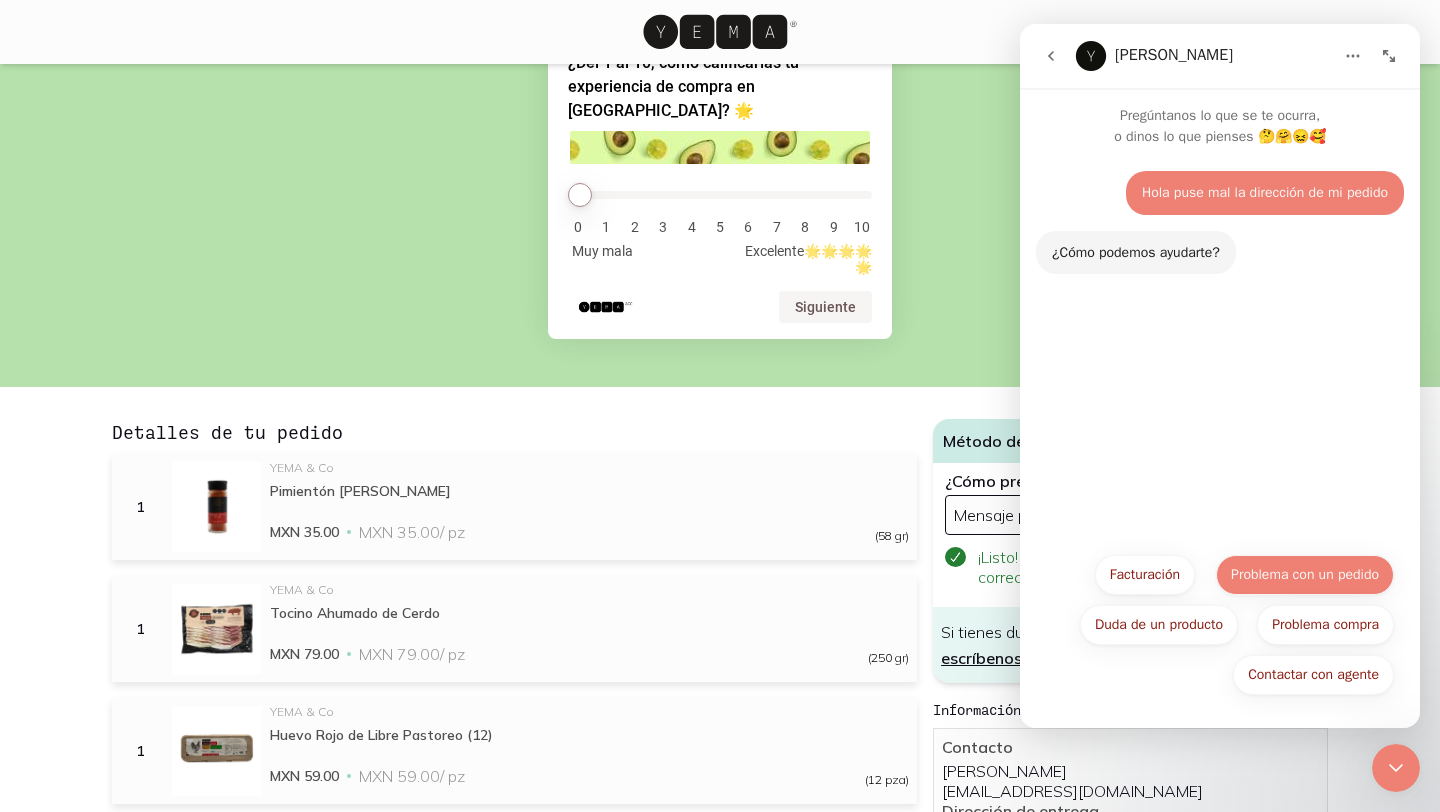 click on "Problema con un pedido" at bounding box center (1305, 575) 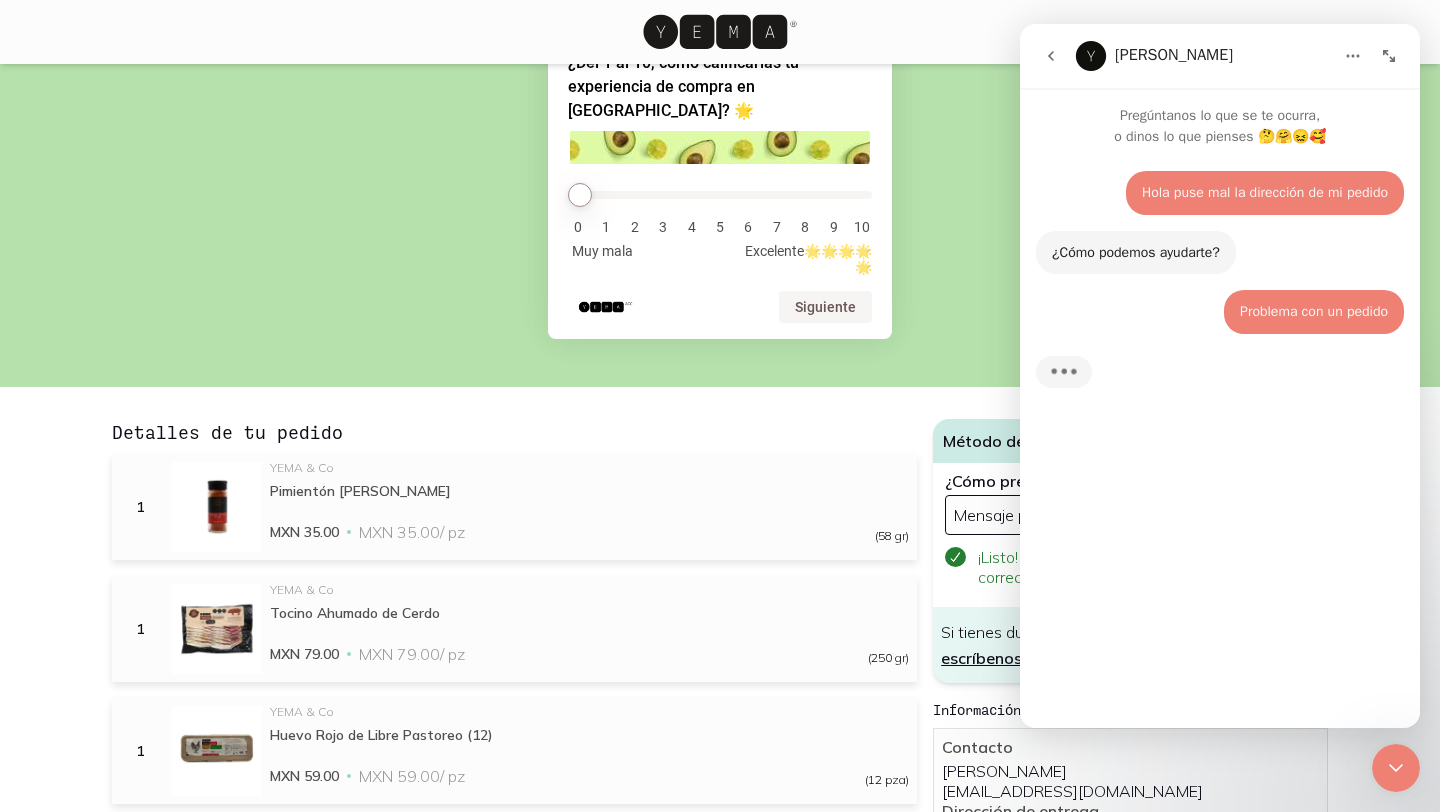 click on "Hola puse mal la dirección de mi pedido" at bounding box center (1265, 193) 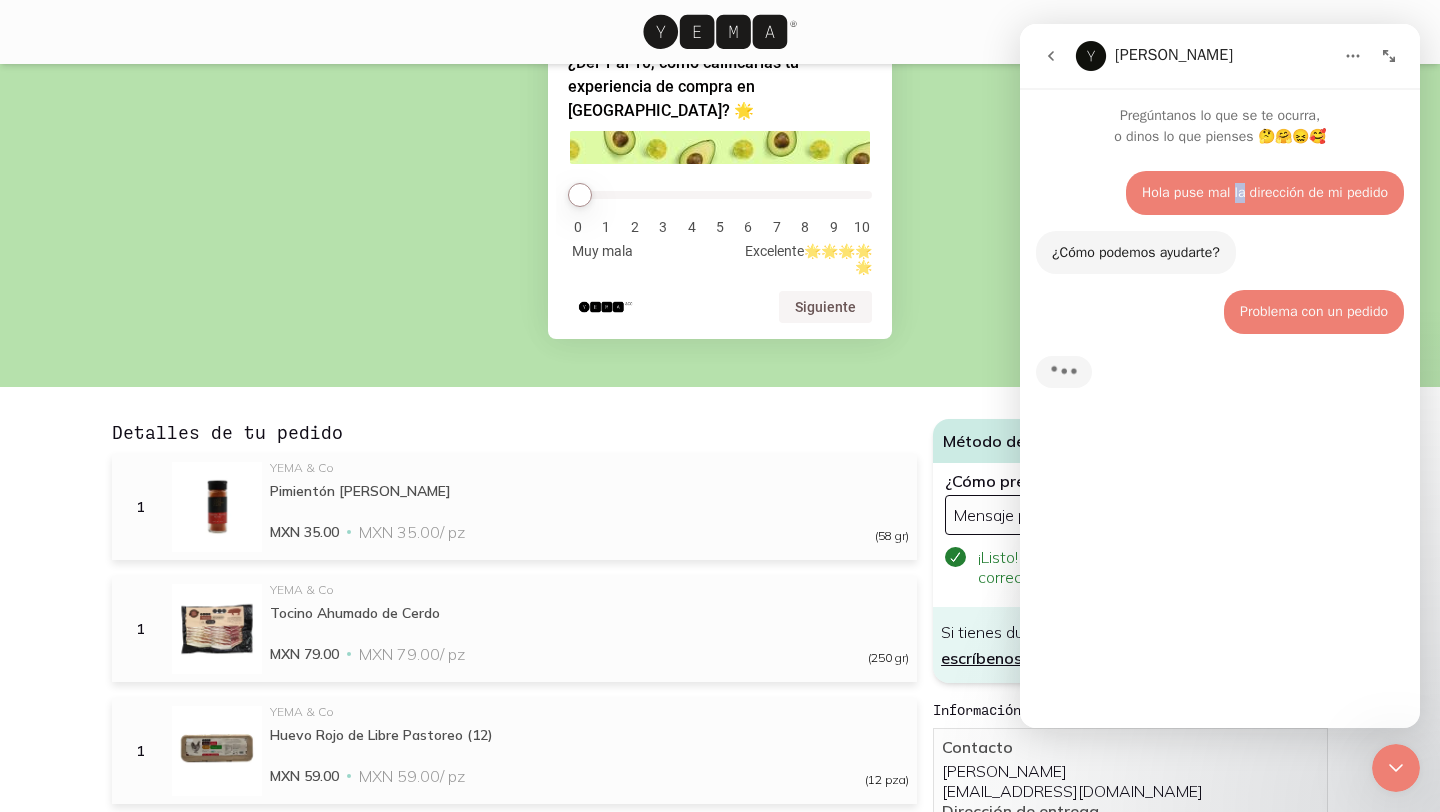 click on "Hola puse mal la dirección de mi pedido" at bounding box center (1265, 193) 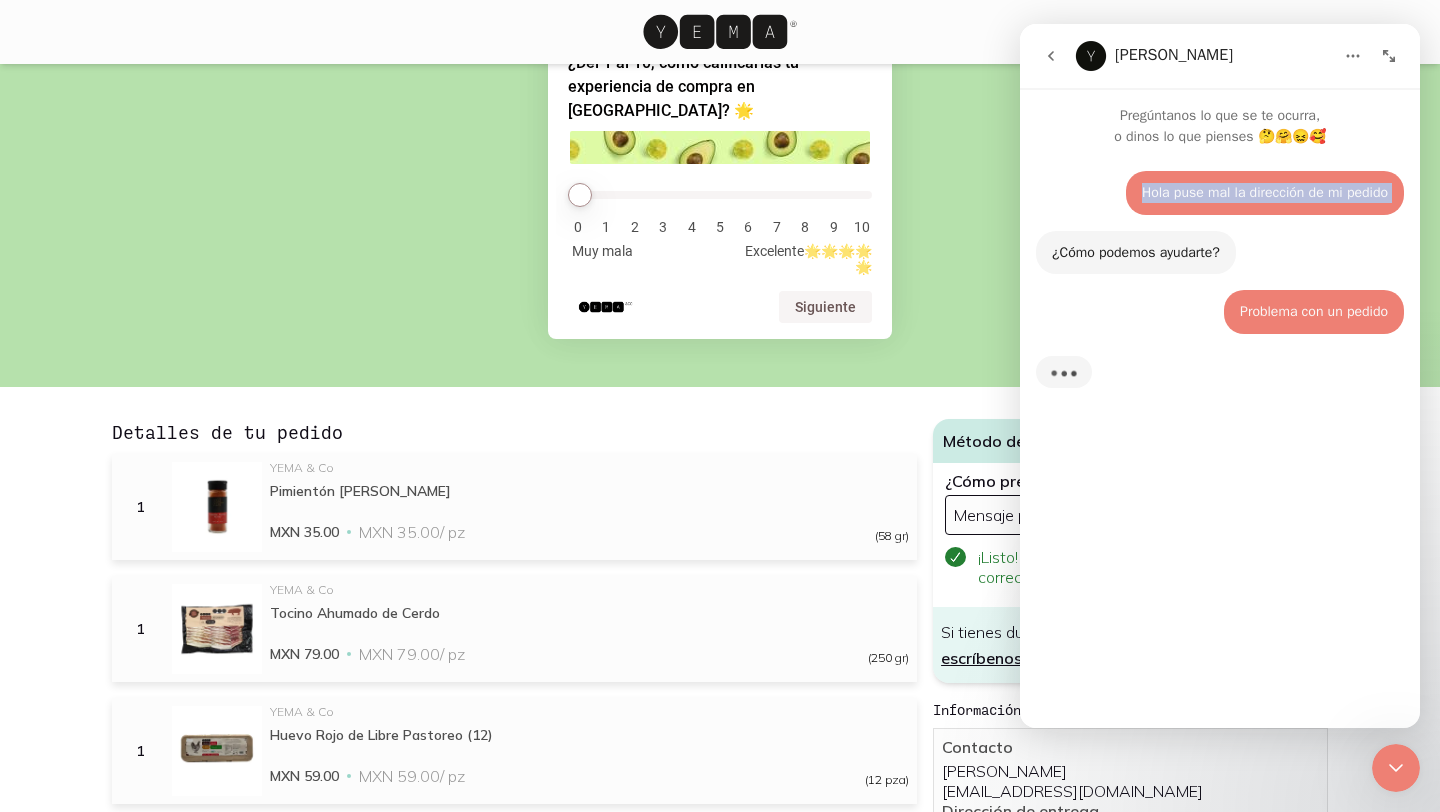 click on "Hola puse mal la dirección de mi pedido" at bounding box center [1265, 193] 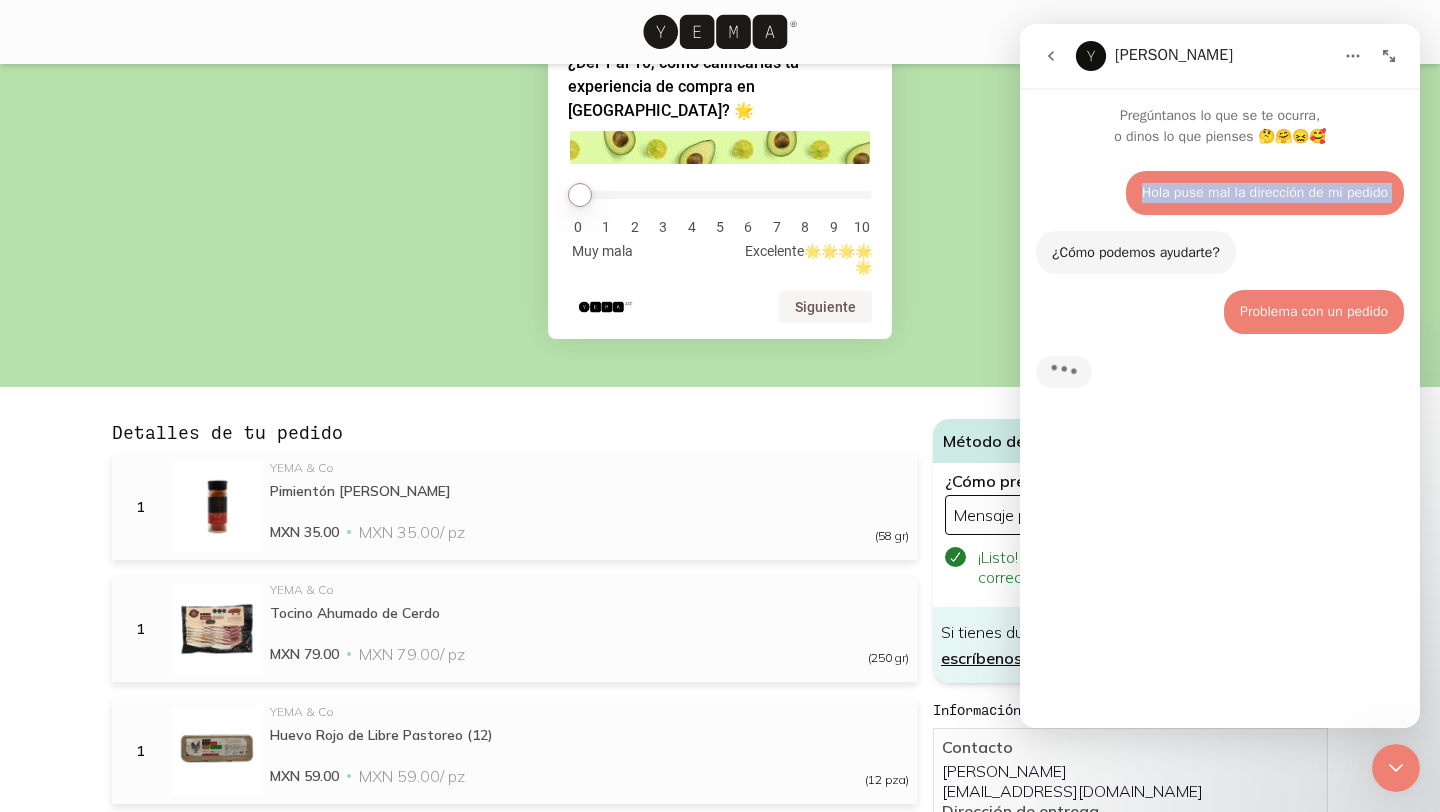 copy on "Hola puse mal la dirección de mi pedido" 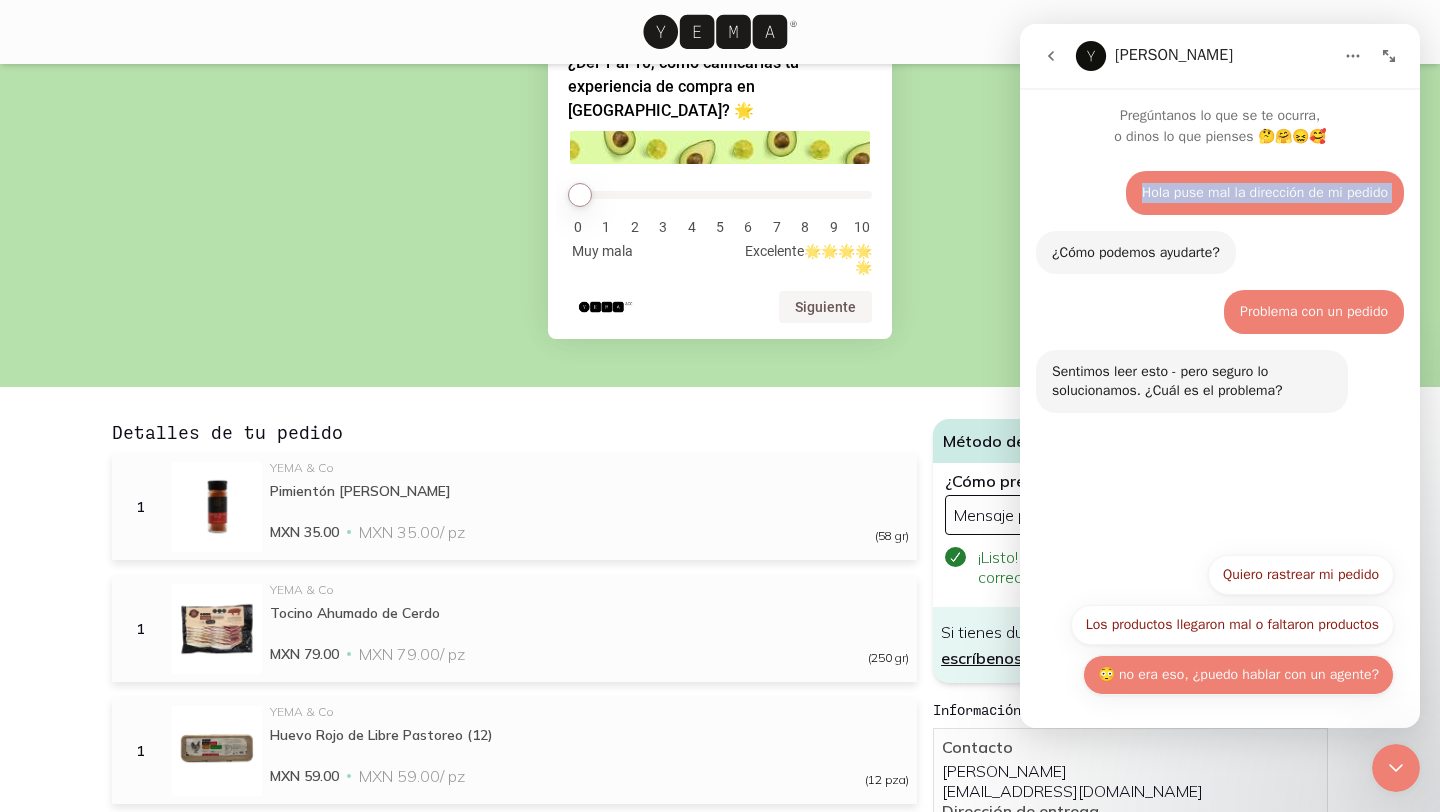 click on "😳 no era eso, ¿puedo hablar con un agente?" at bounding box center [1238, 675] 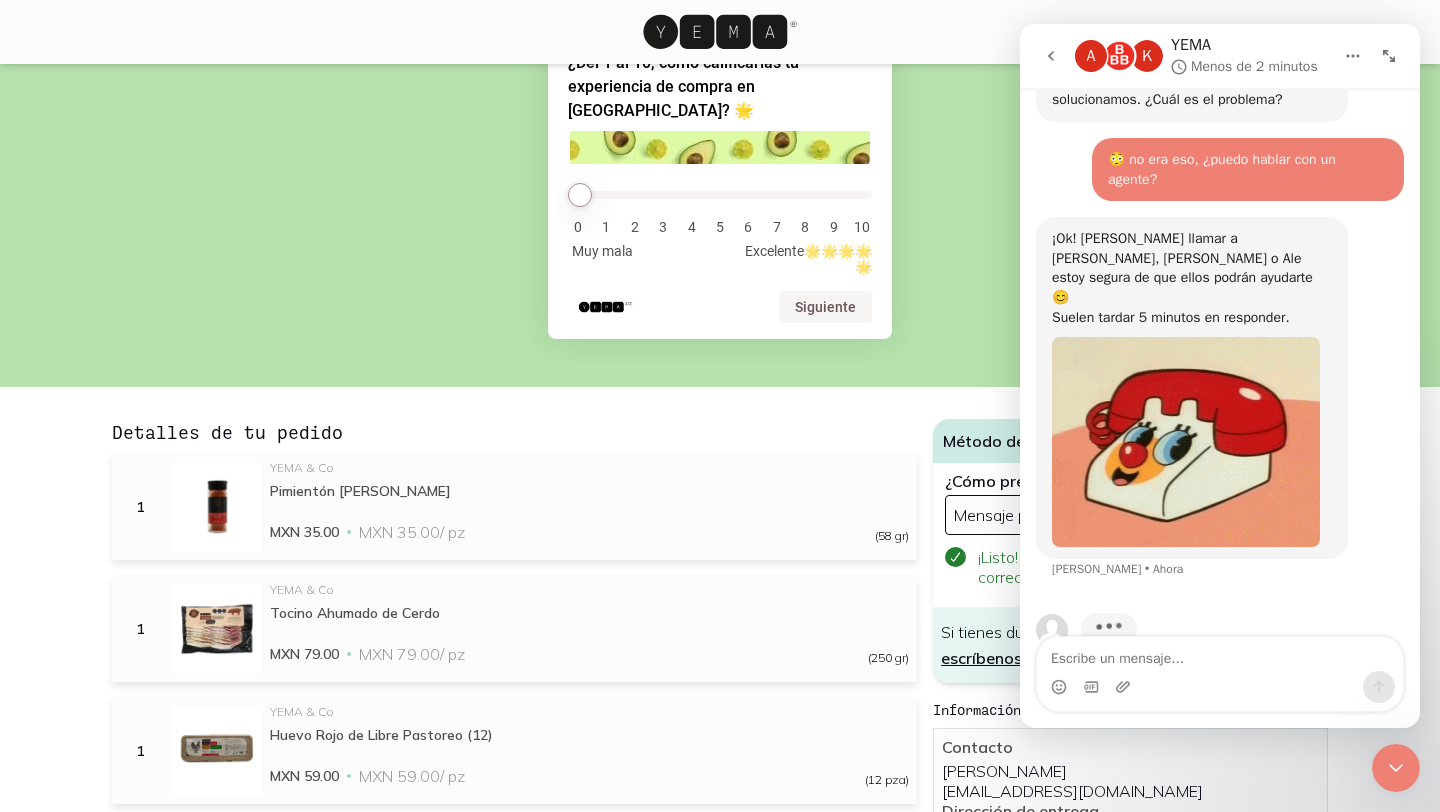 scroll, scrollTop: 368, scrollLeft: 0, axis: vertical 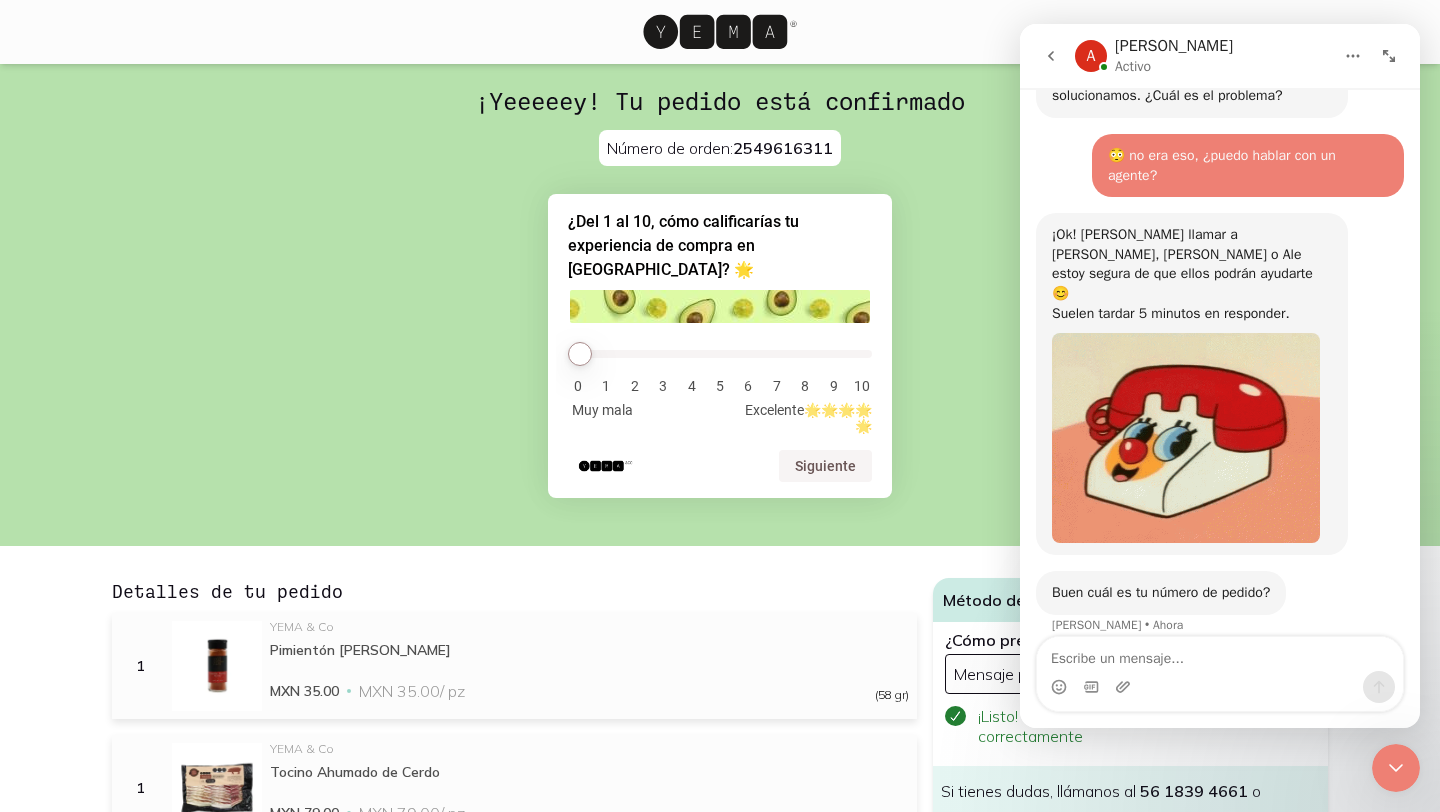 click on "2549616311" at bounding box center [783, 148] 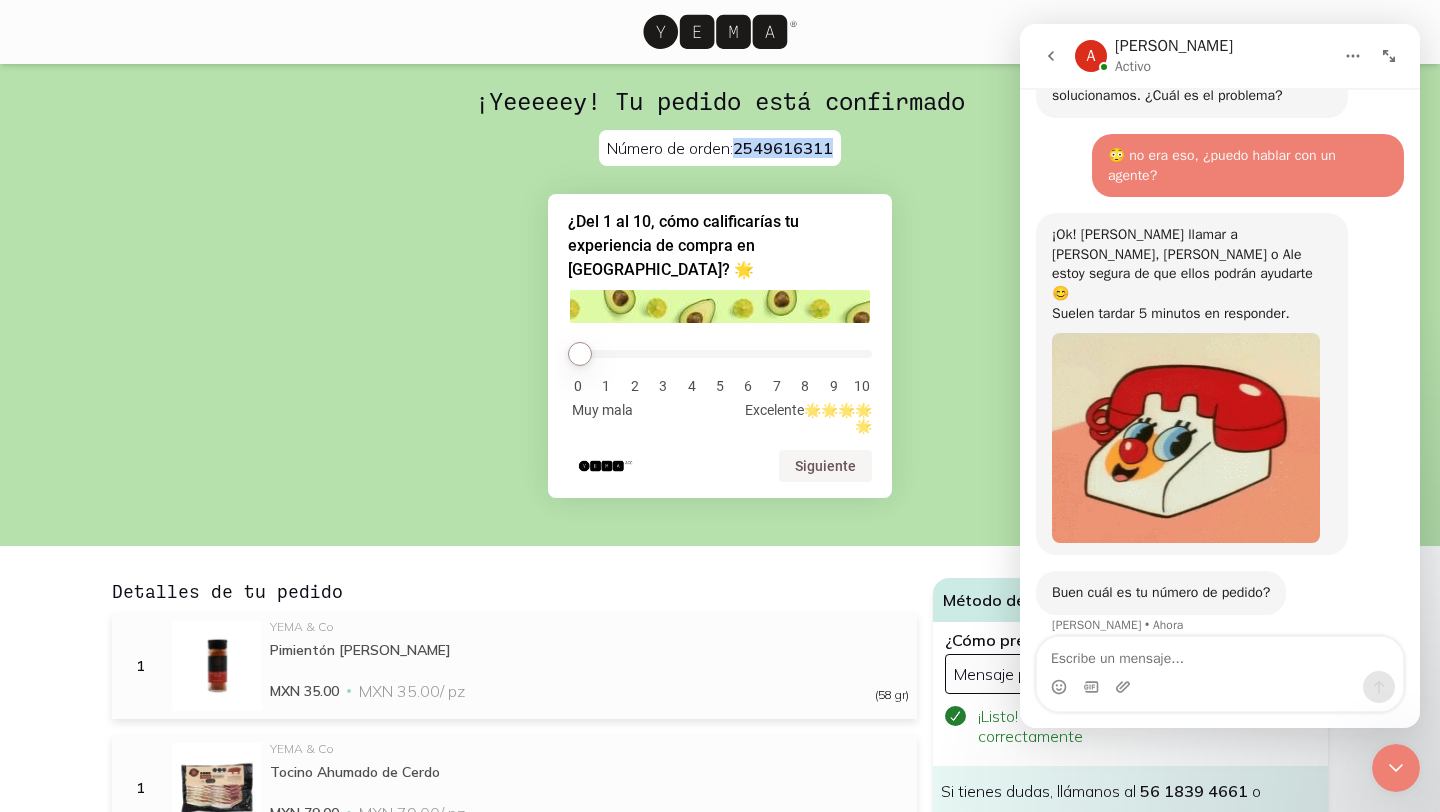 click on "2549616311" at bounding box center (783, 148) 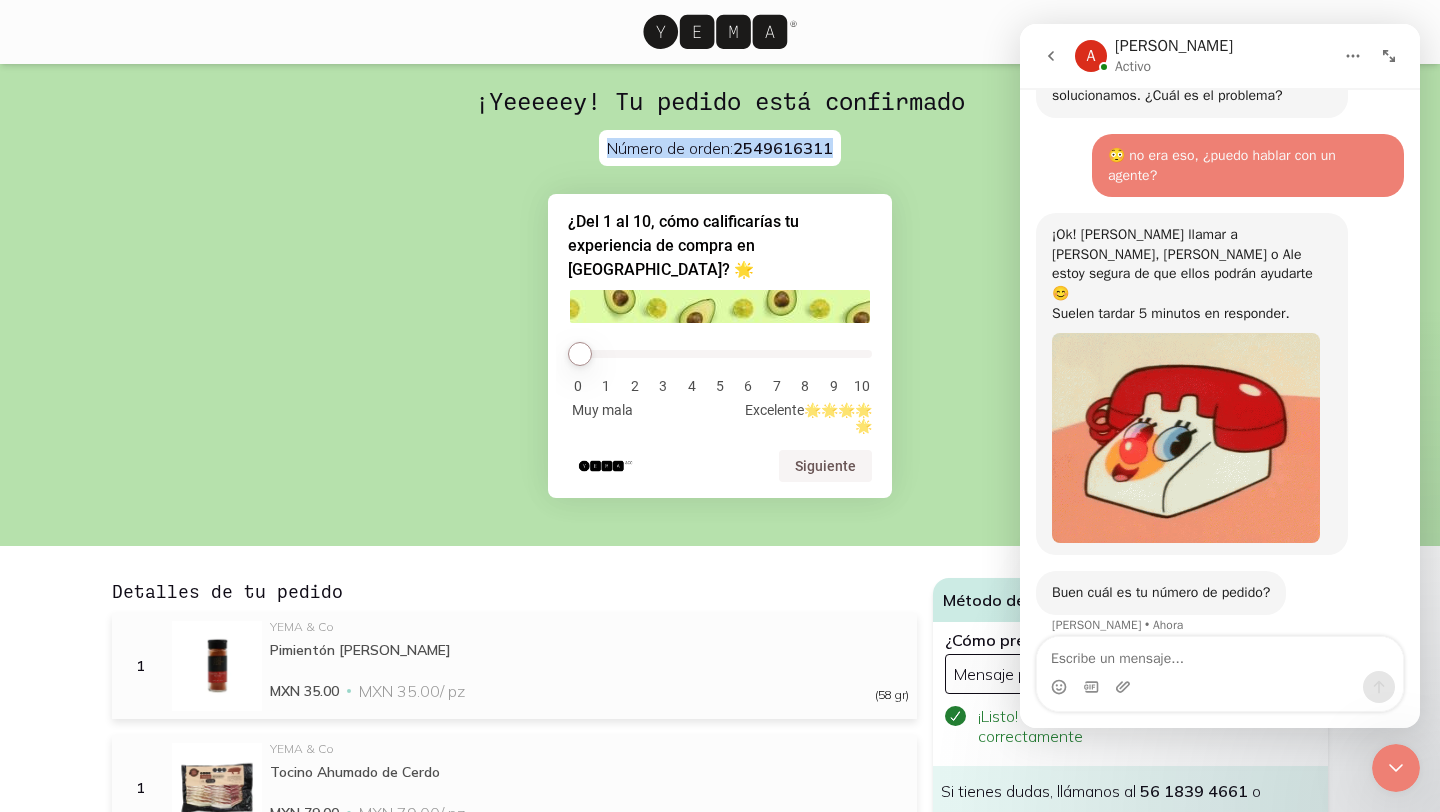 click on "2549616311" at bounding box center (783, 148) 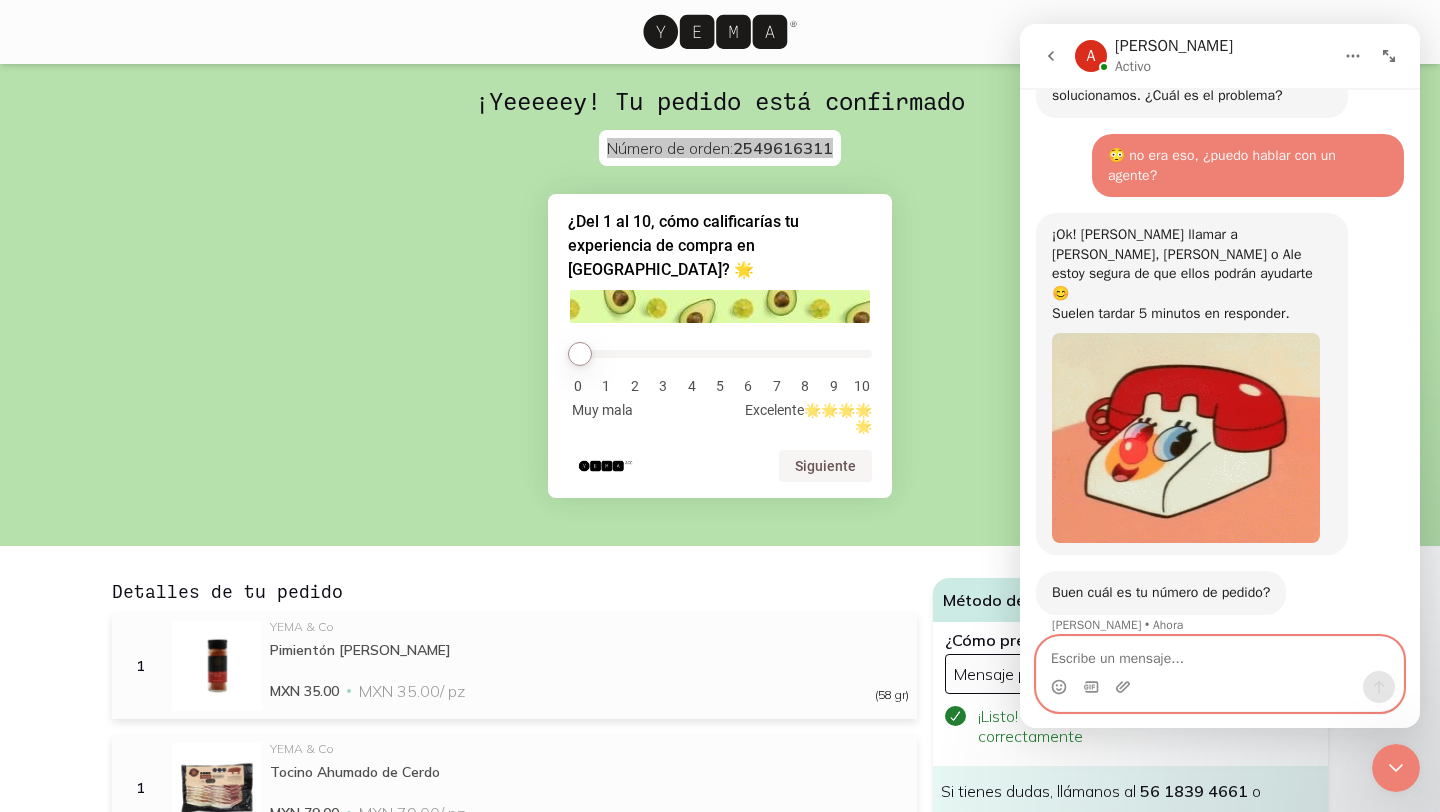 click at bounding box center (1220, 654) 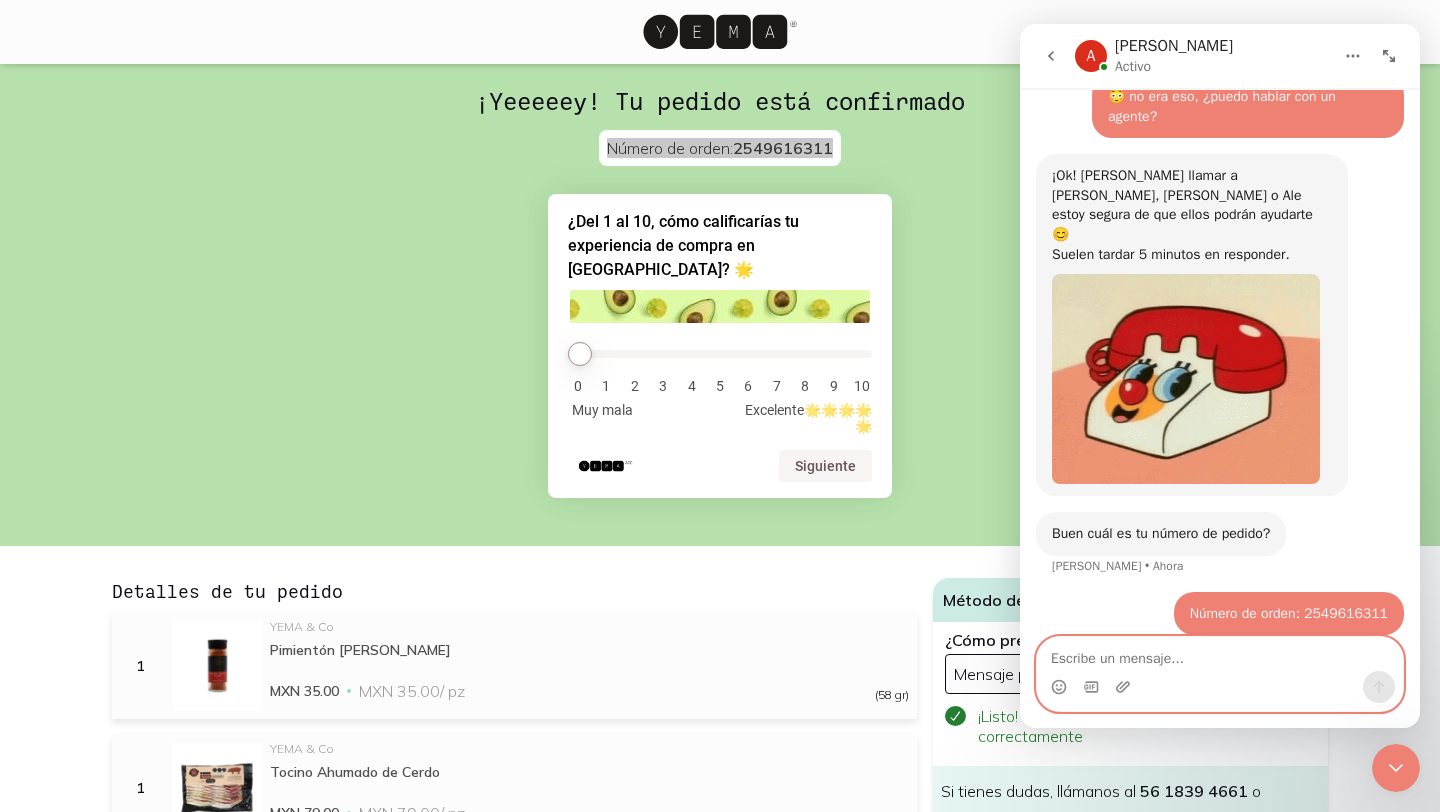 scroll, scrollTop: 374, scrollLeft: 0, axis: vertical 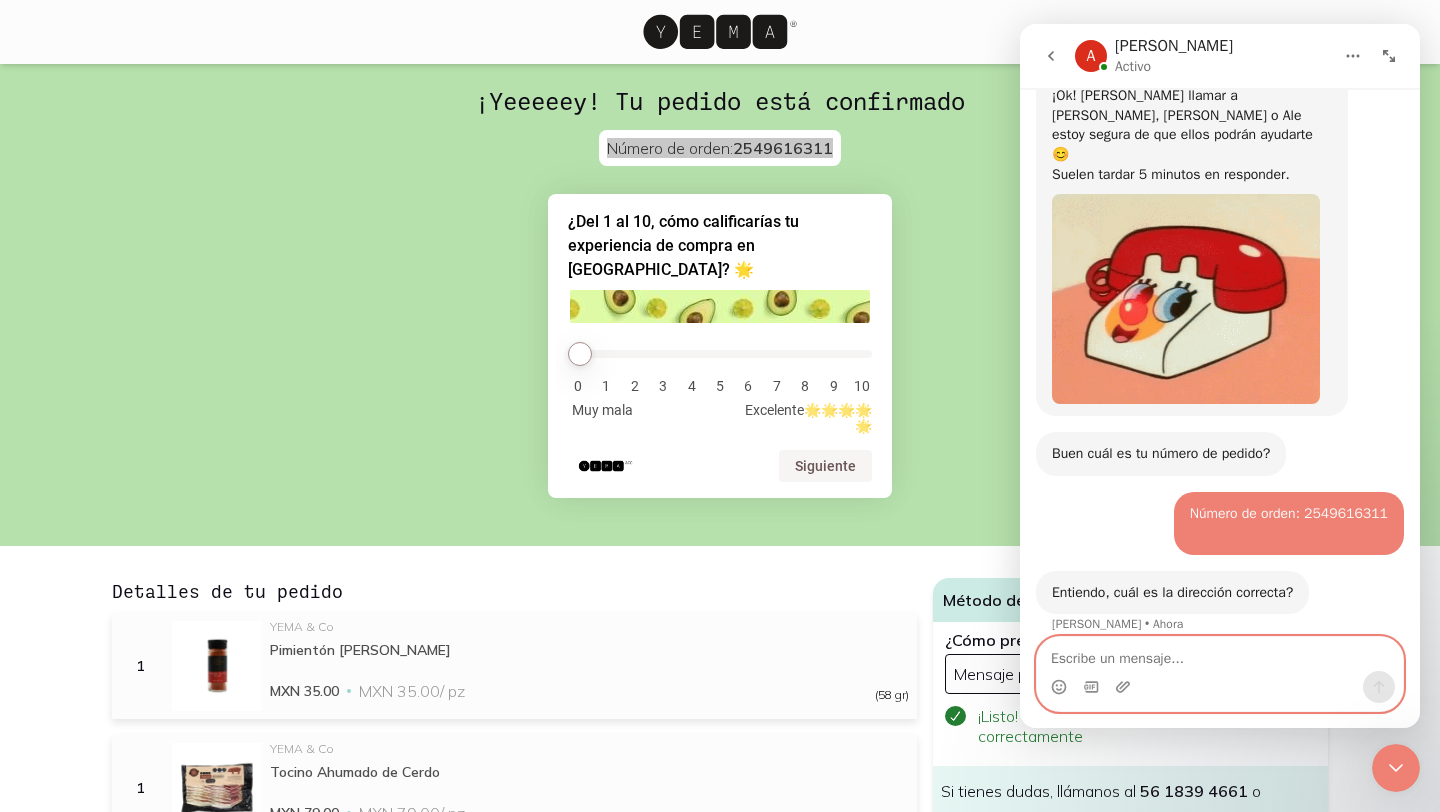 click at bounding box center (1220, 654) 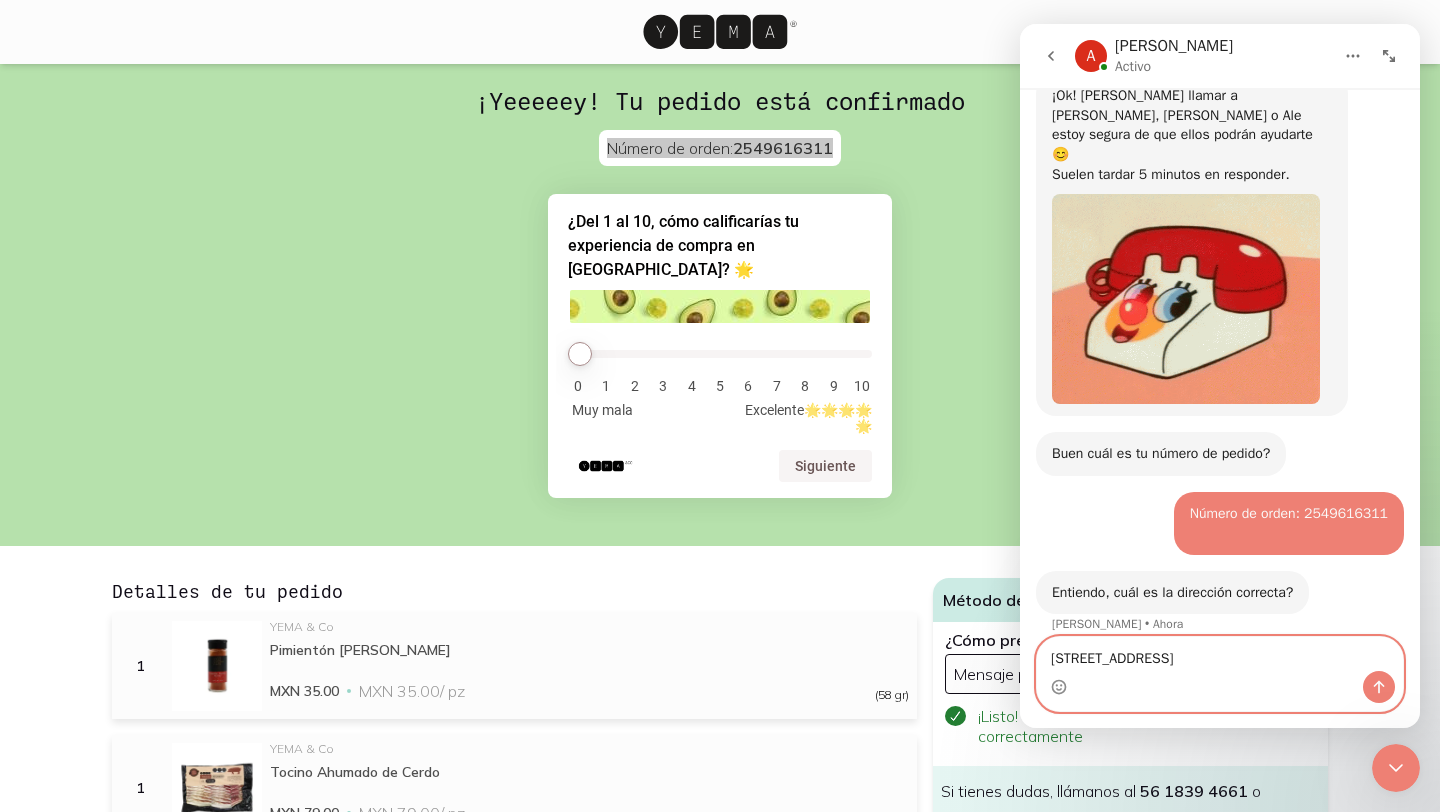 type on "[STREET_ADDRESS]" 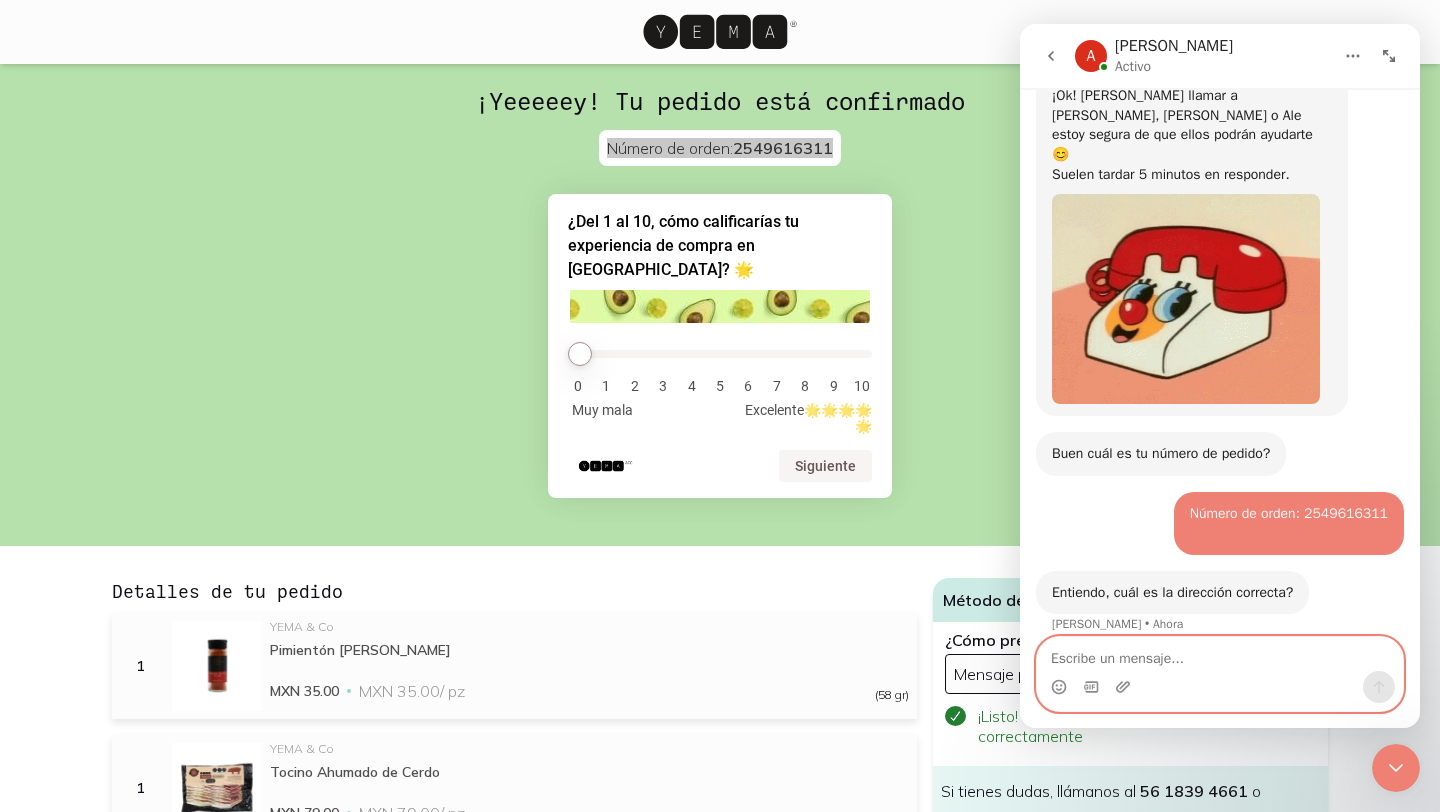 scroll, scrollTop: 493, scrollLeft: 0, axis: vertical 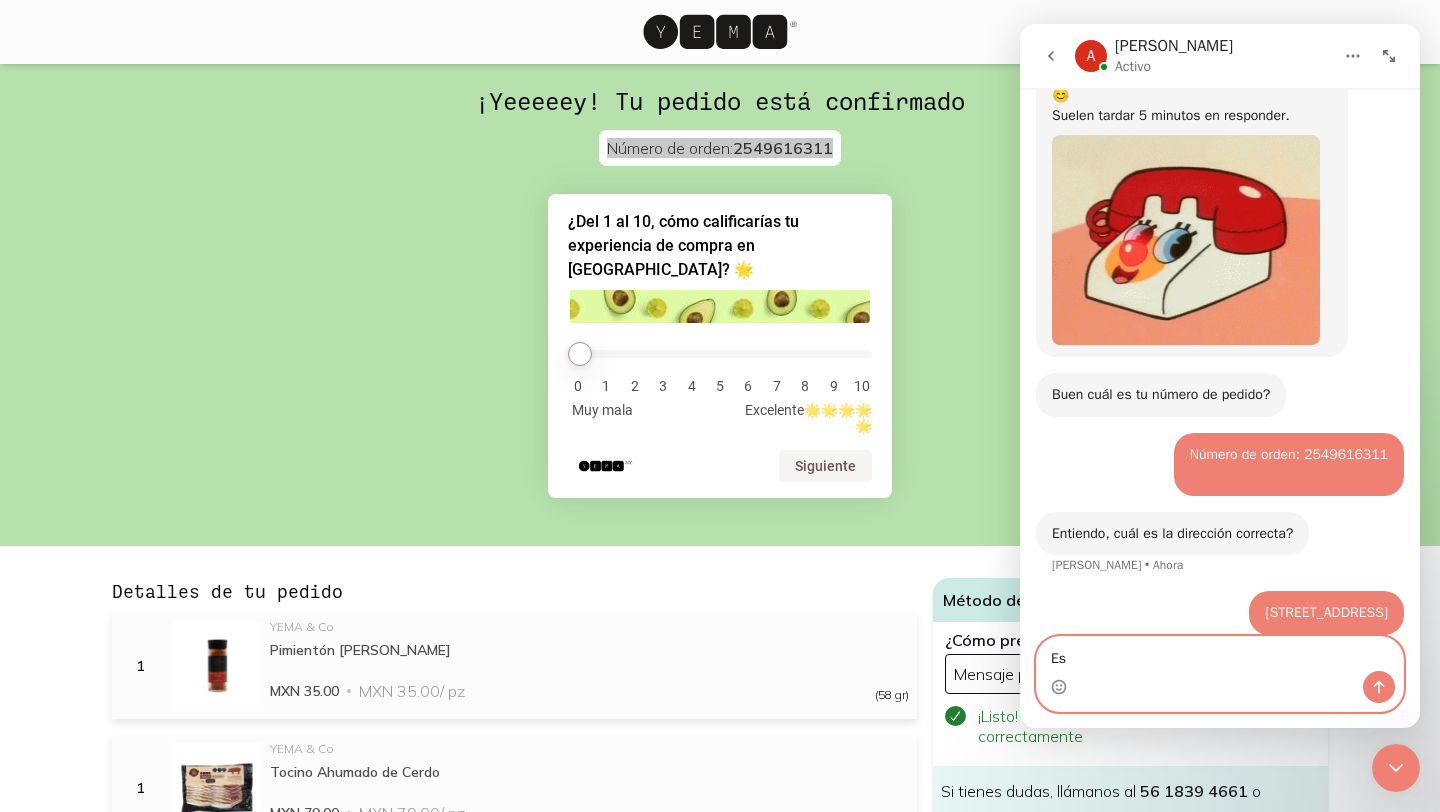 type on "E" 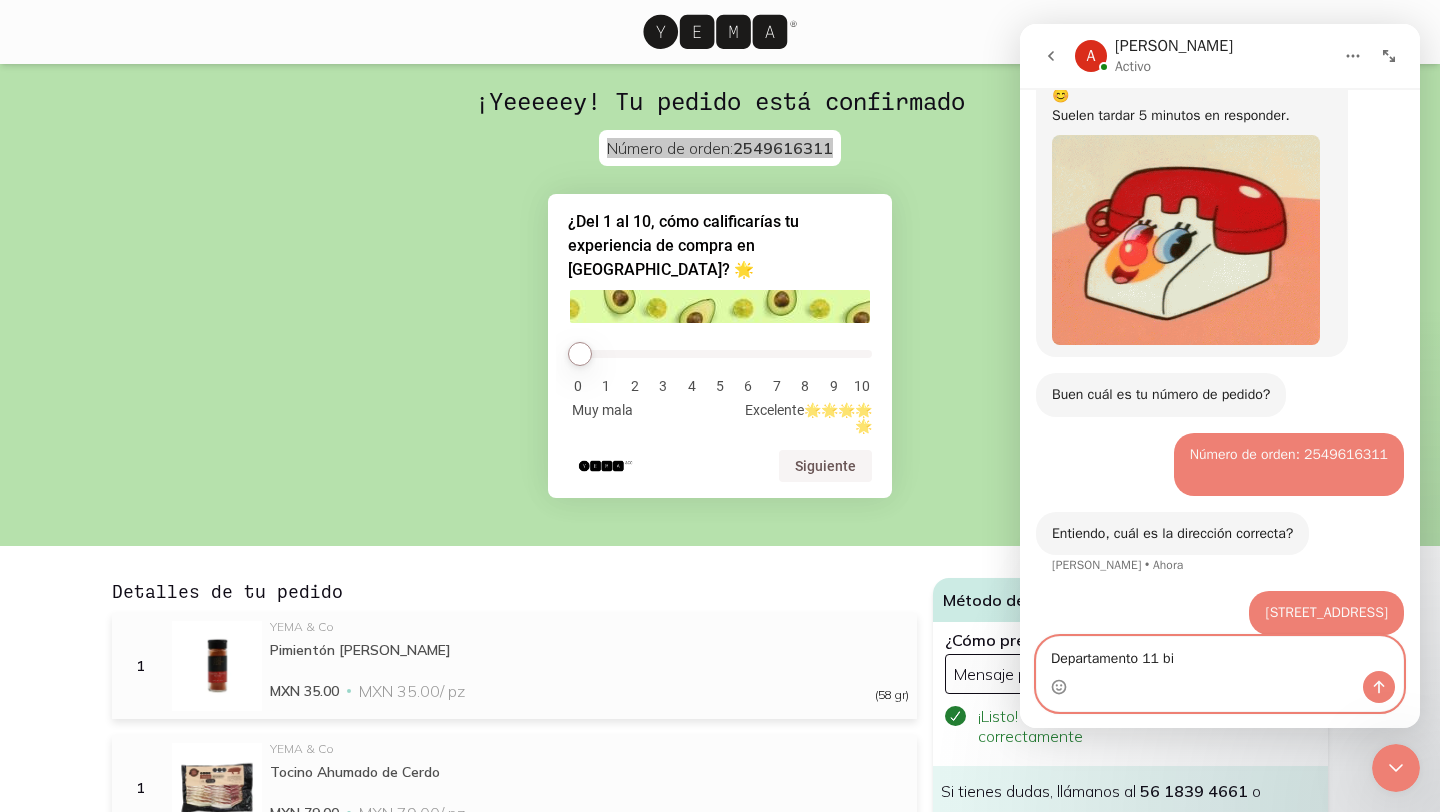 type on "Departamento 11 bis" 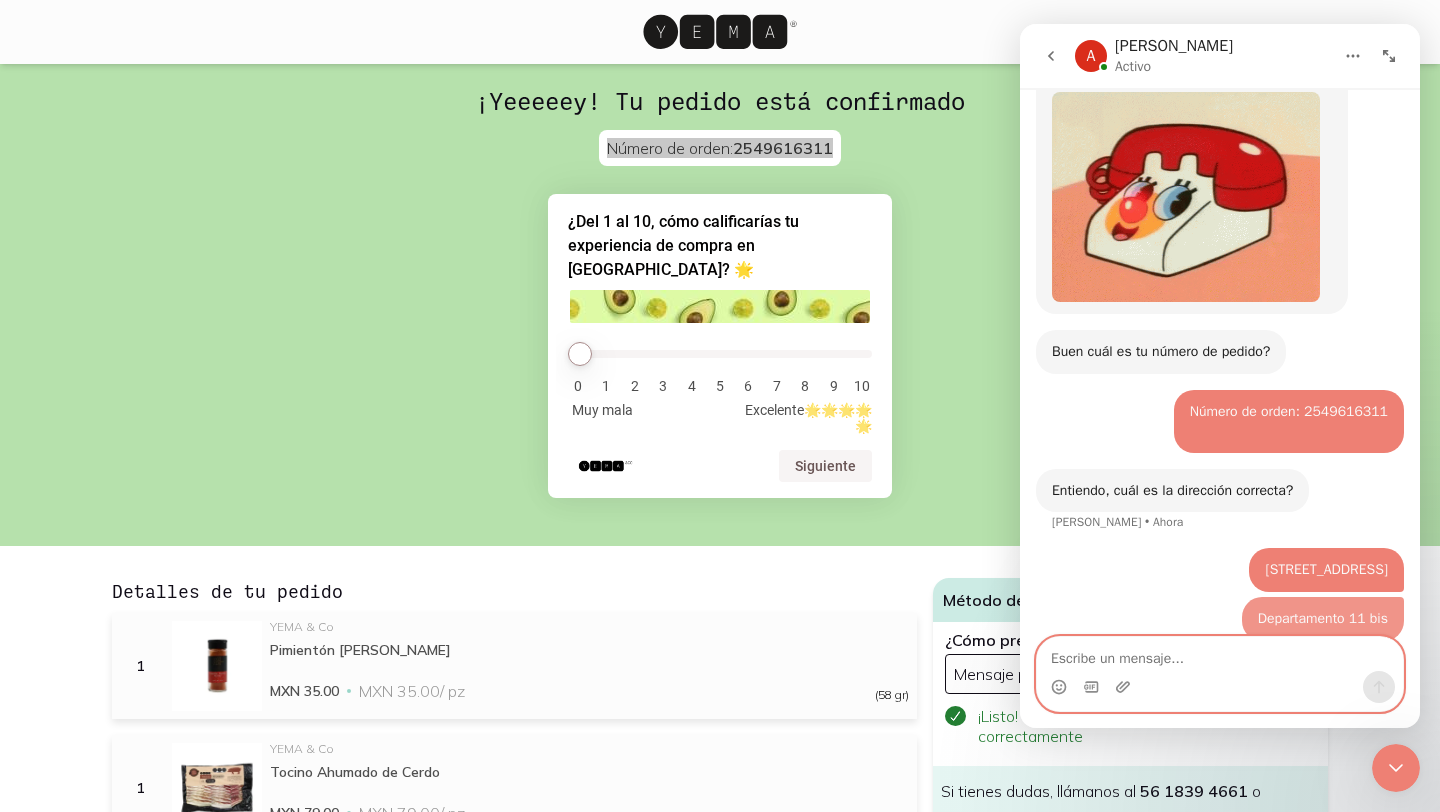 scroll, scrollTop: 539, scrollLeft: 0, axis: vertical 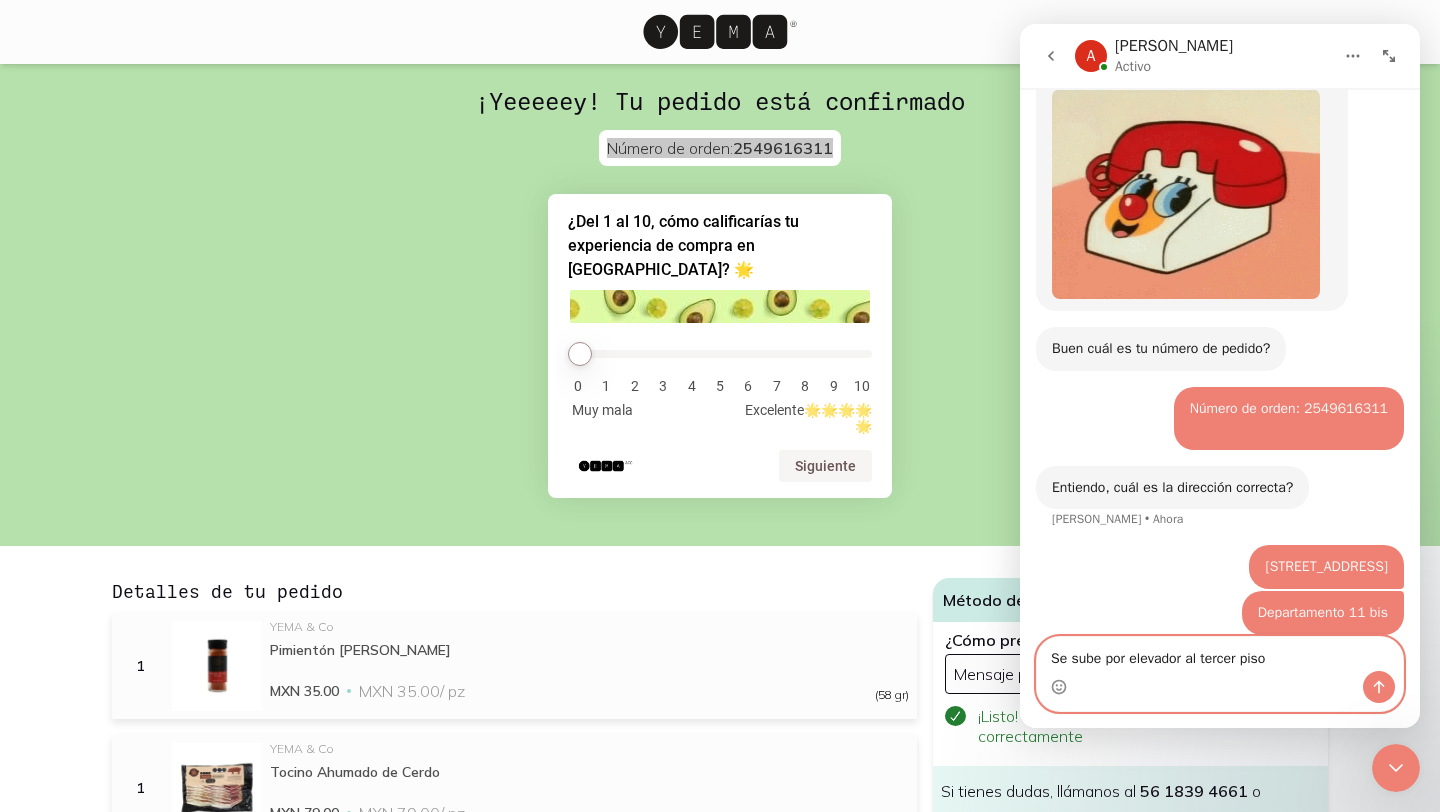 type on "Se sube por elevador al tercer piso." 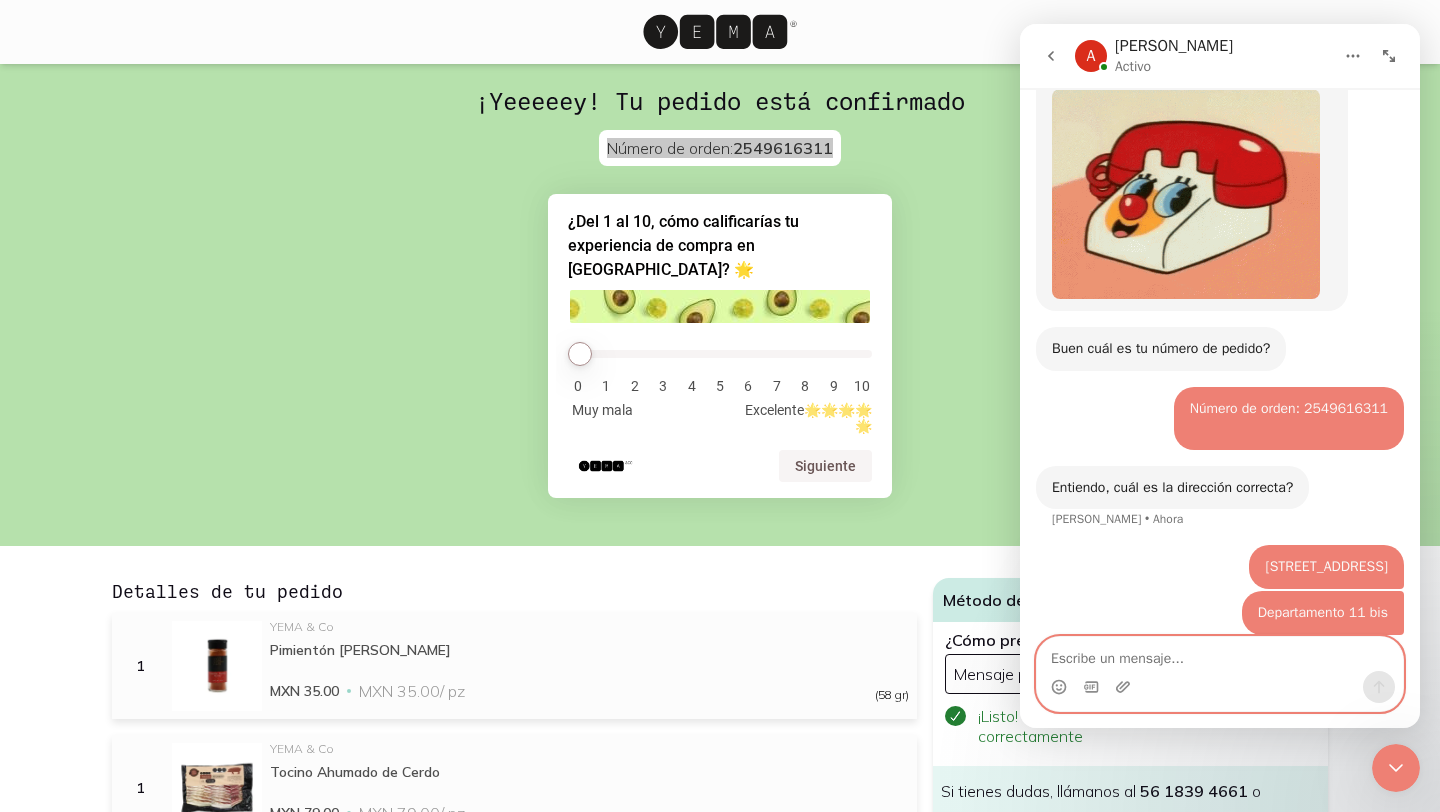scroll, scrollTop: 584, scrollLeft: 0, axis: vertical 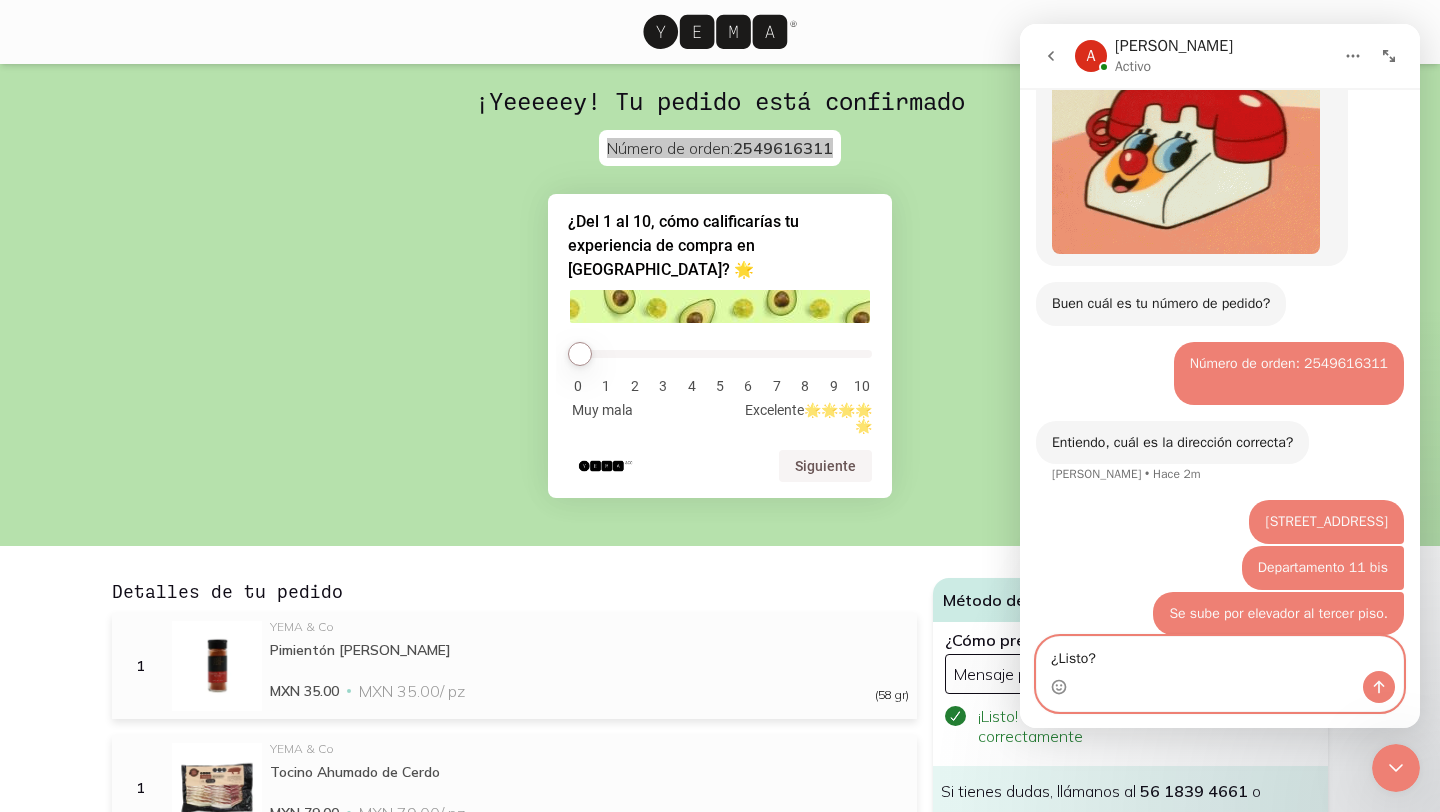 type on "¿Listo?" 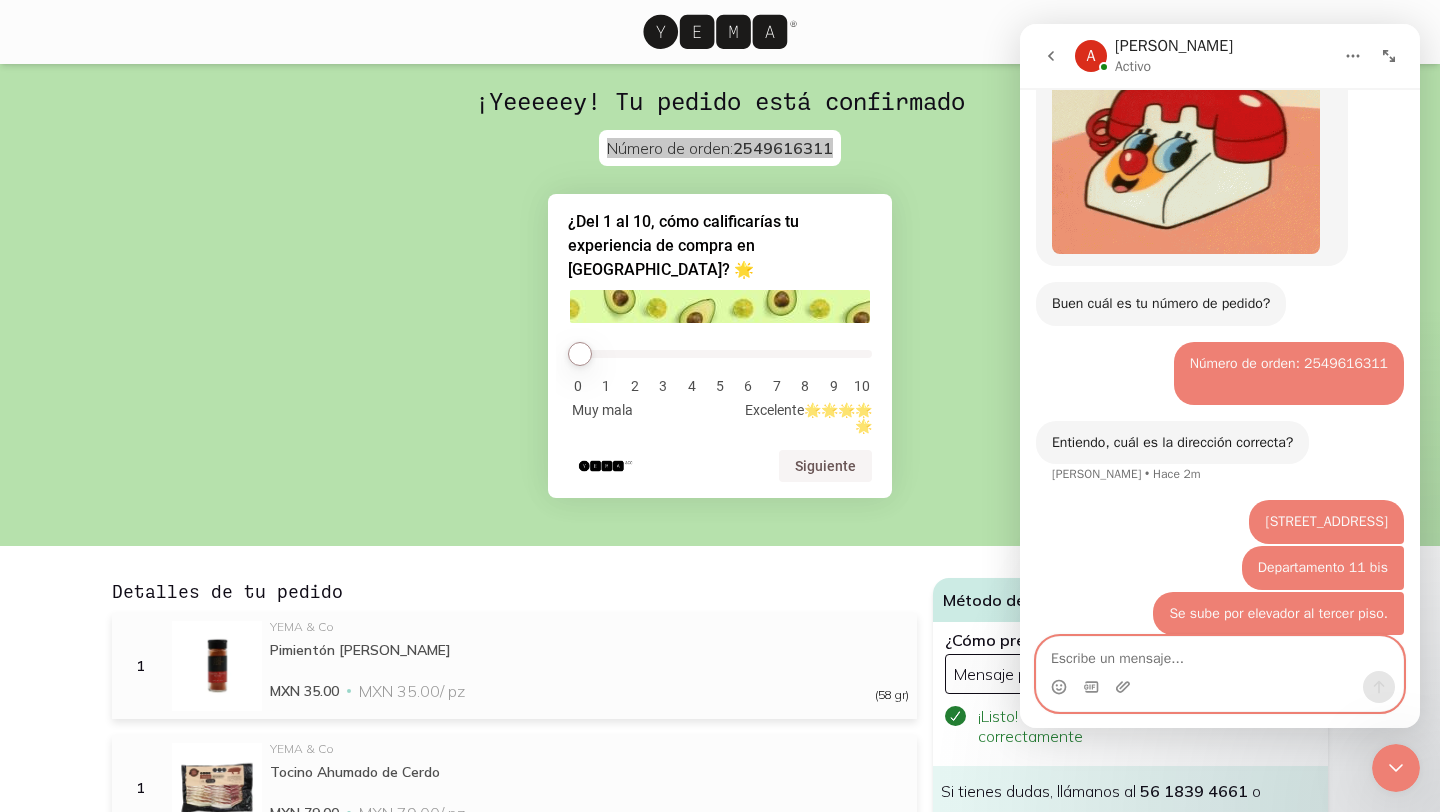 scroll, scrollTop: 630, scrollLeft: 0, axis: vertical 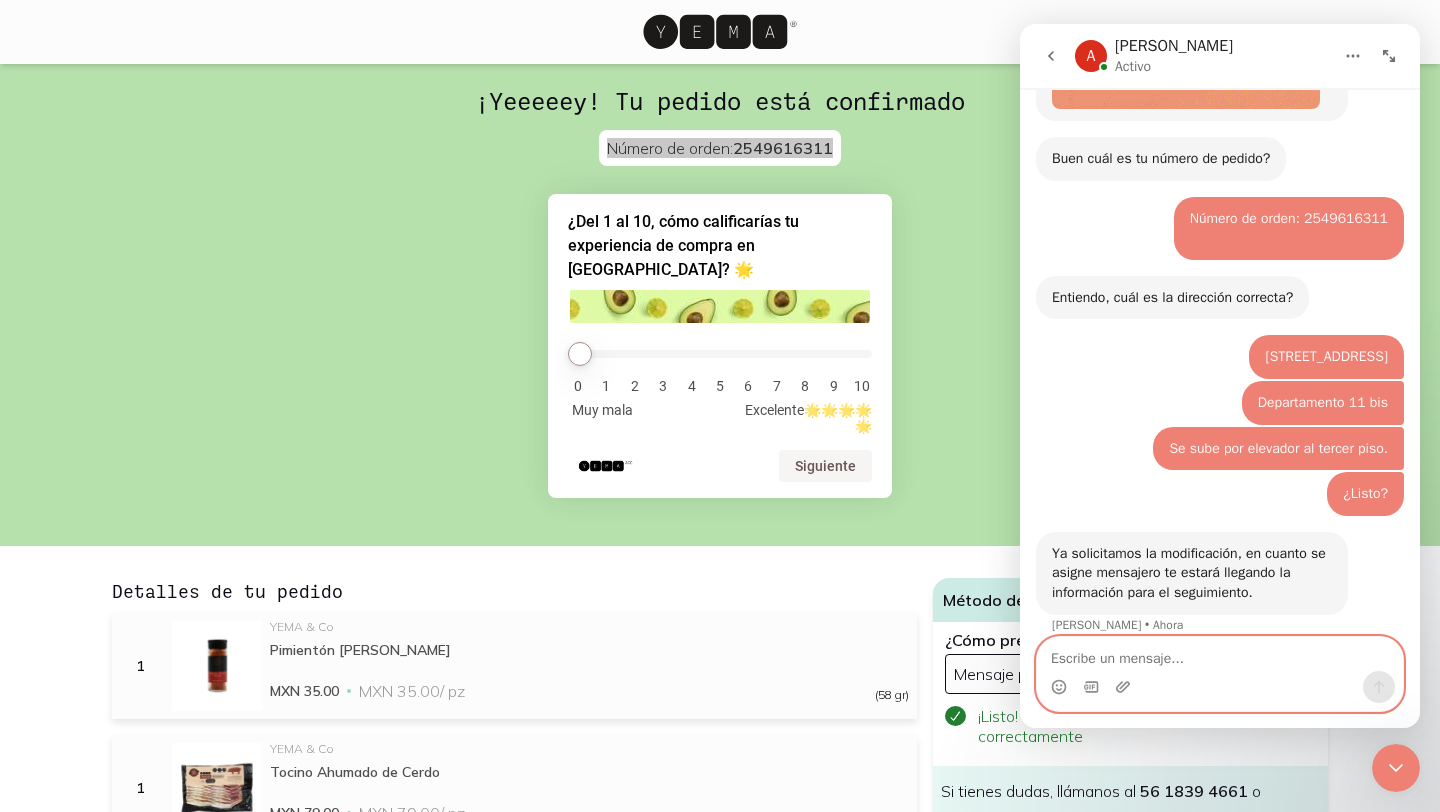 click at bounding box center [1220, 654] 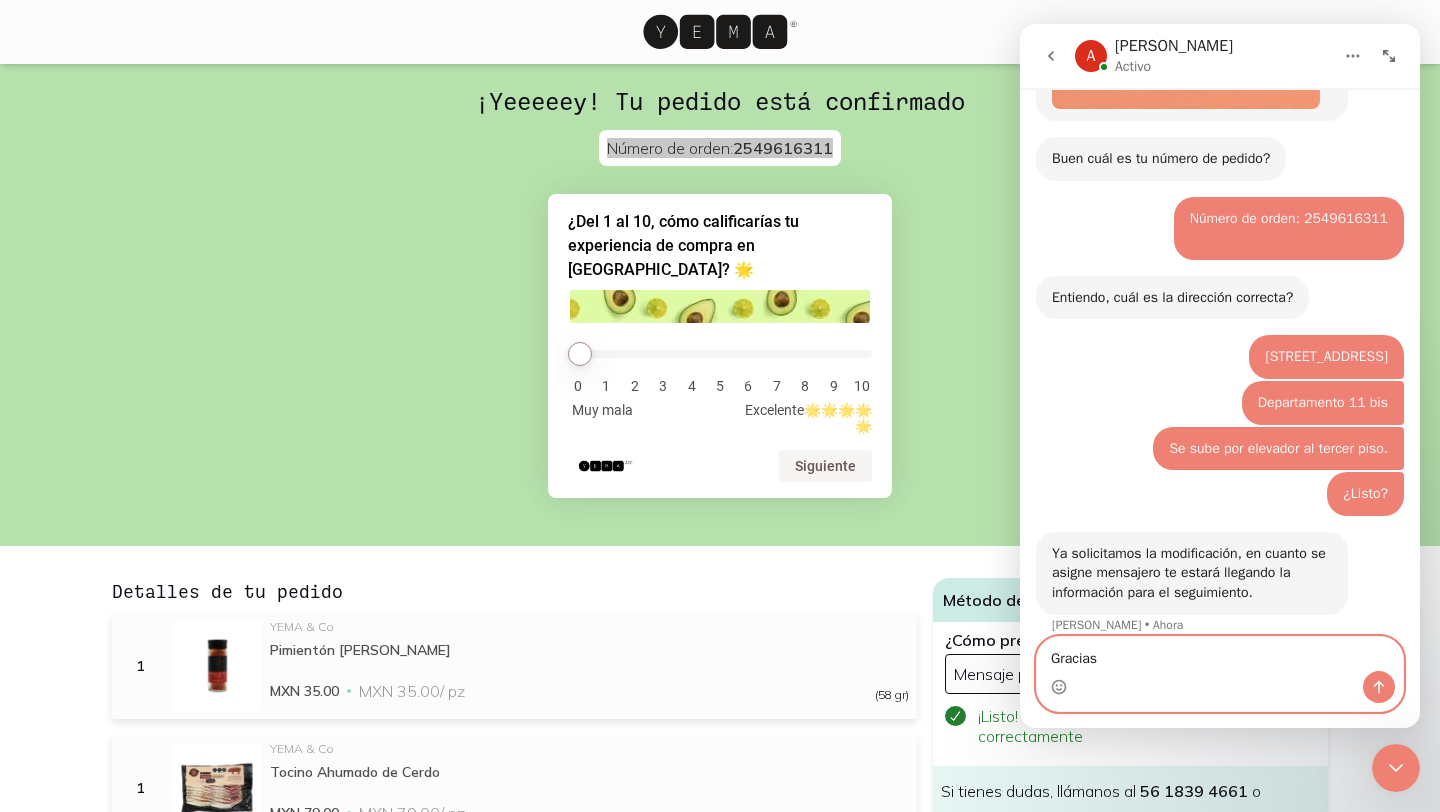 type on "Gracias." 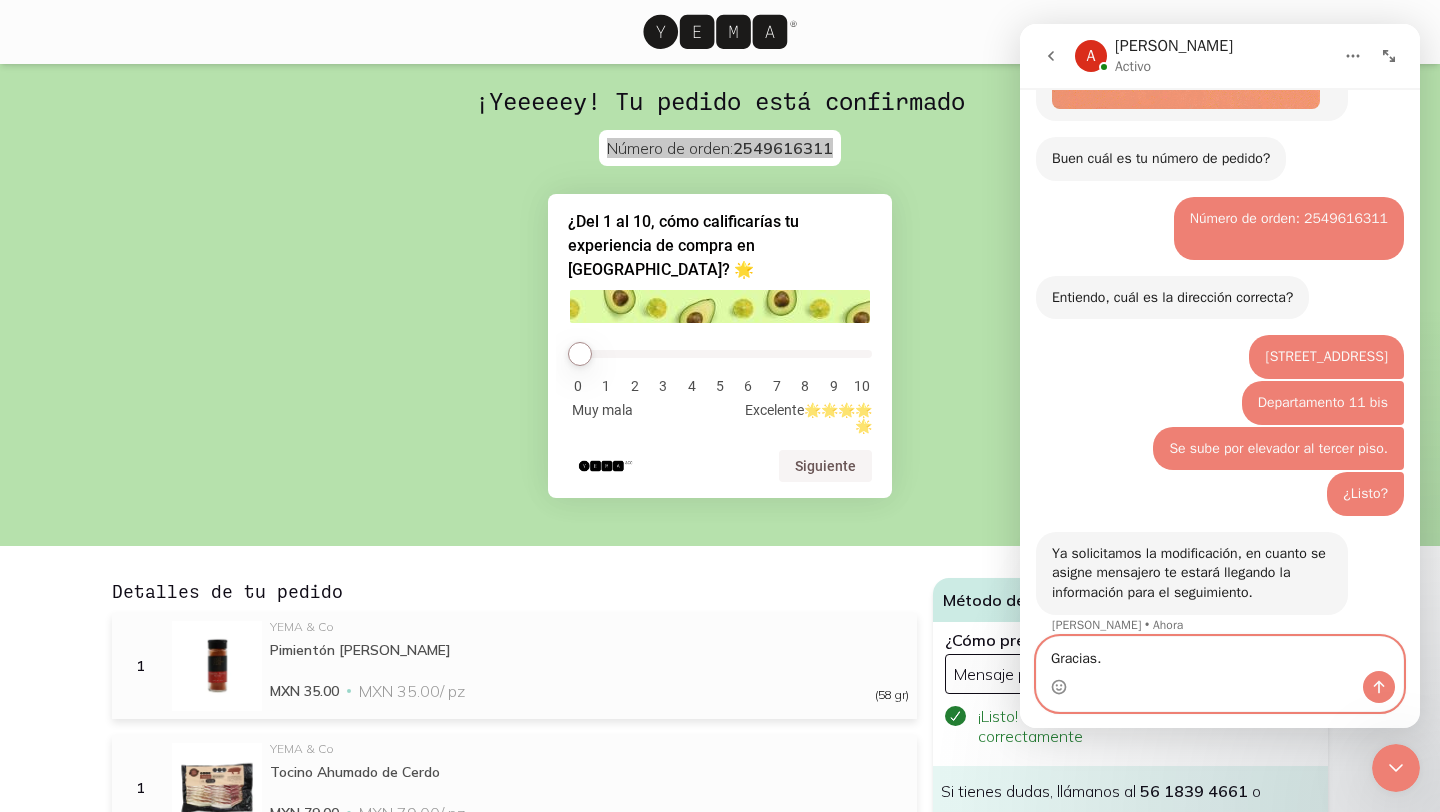 type 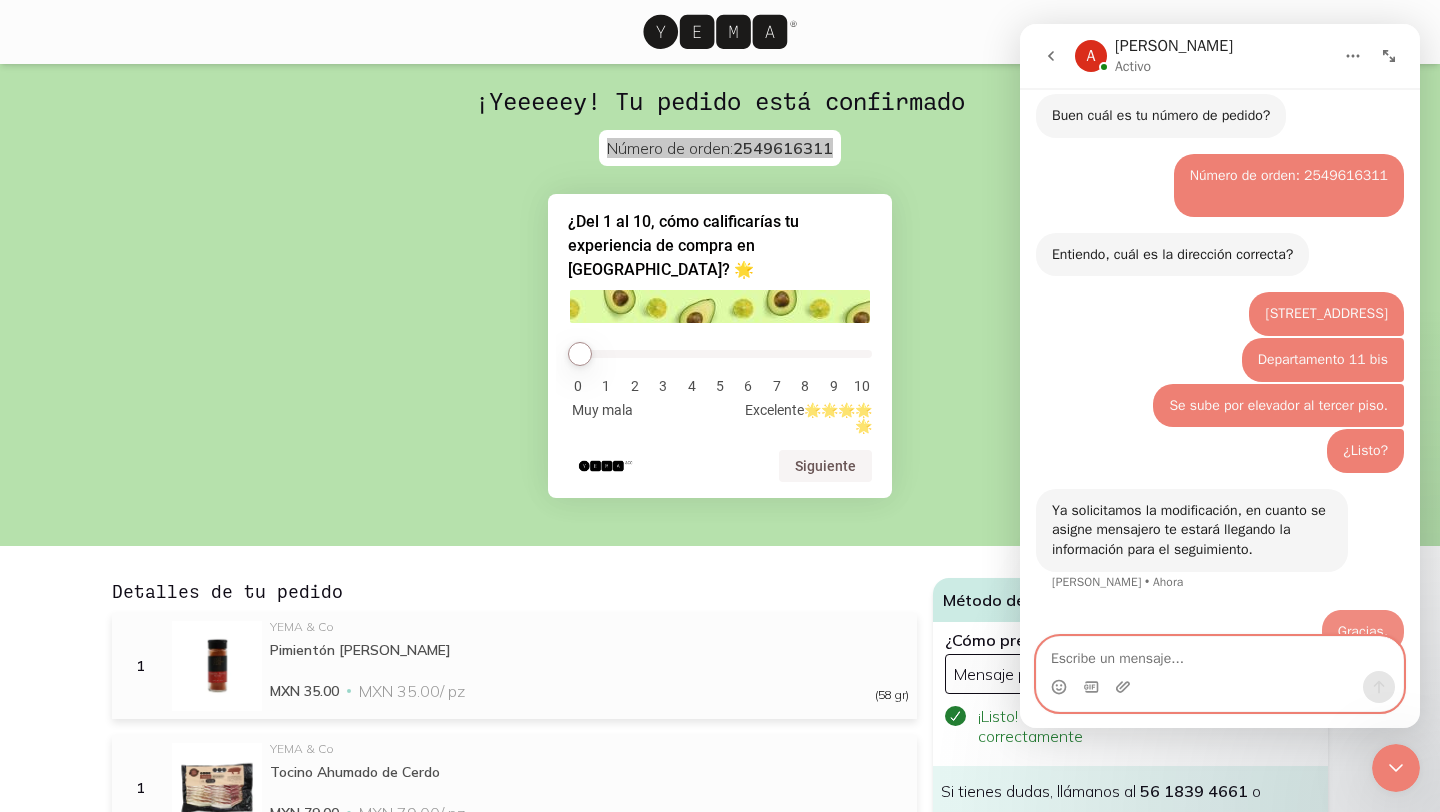 scroll, scrollTop: 788, scrollLeft: 0, axis: vertical 